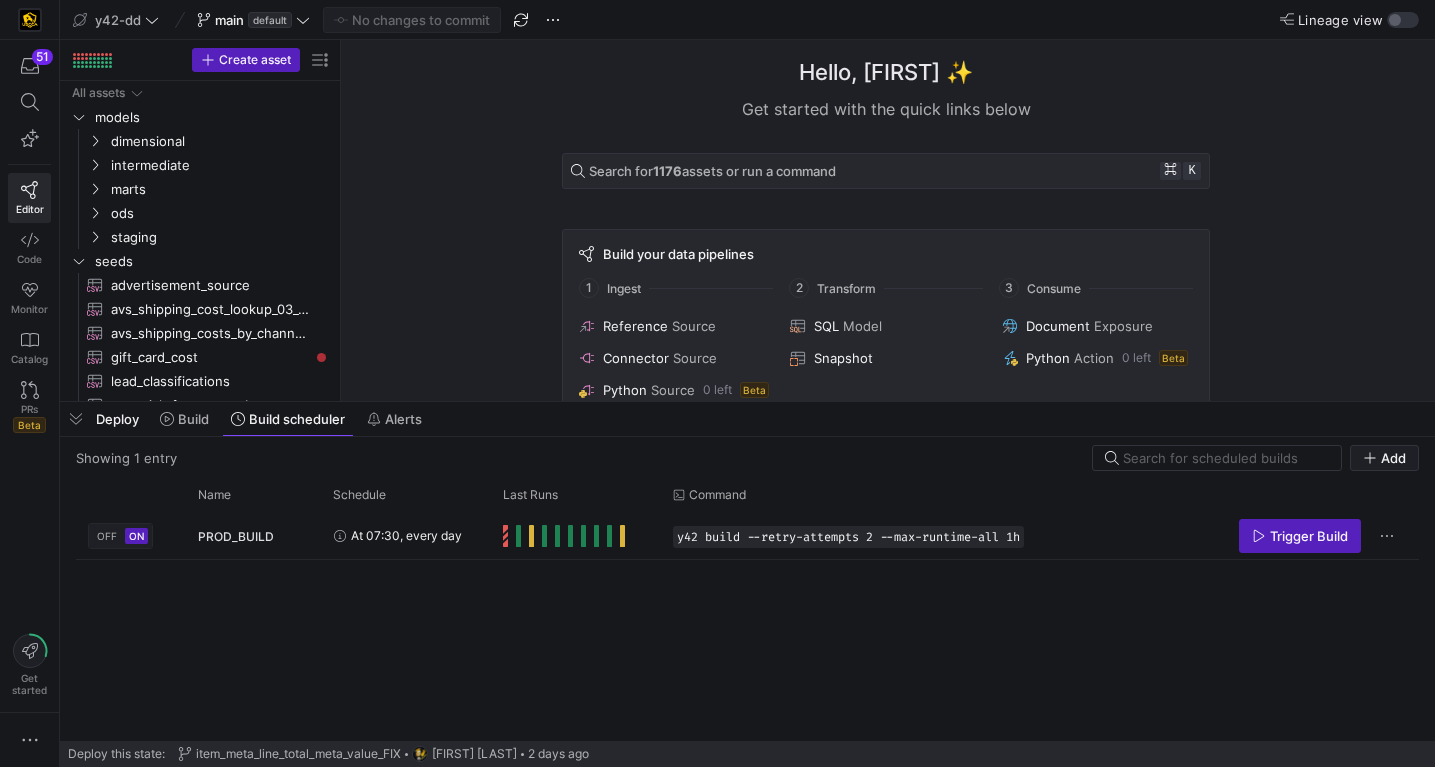 scroll, scrollTop: 0, scrollLeft: 0, axis: both 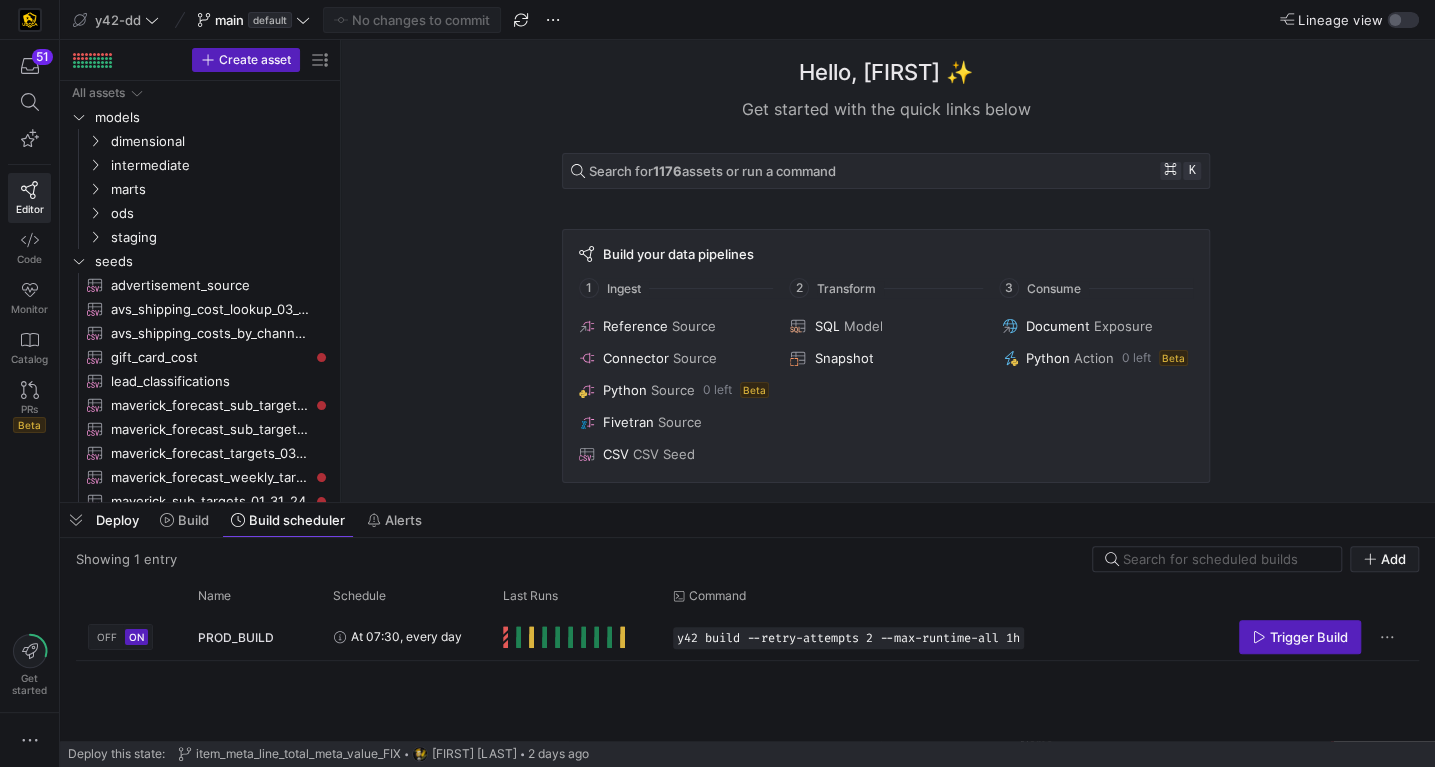 drag, startPoint x: 498, startPoint y: 401, endPoint x: 501, endPoint y: 489, distance: 88.051125 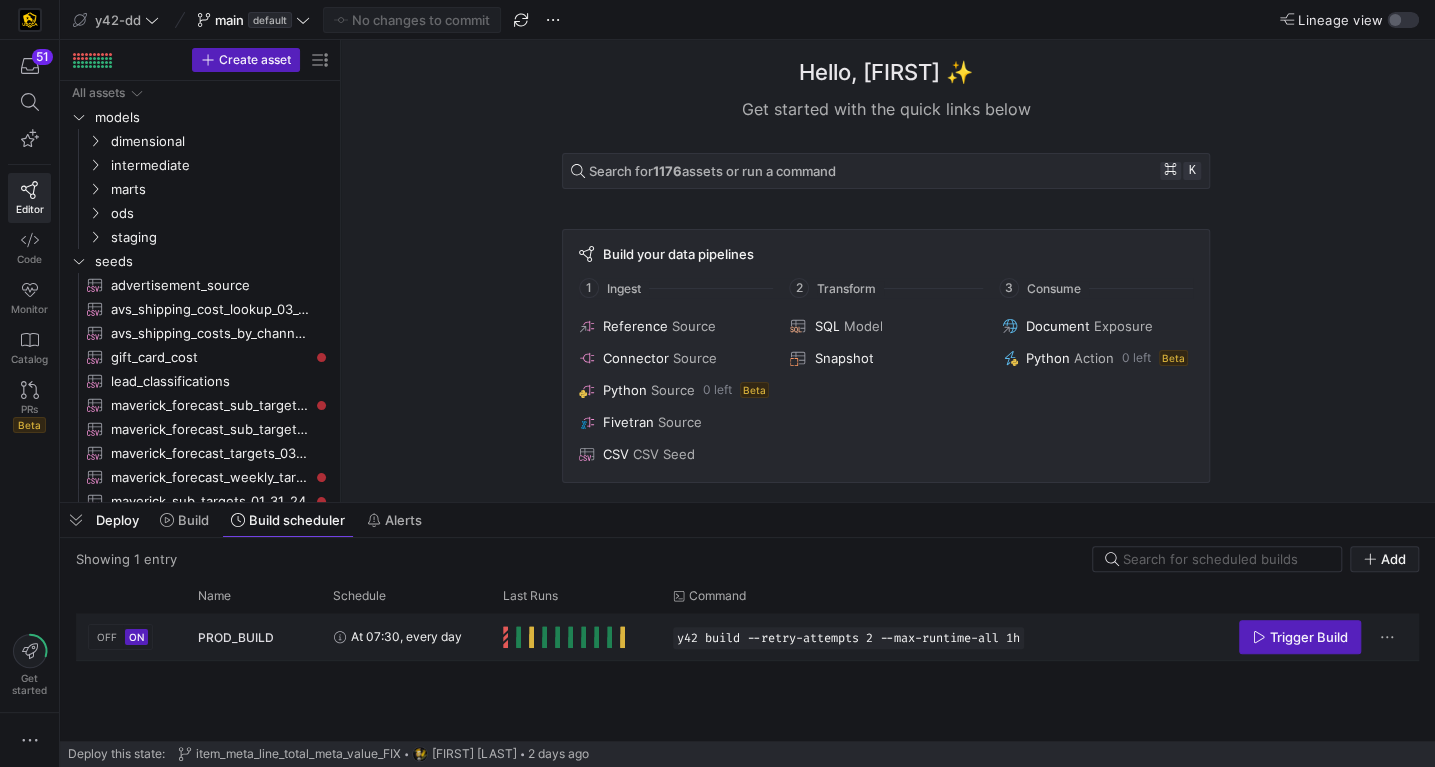 click on "OFF" at bounding box center (107, 637) 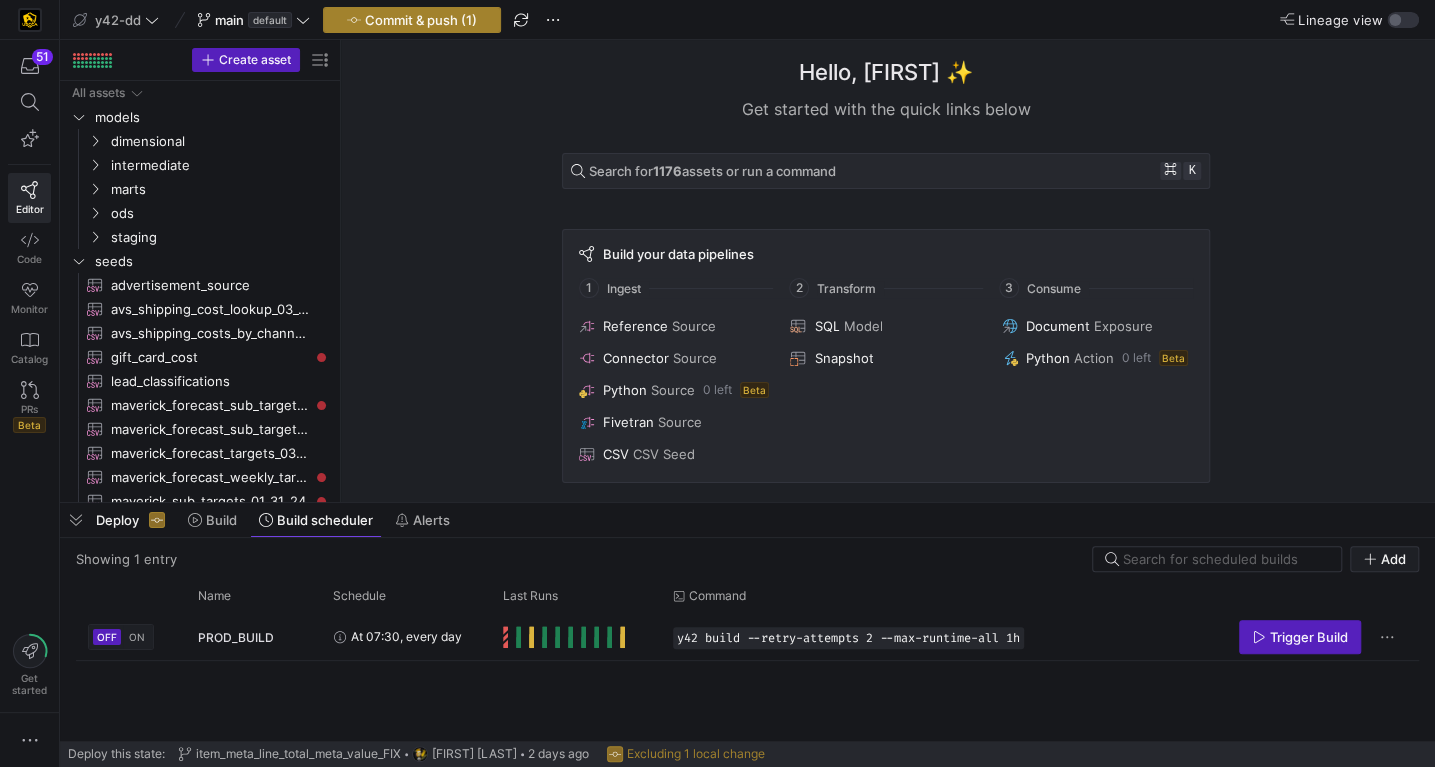 click on "Commit & push (1)" at bounding box center (421, 20) 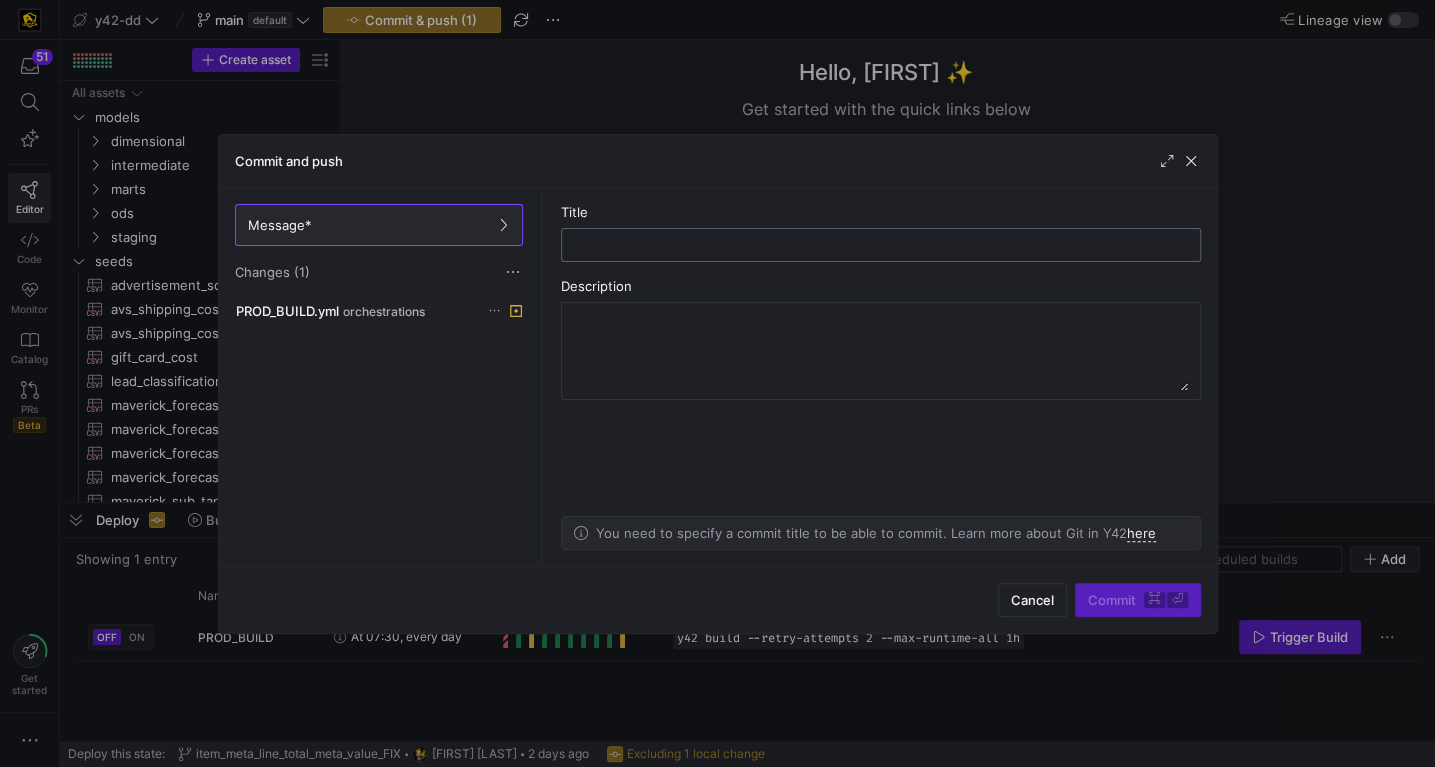 click at bounding box center [881, 245] 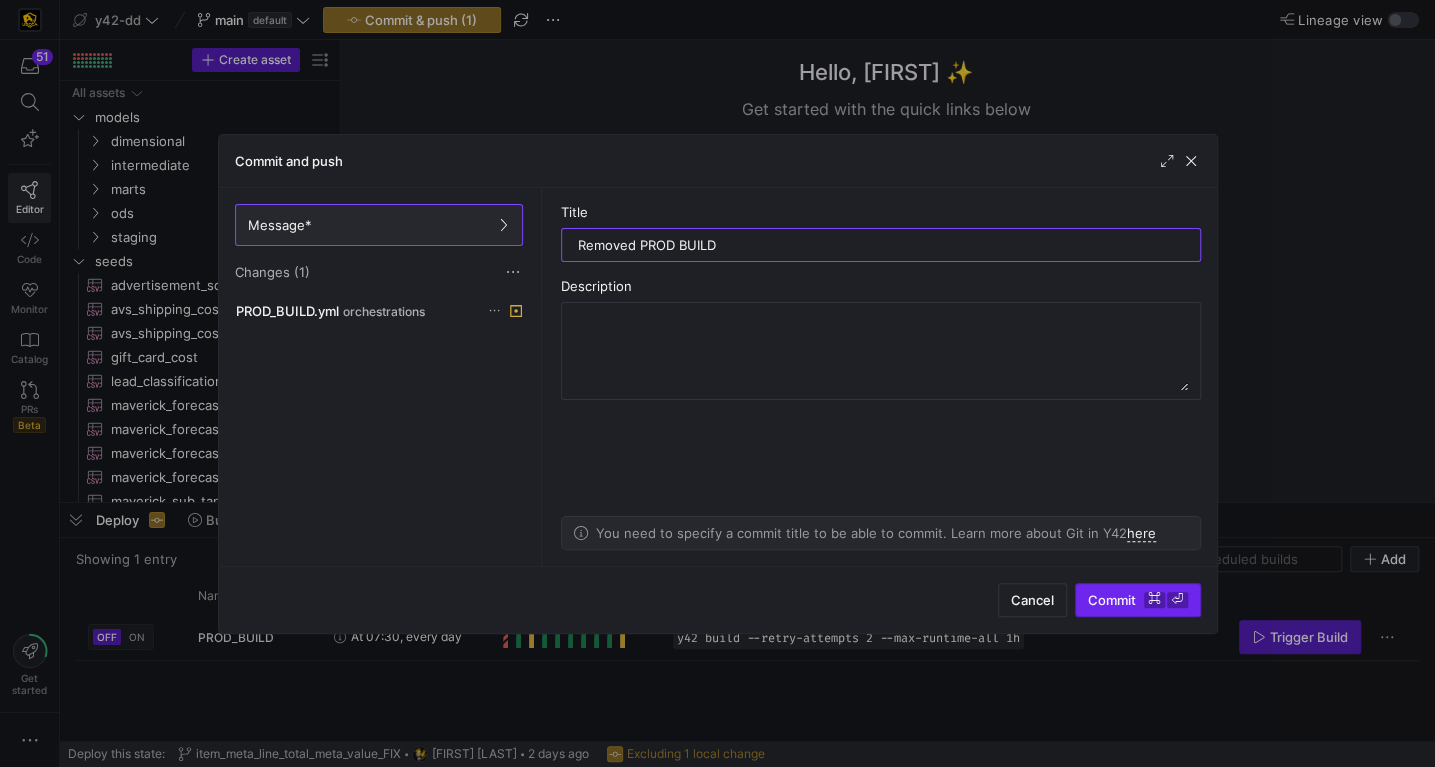 type on "Removed PROD BUILD" 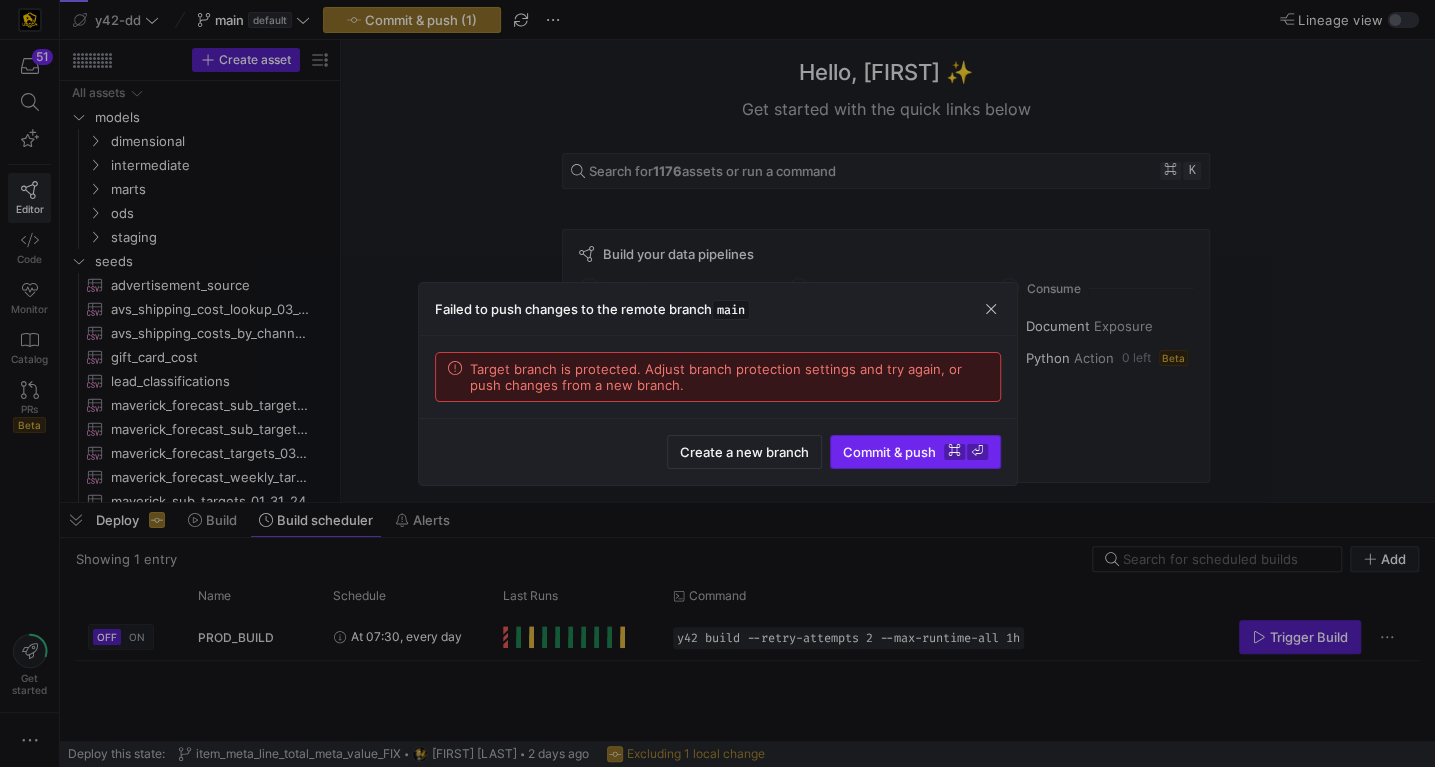 click on "Commit & push  ⌘ ⏎" at bounding box center [915, 452] 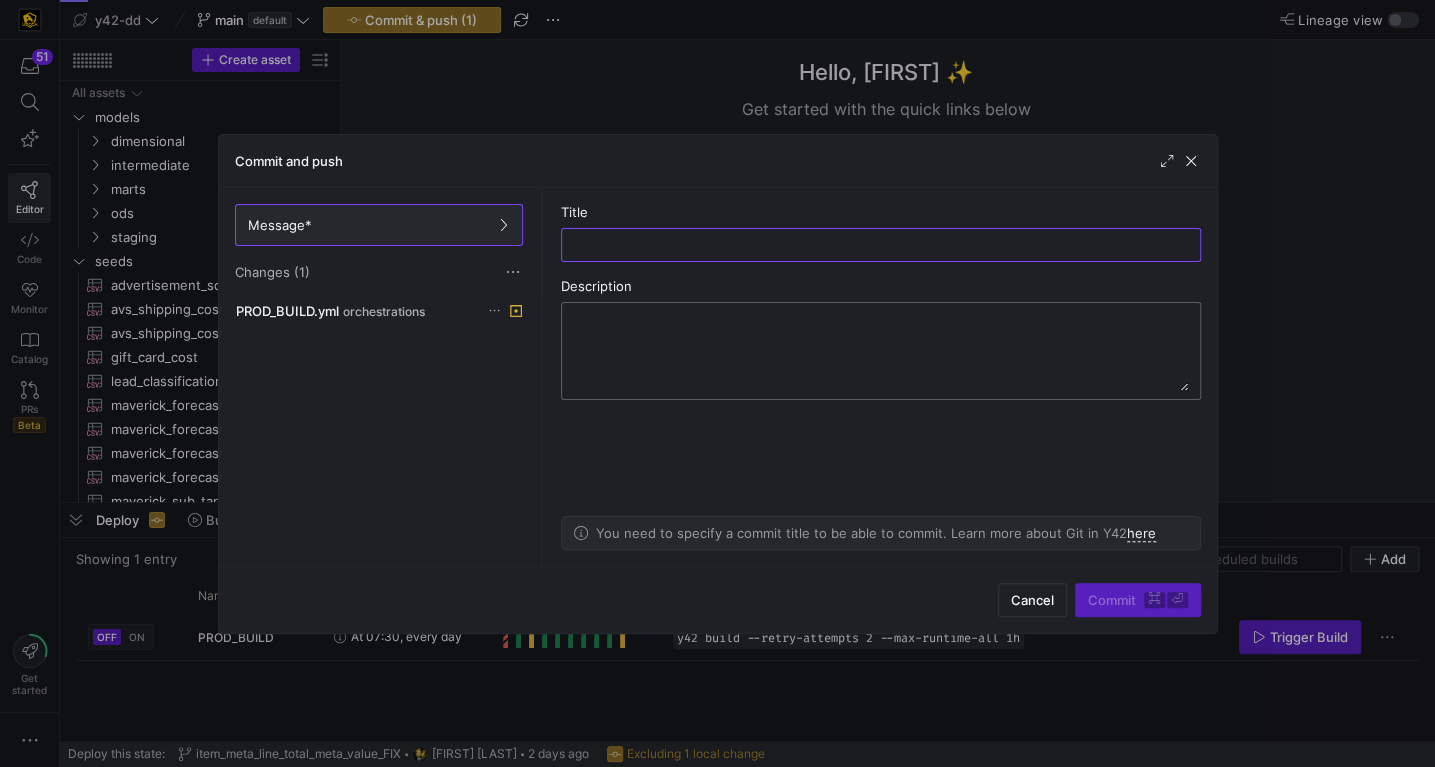 type on "R" 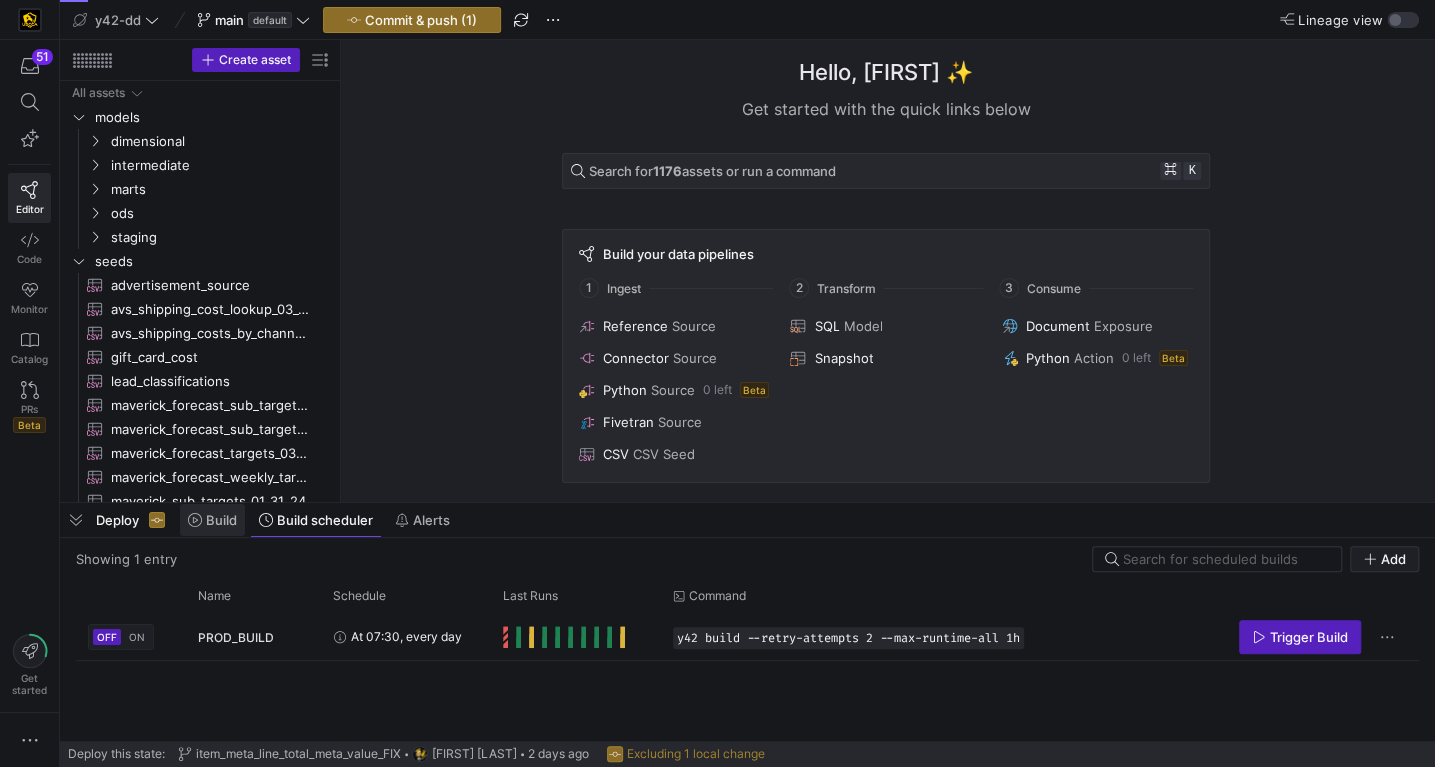 click on "Build" 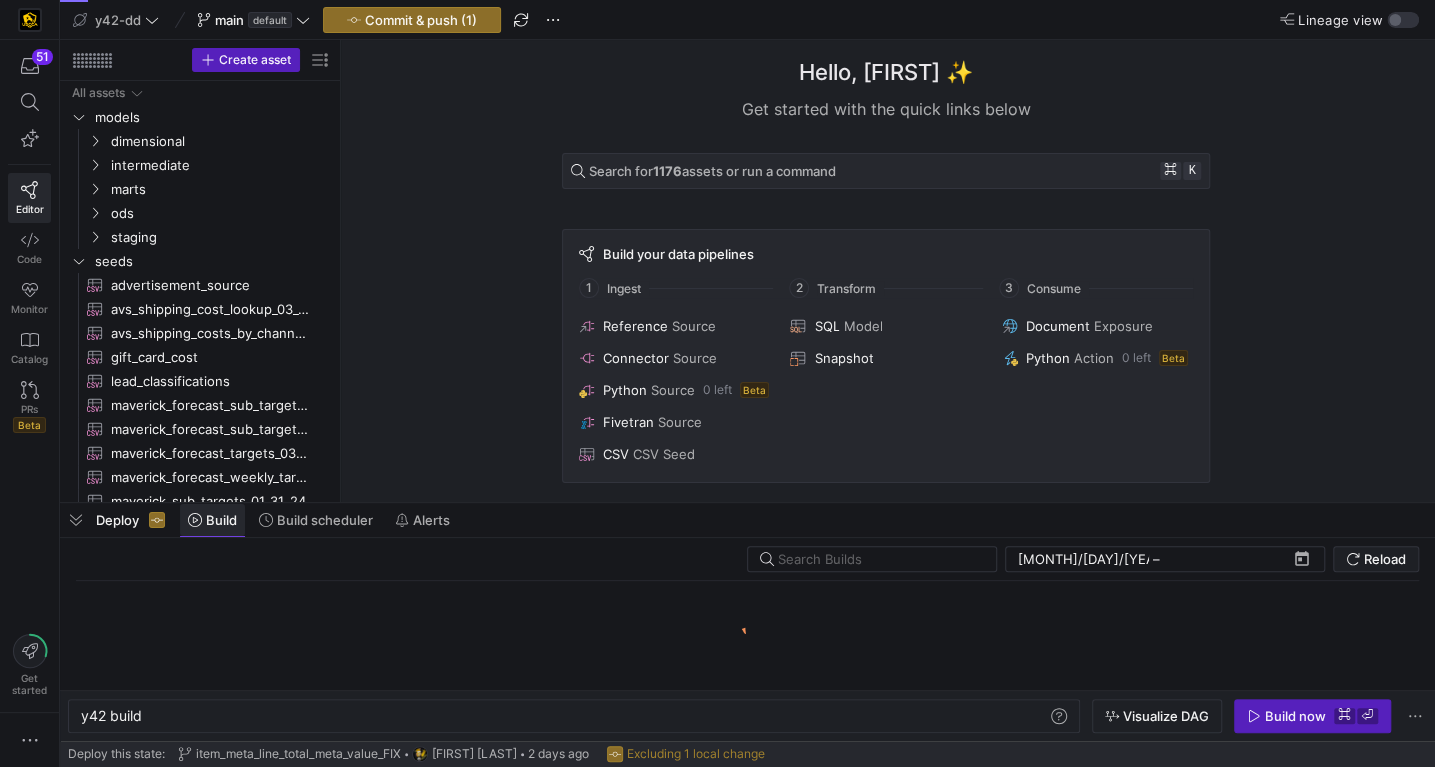 scroll, scrollTop: 0, scrollLeft: 60, axis: horizontal 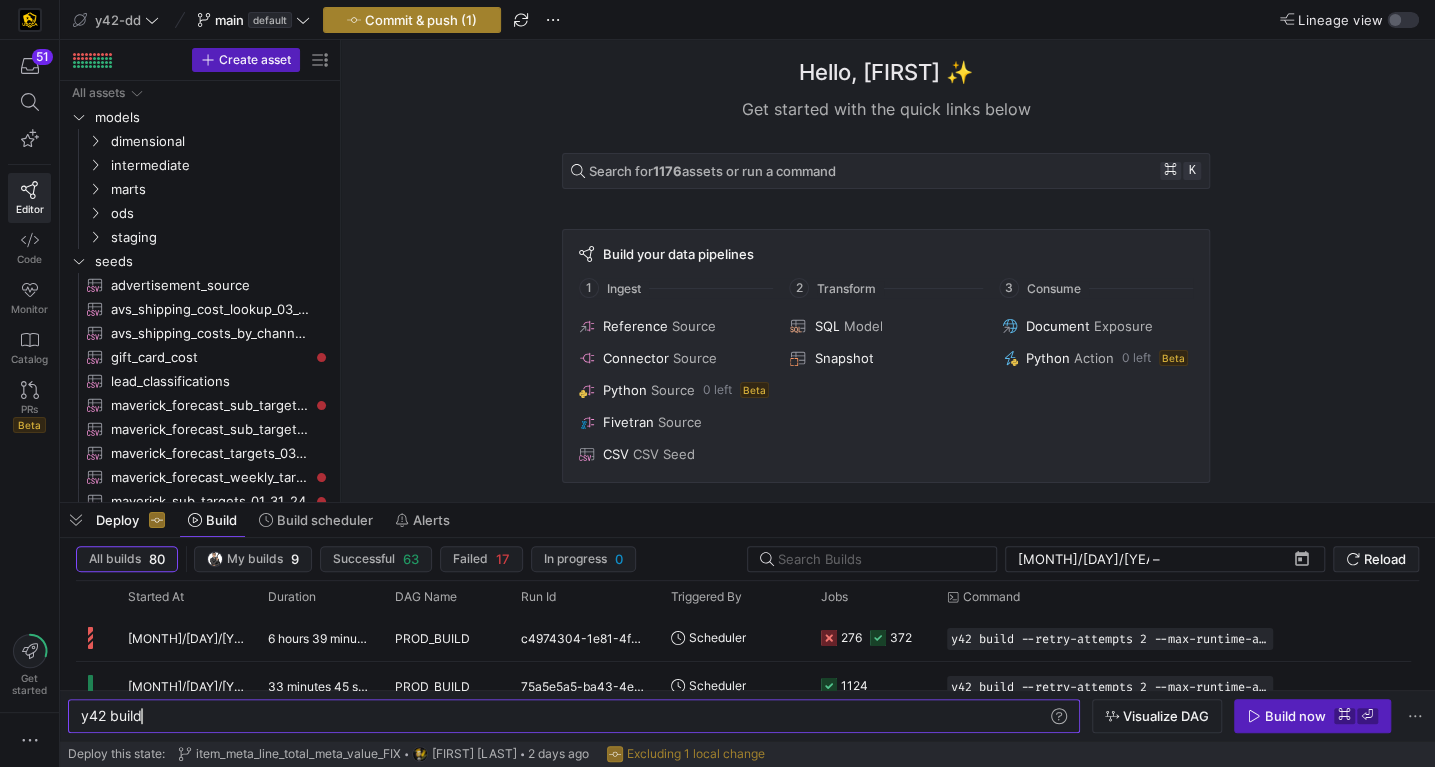 click on "Commit & push (1)" at bounding box center (421, 20) 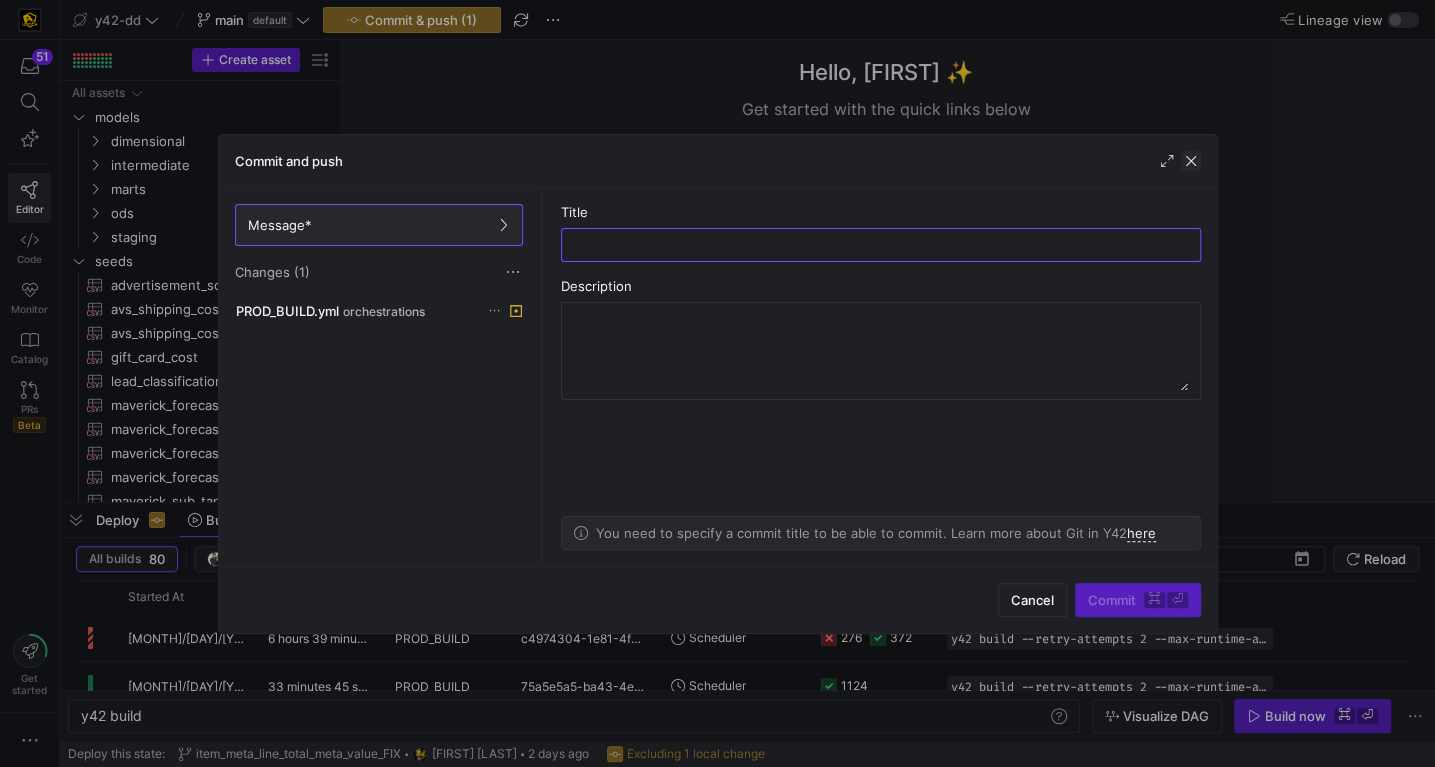 click 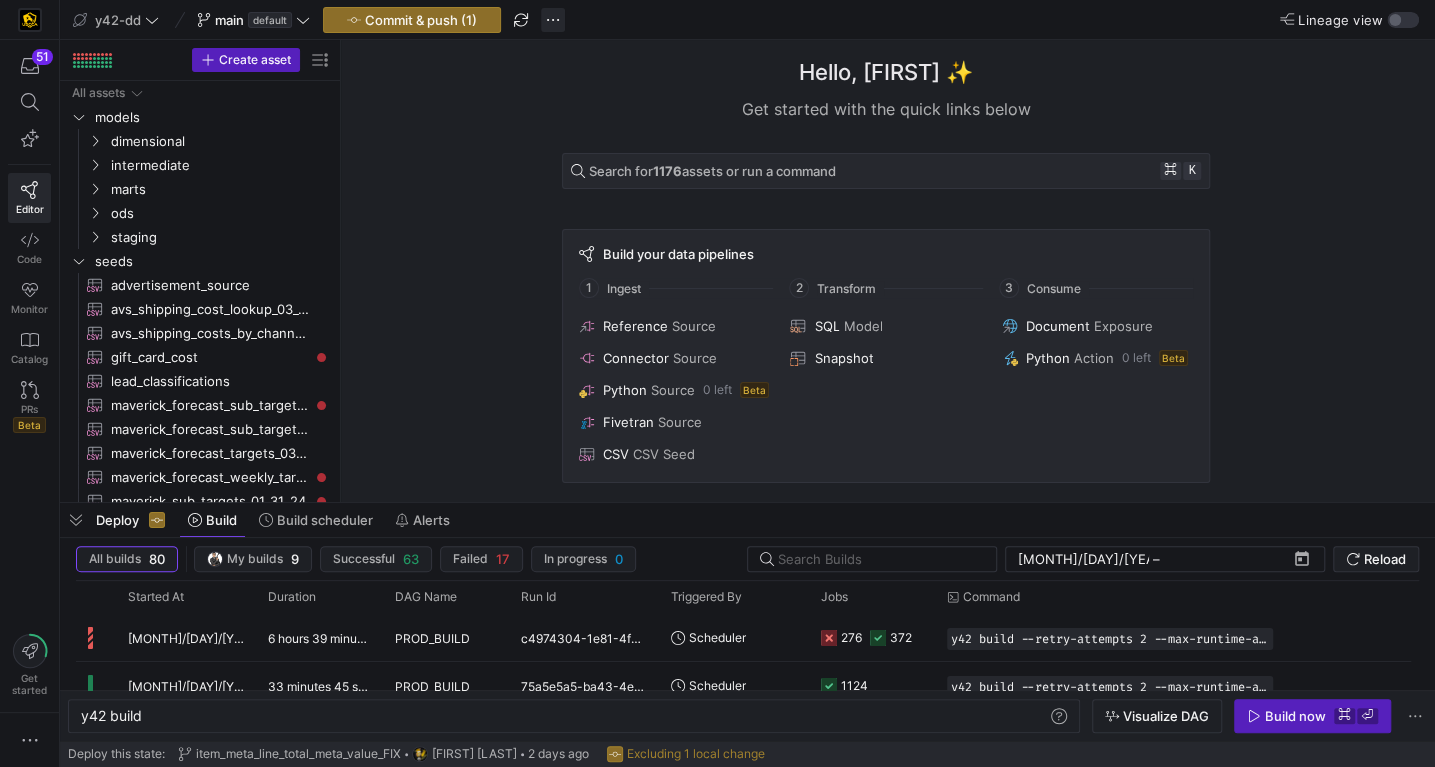 click 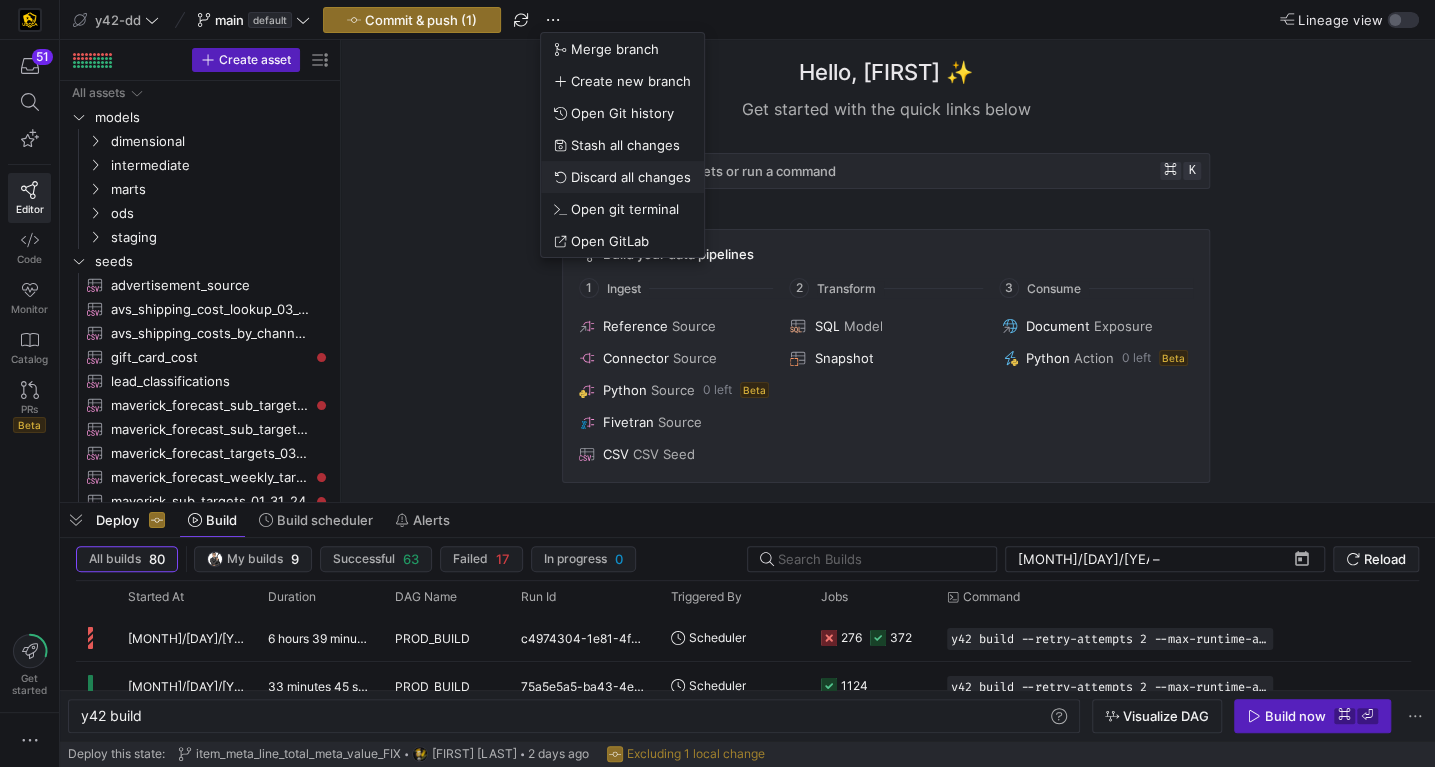 click on "Discard all changes" at bounding box center [631, 177] 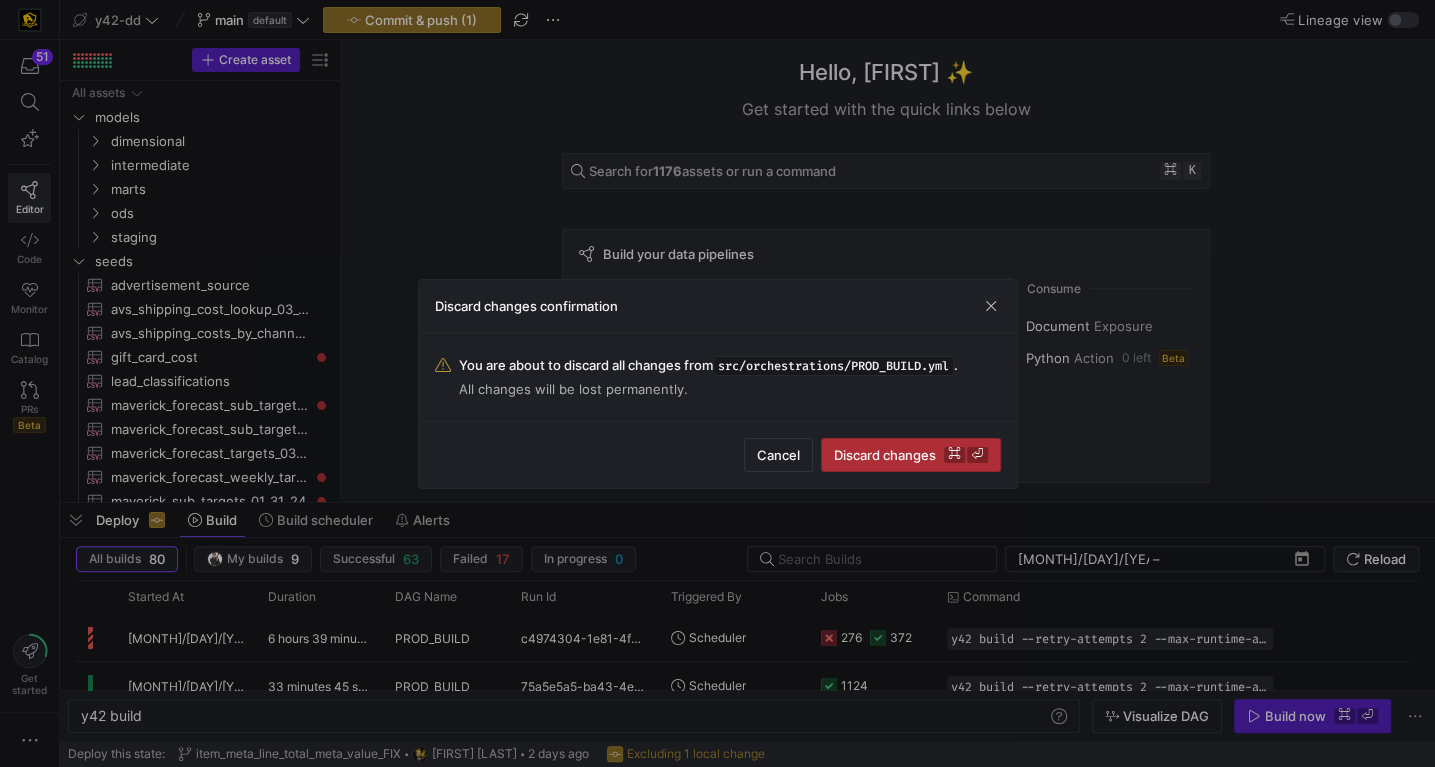 click on "Discard changes  ⌘ ⏎" at bounding box center (911, 455) 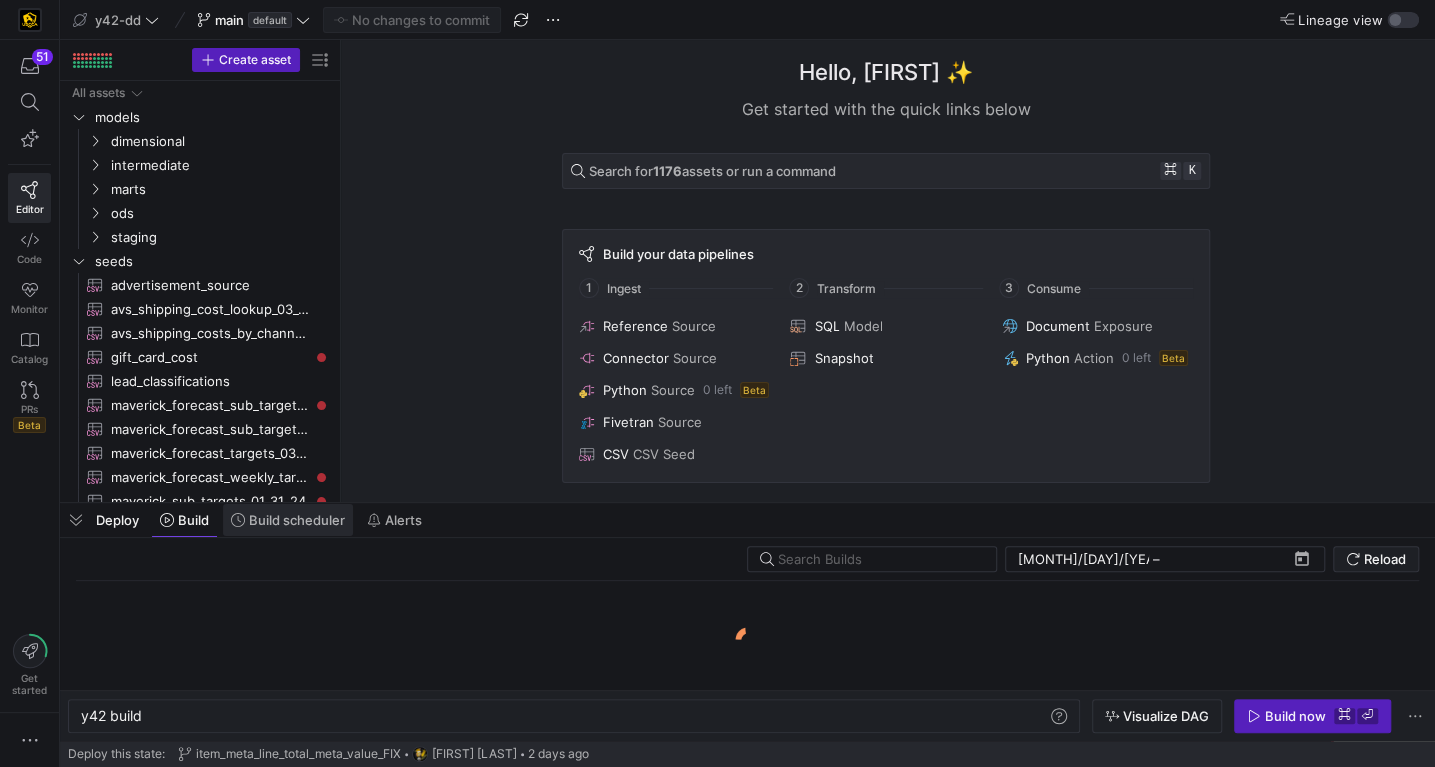 click on "Build scheduler" 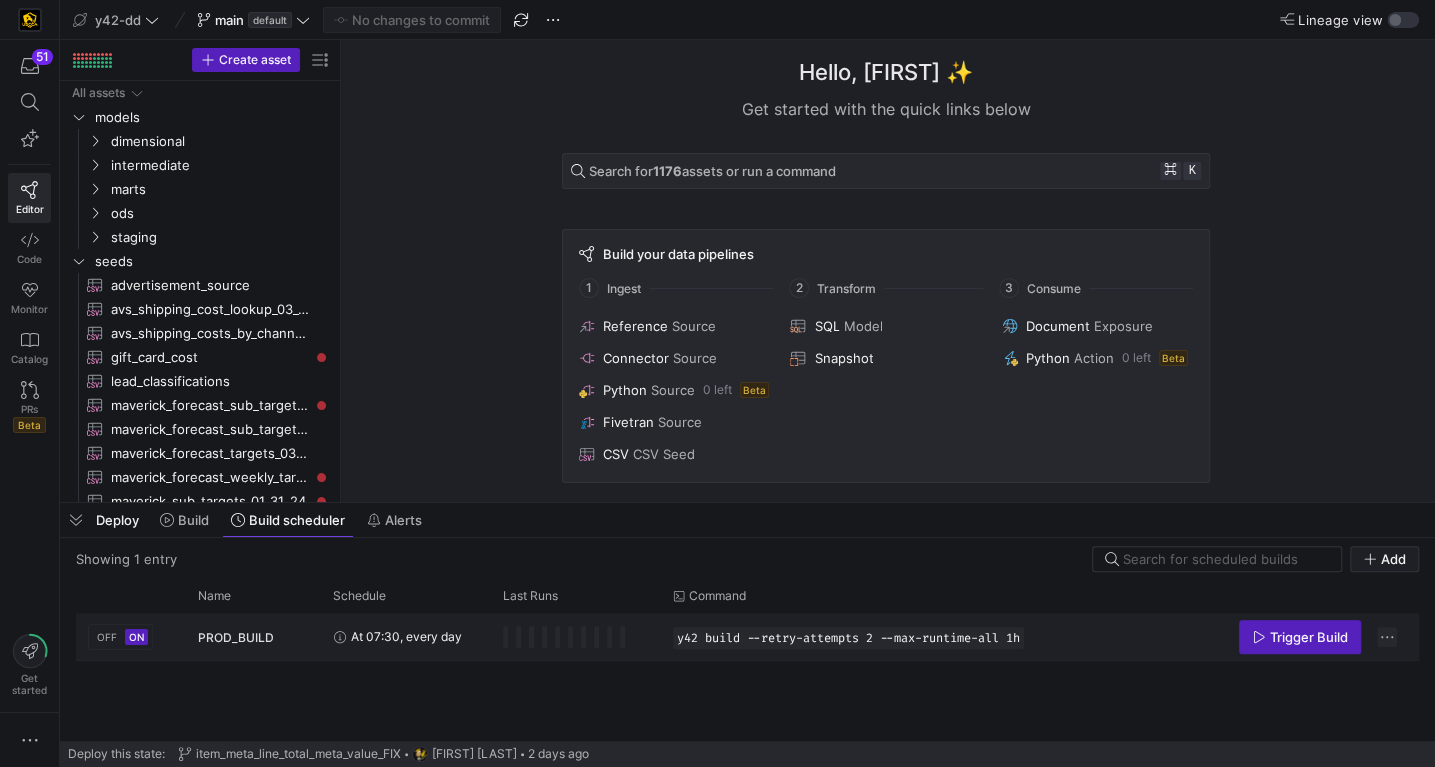 click 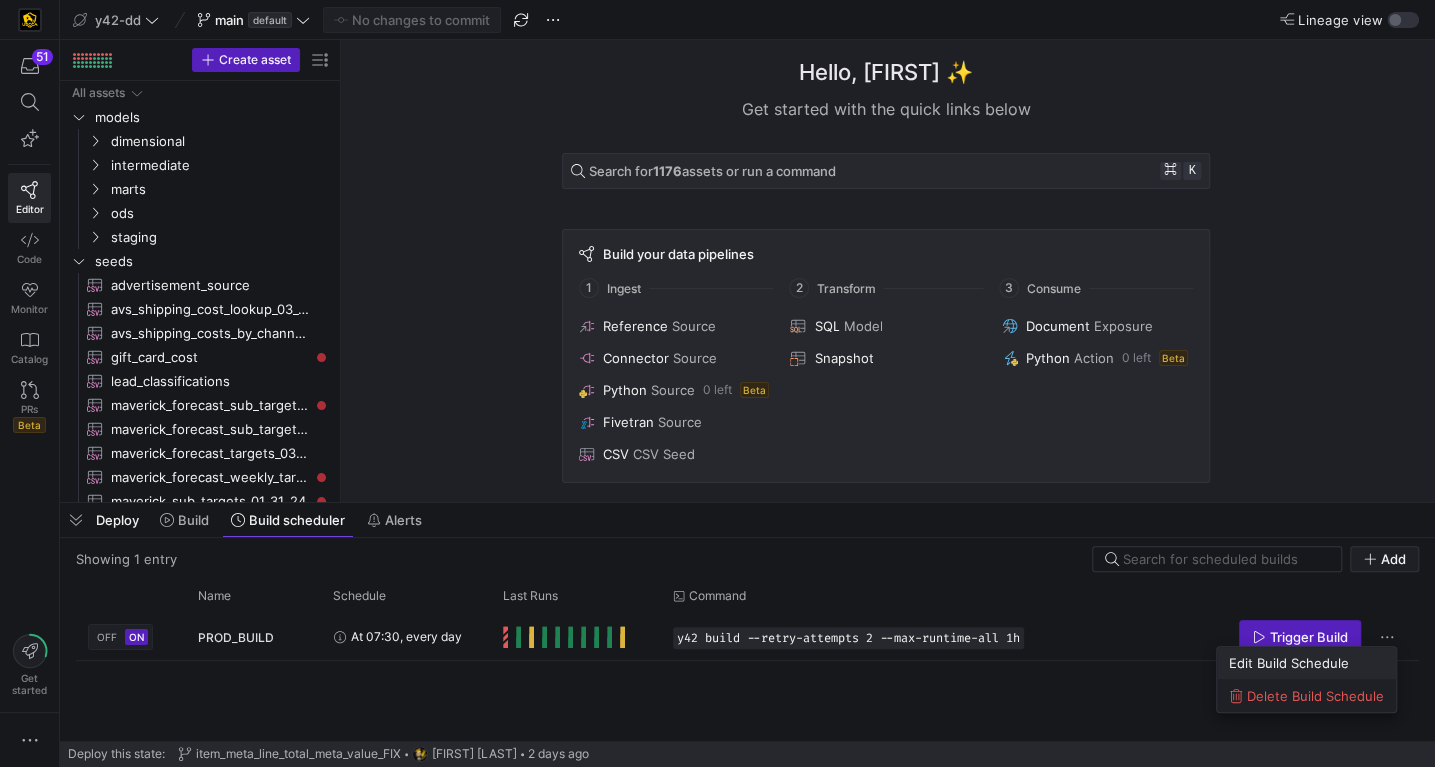 click on "Edit Build Schedule" at bounding box center (1306, 663) 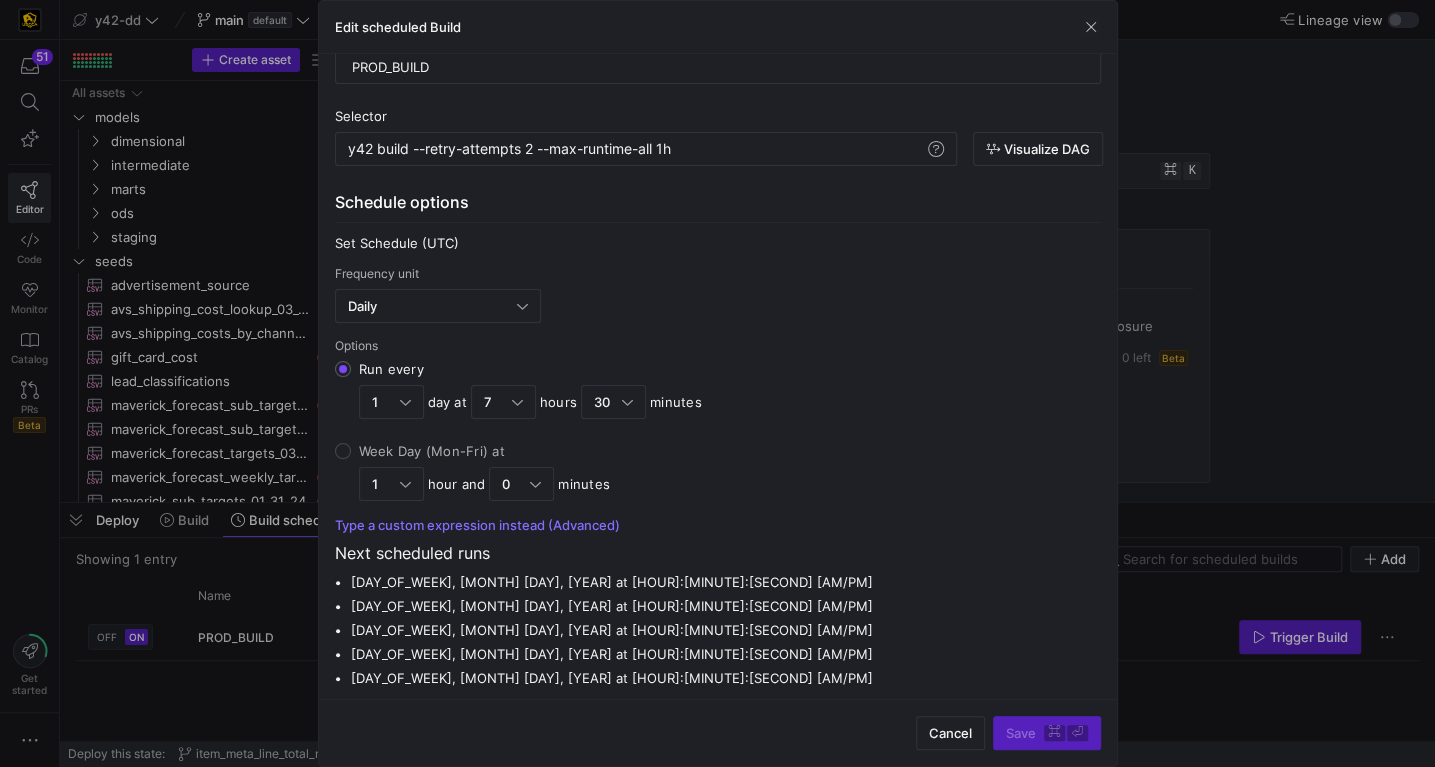 scroll, scrollTop: 0, scrollLeft: 0, axis: both 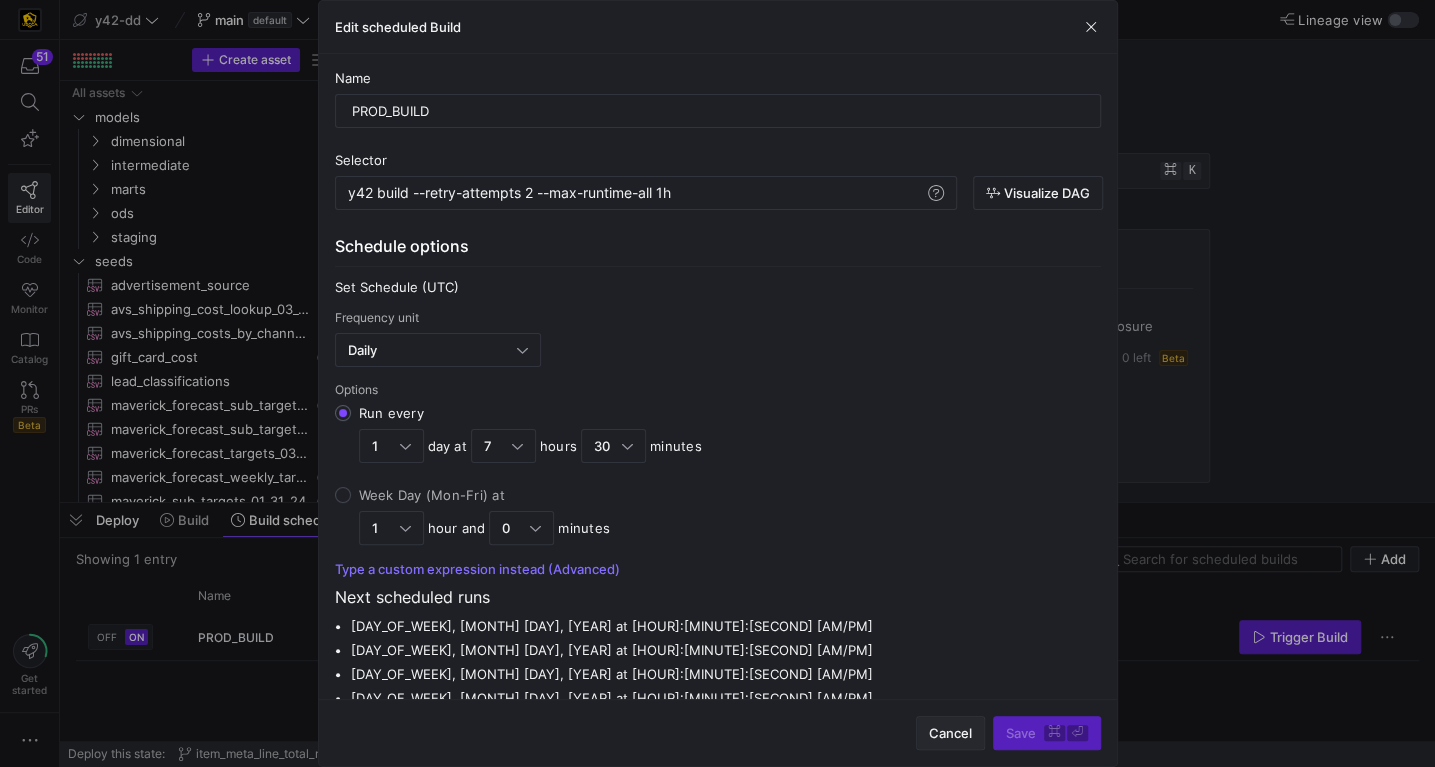 click on "Cancel" at bounding box center (950, 733) 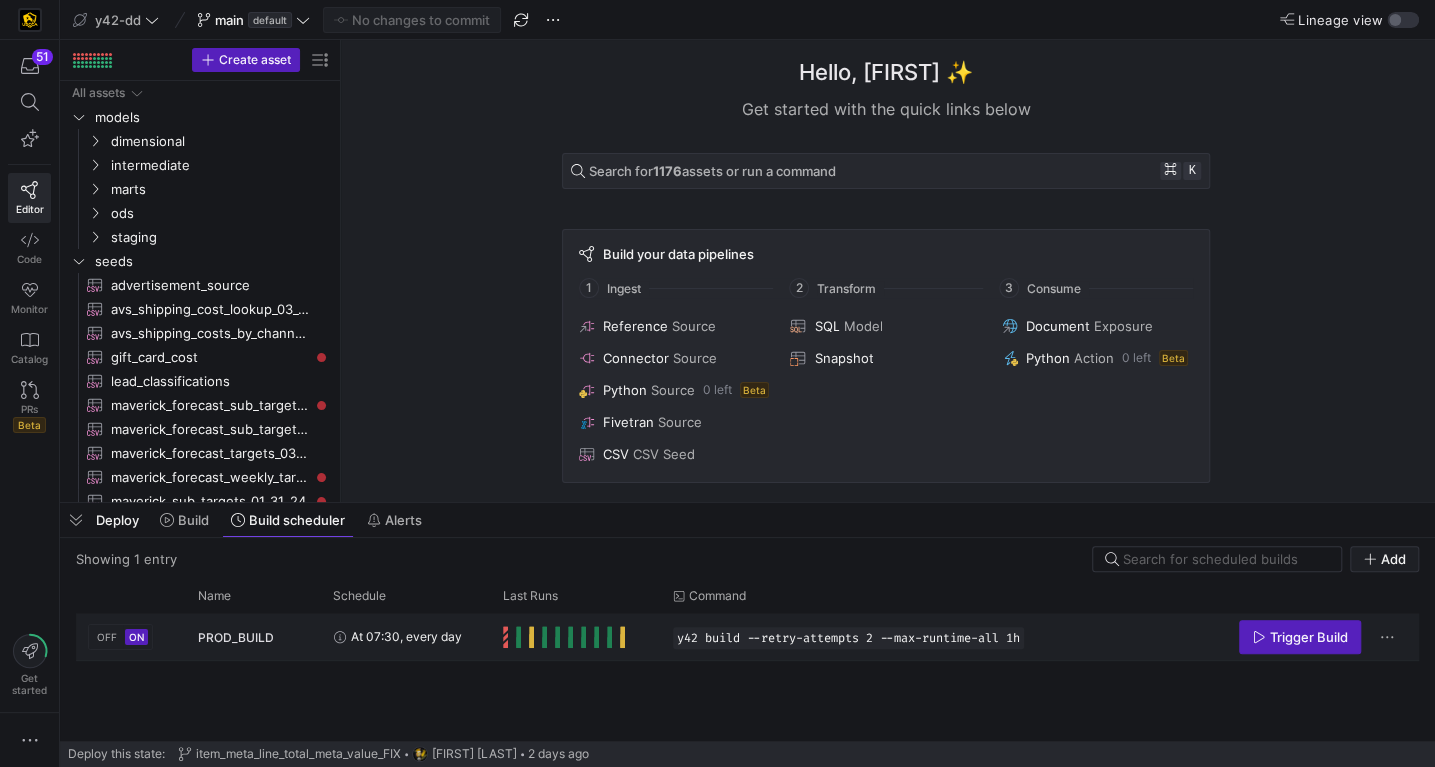 click on "ON" at bounding box center [136, 637] 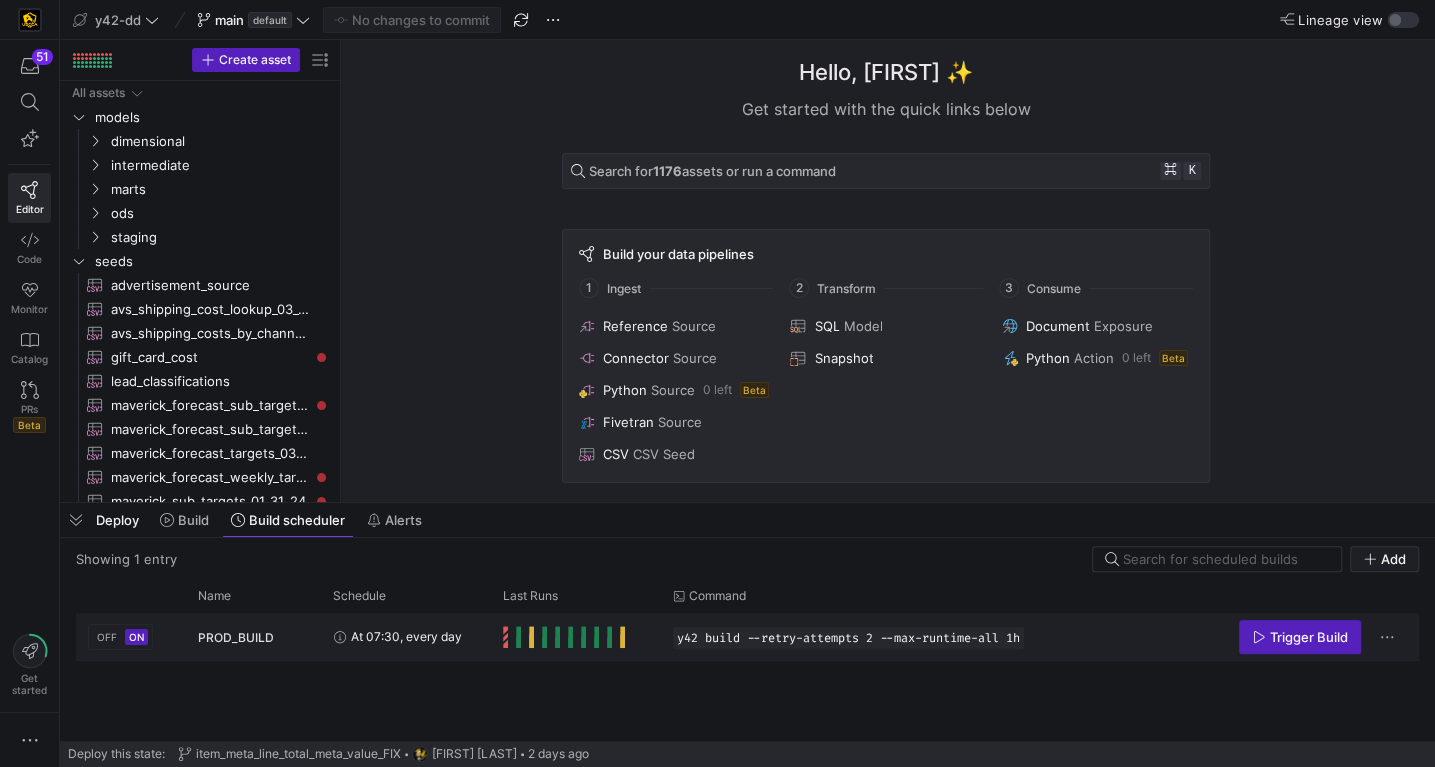 click on "OFF" at bounding box center (107, 637) 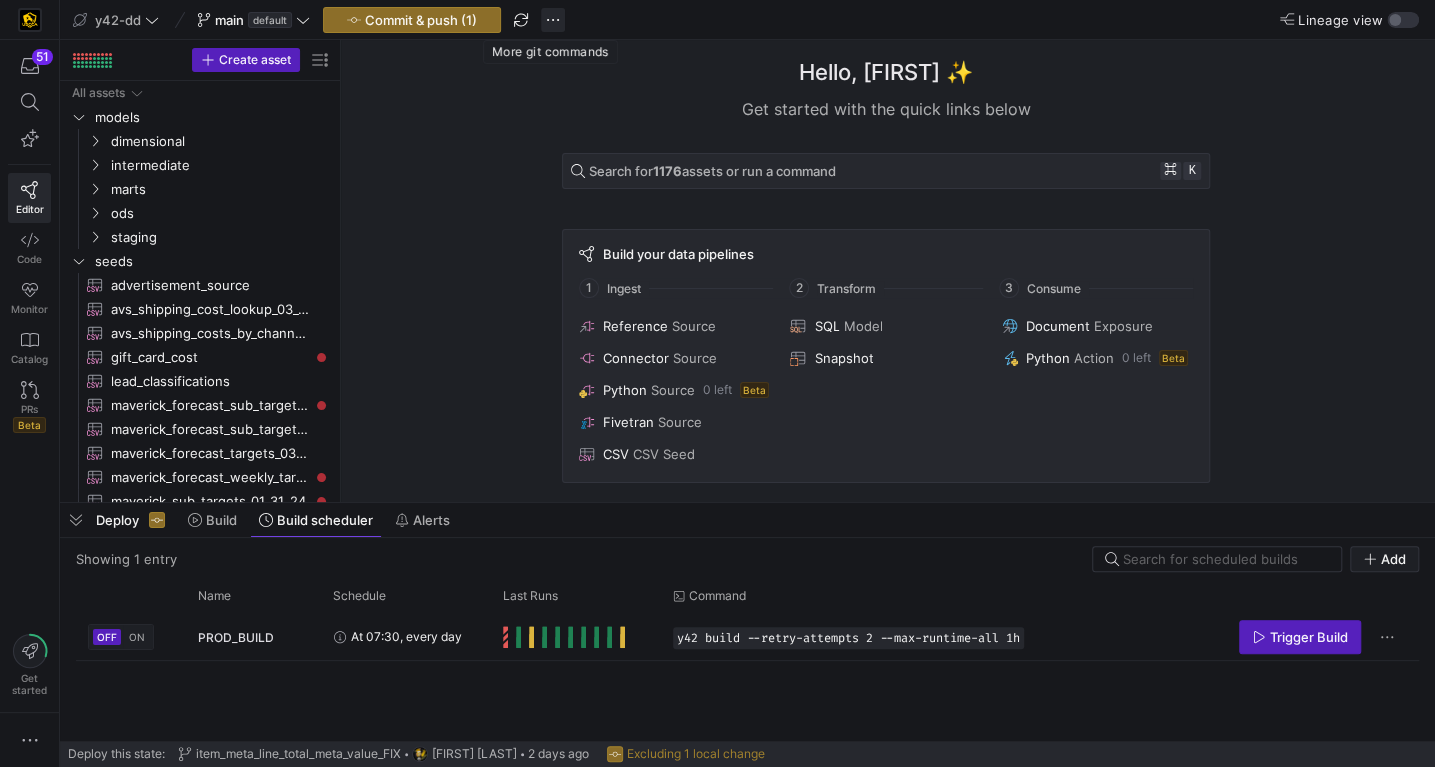 click 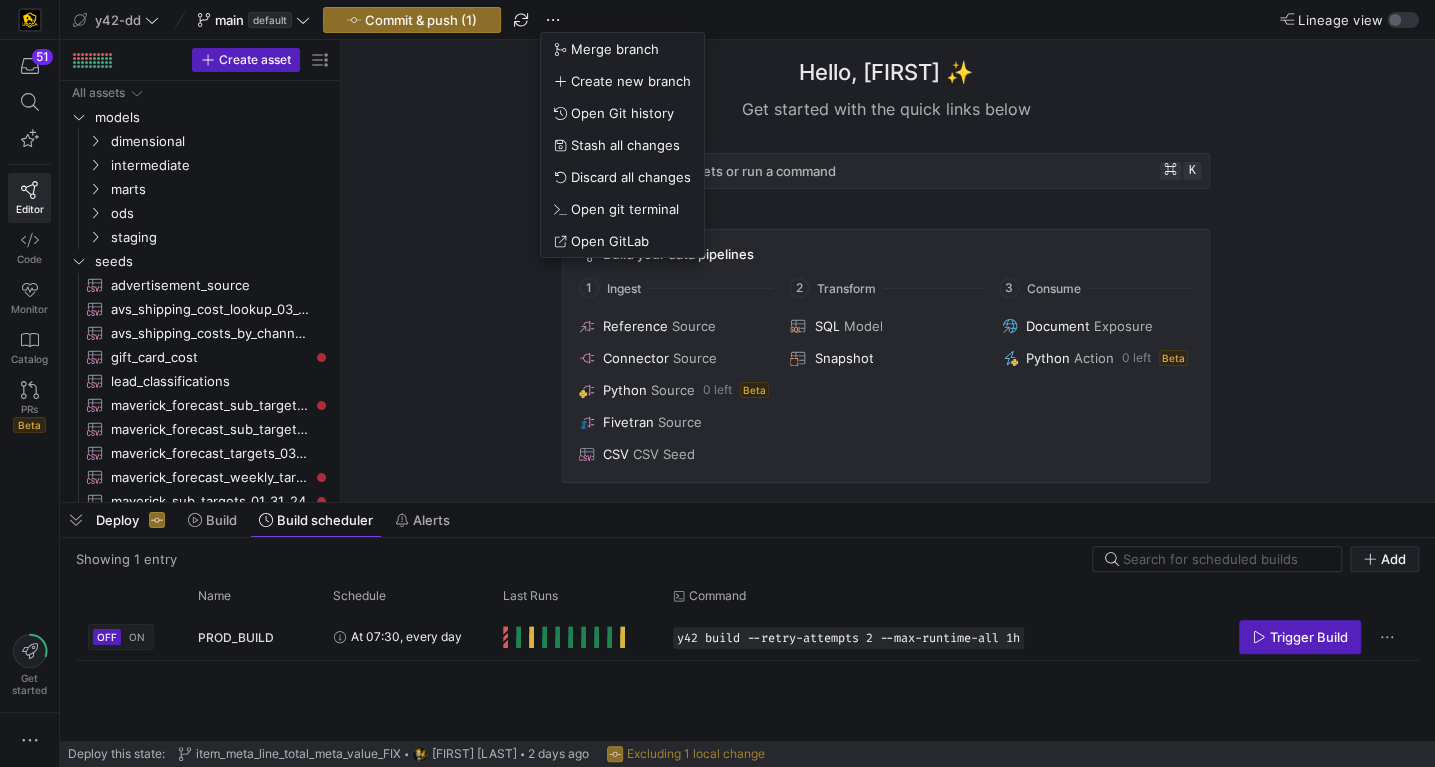 click at bounding box center (717, 383) 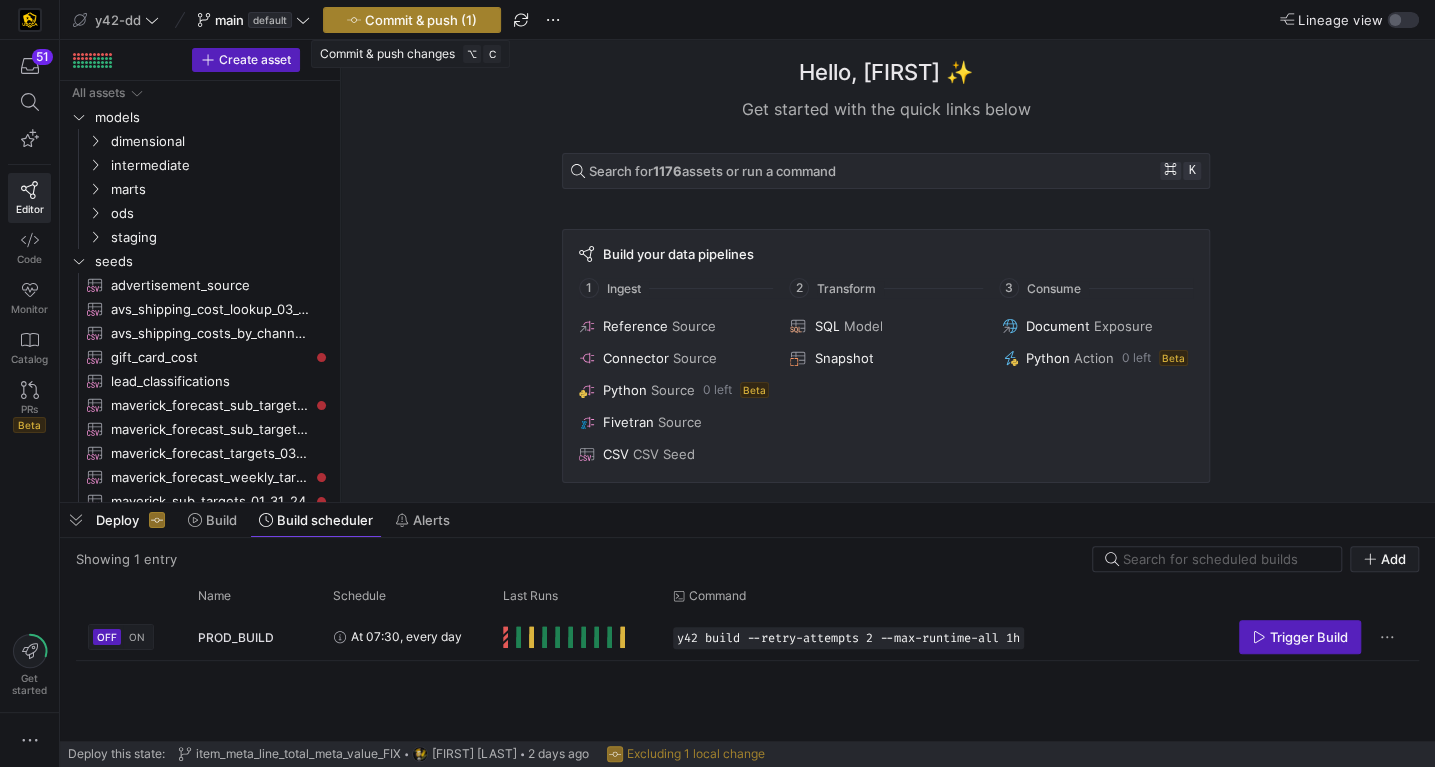 click on "Commit & push (1)" at bounding box center (421, 20) 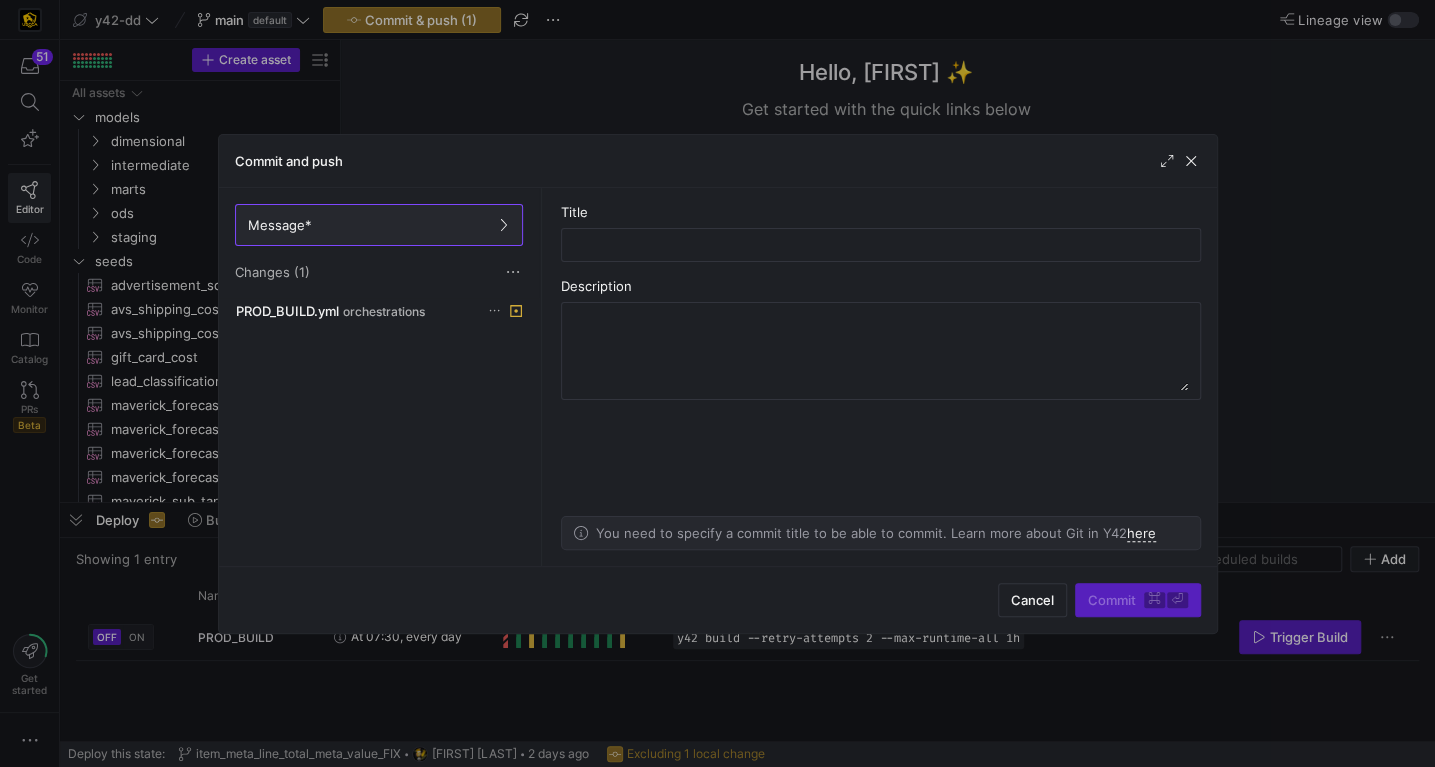 click on "Title Description  You need to specify a commit title to be able to commit. Learn more about Git in Y42  here" at bounding box center (881, 377) 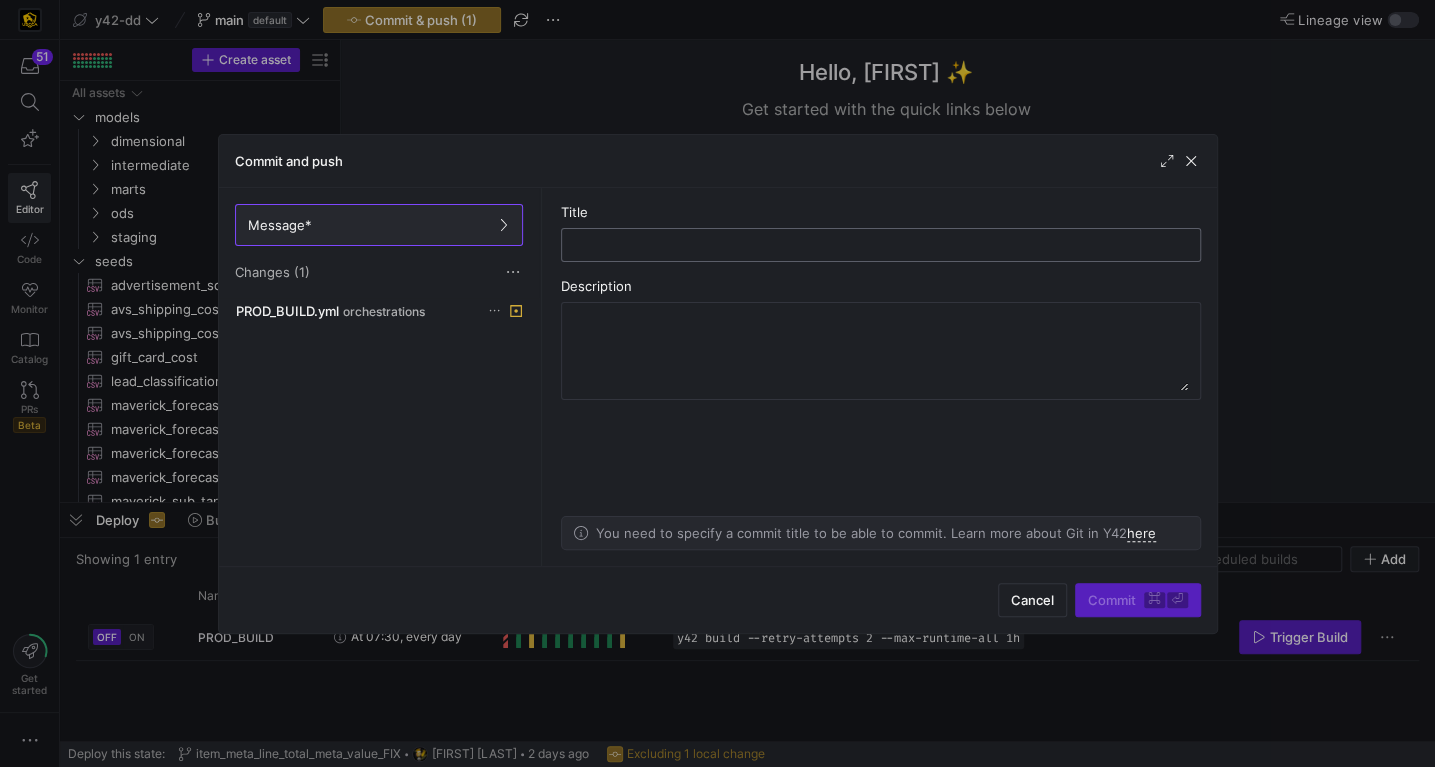 click at bounding box center [881, 245] 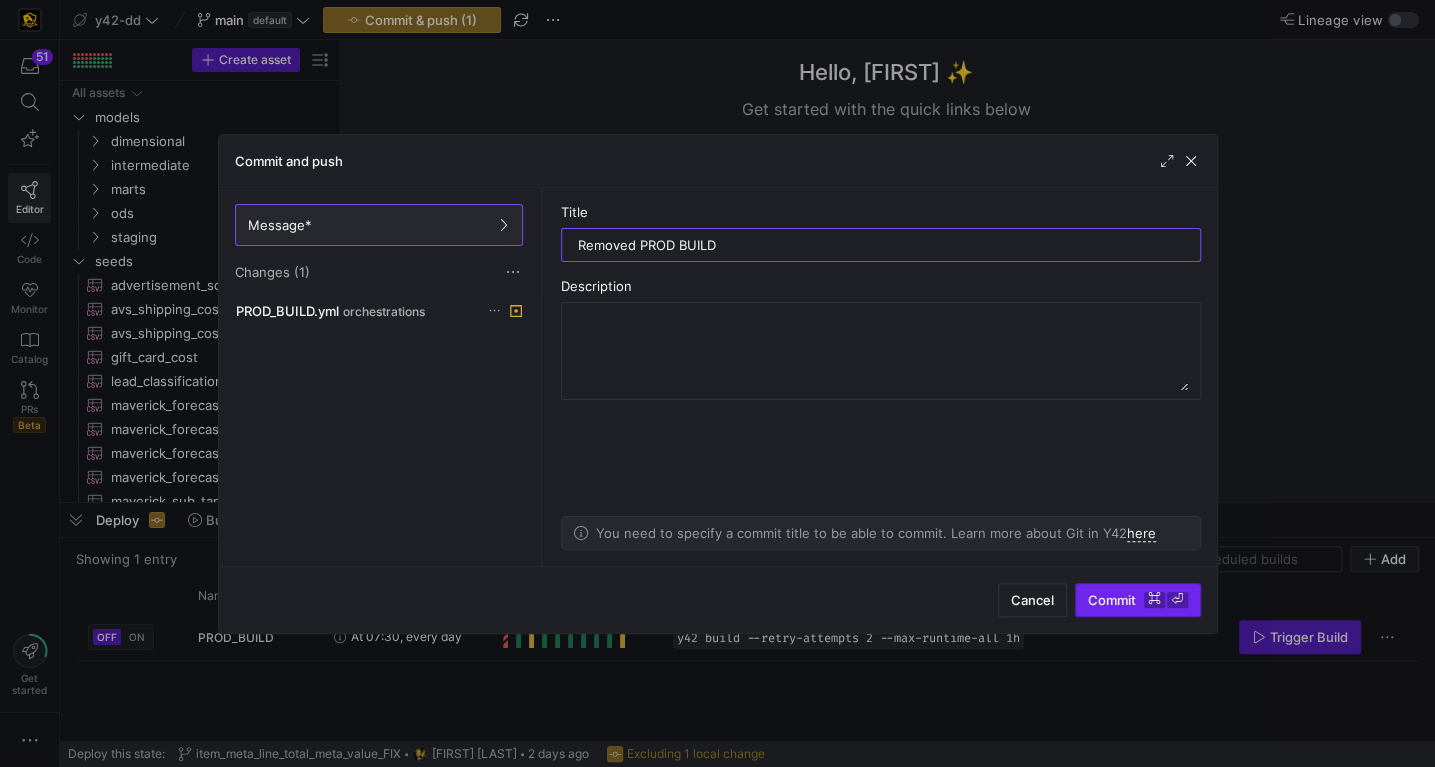 type on "Removed PROD BUILD" 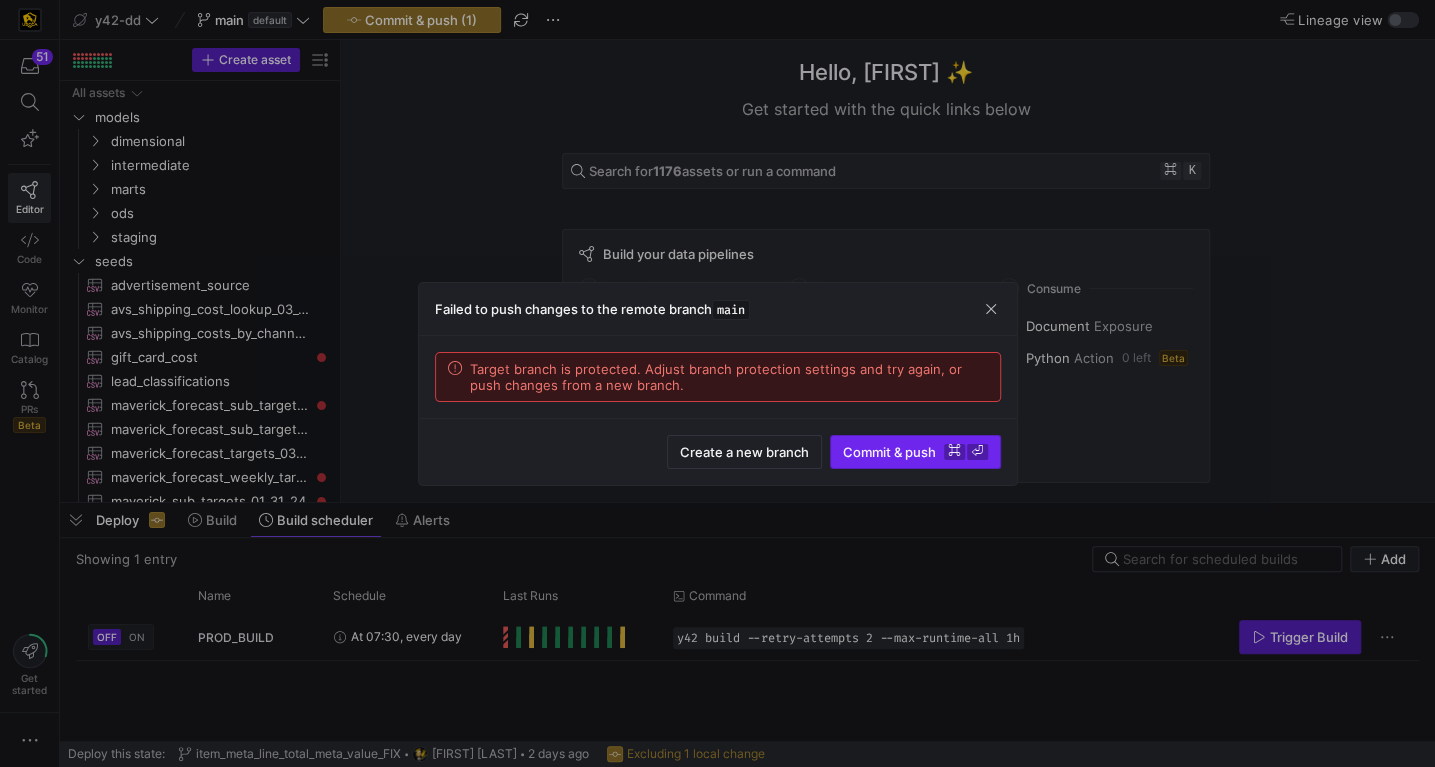 click on "Commit & push  ⌘ ⏎" at bounding box center (915, 452) 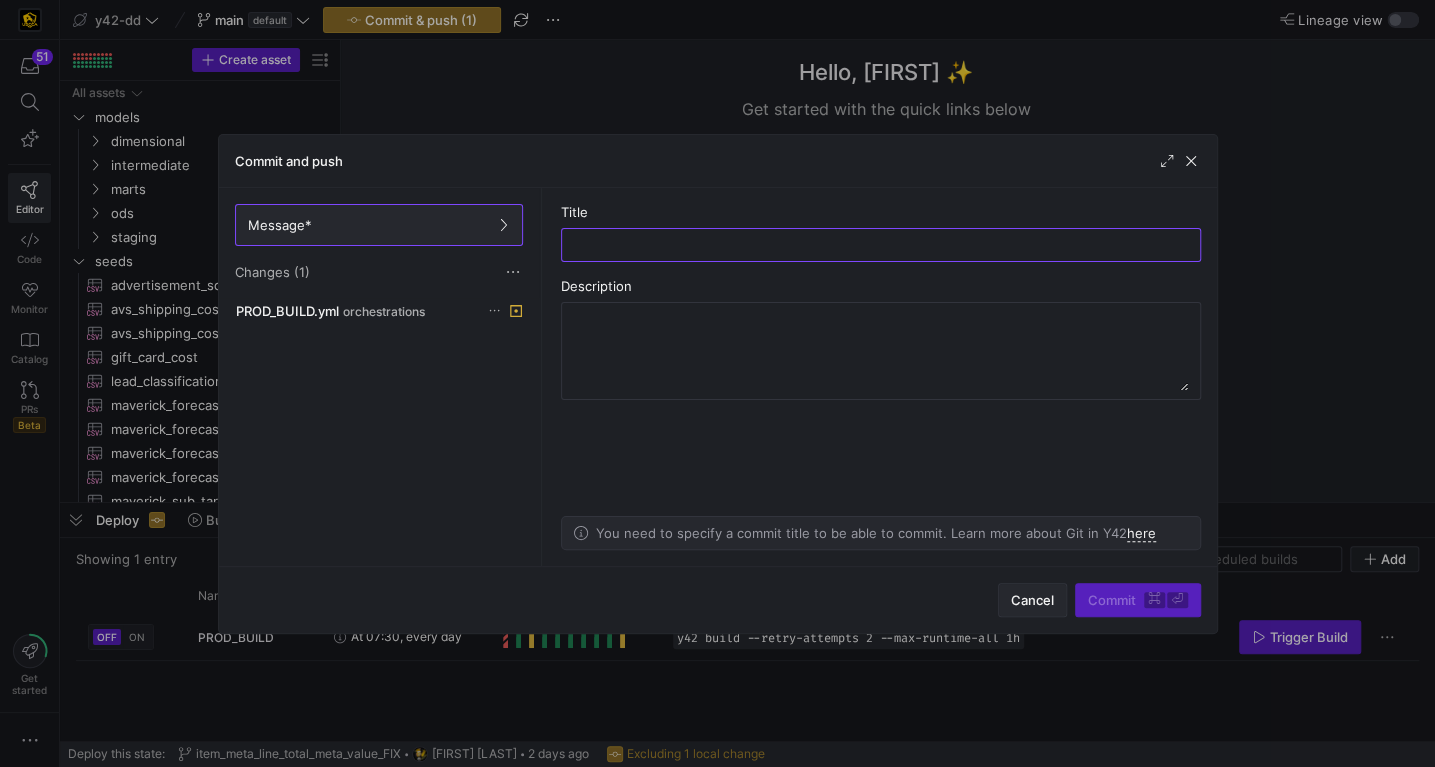 click at bounding box center [1032, 600] 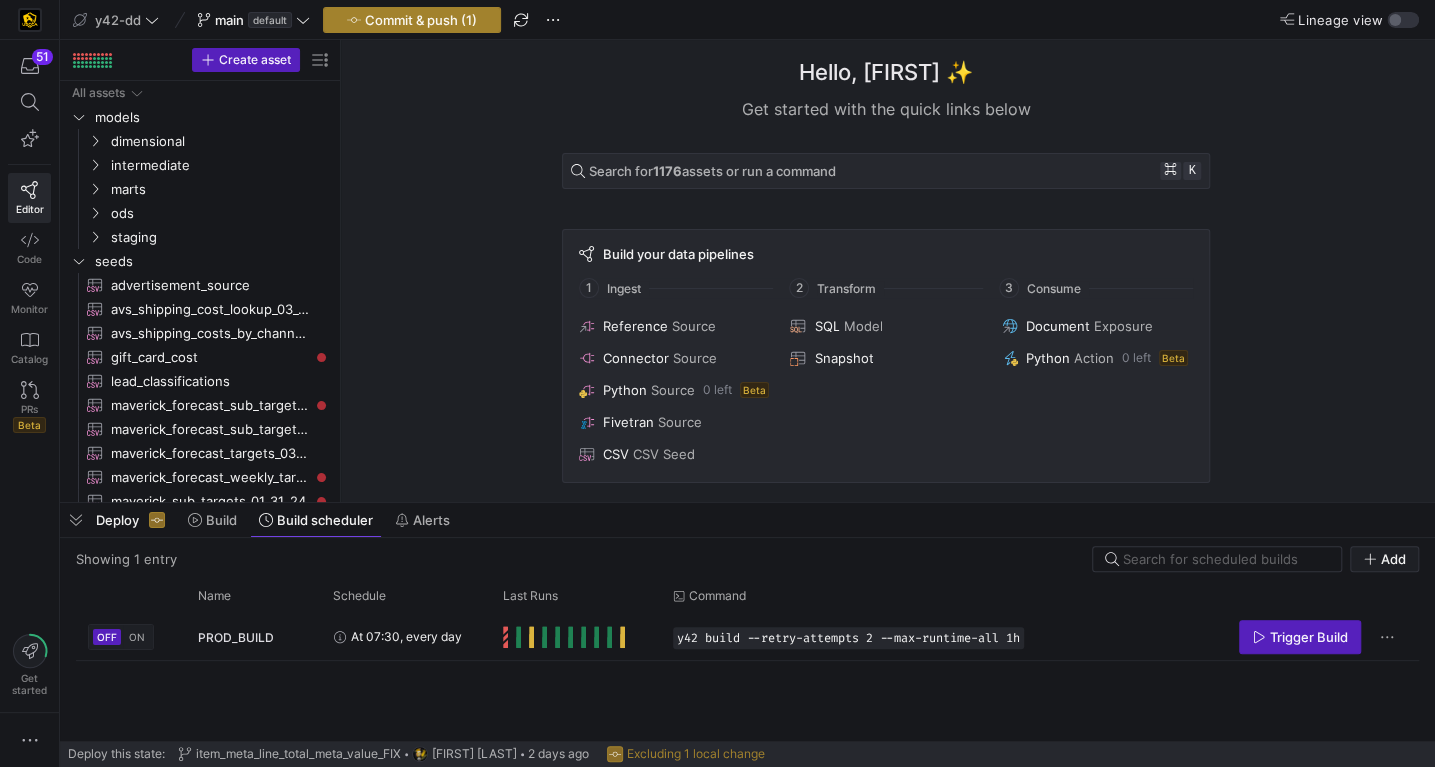 click on "Commit & push (1)" at bounding box center [421, 20] 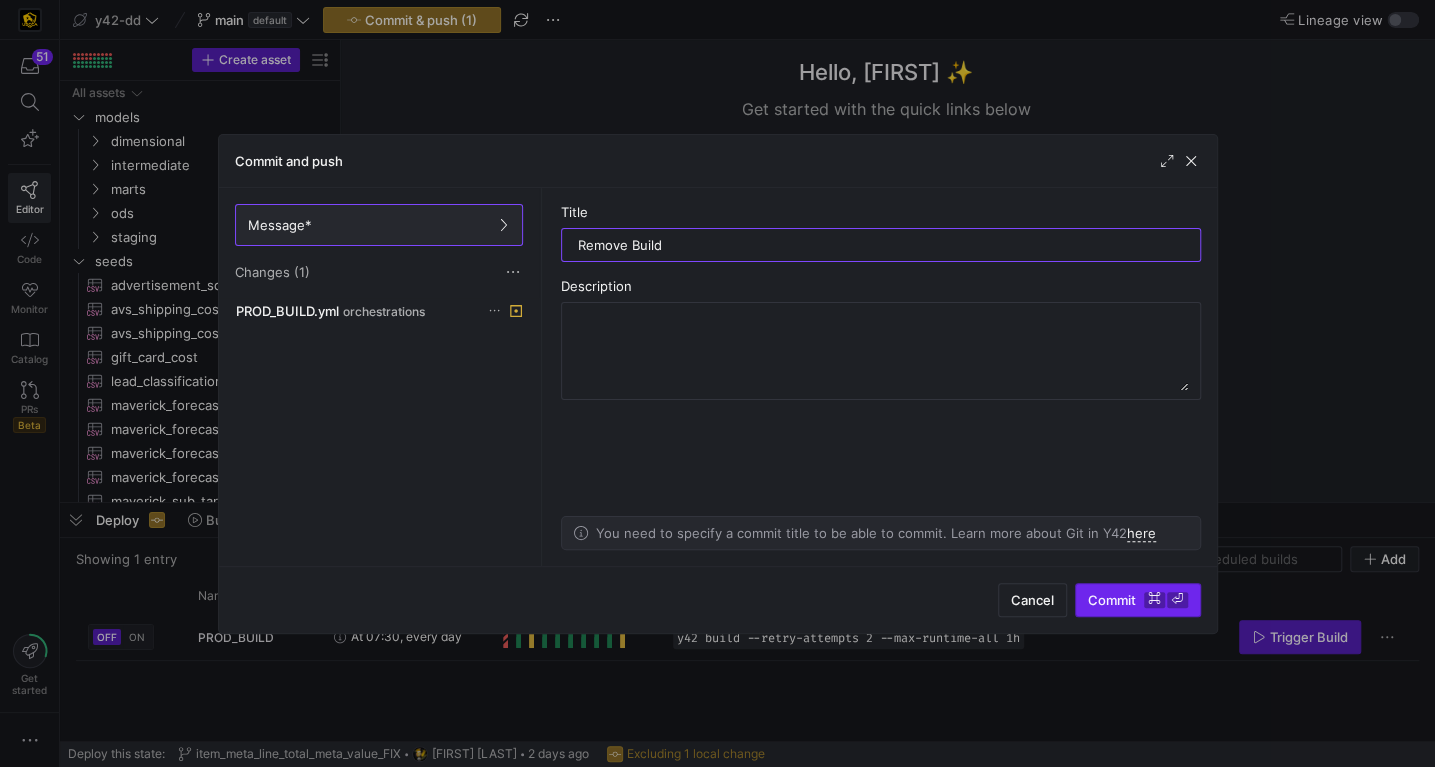 type on "Remove Build" 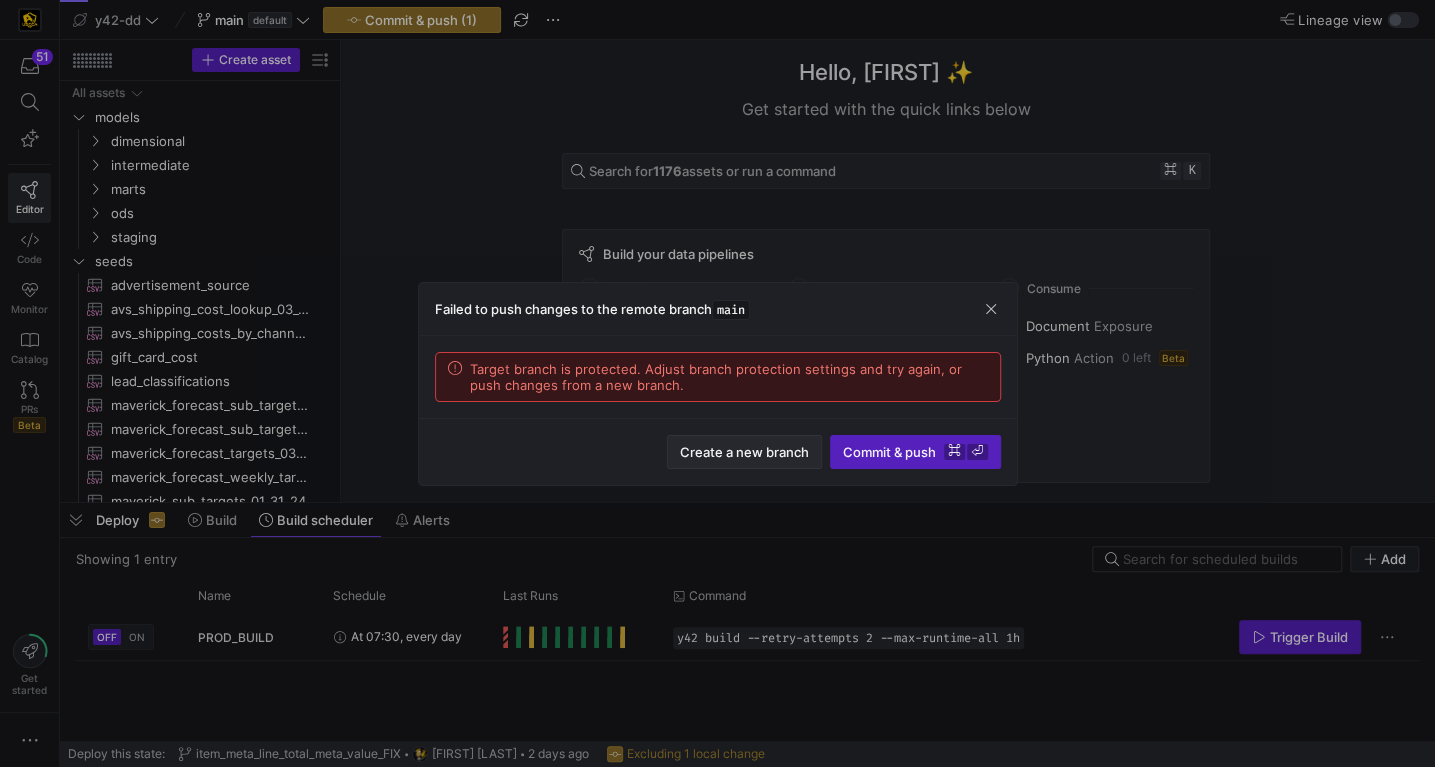 click on "Create a new branch" at bounding box center (744, 452) 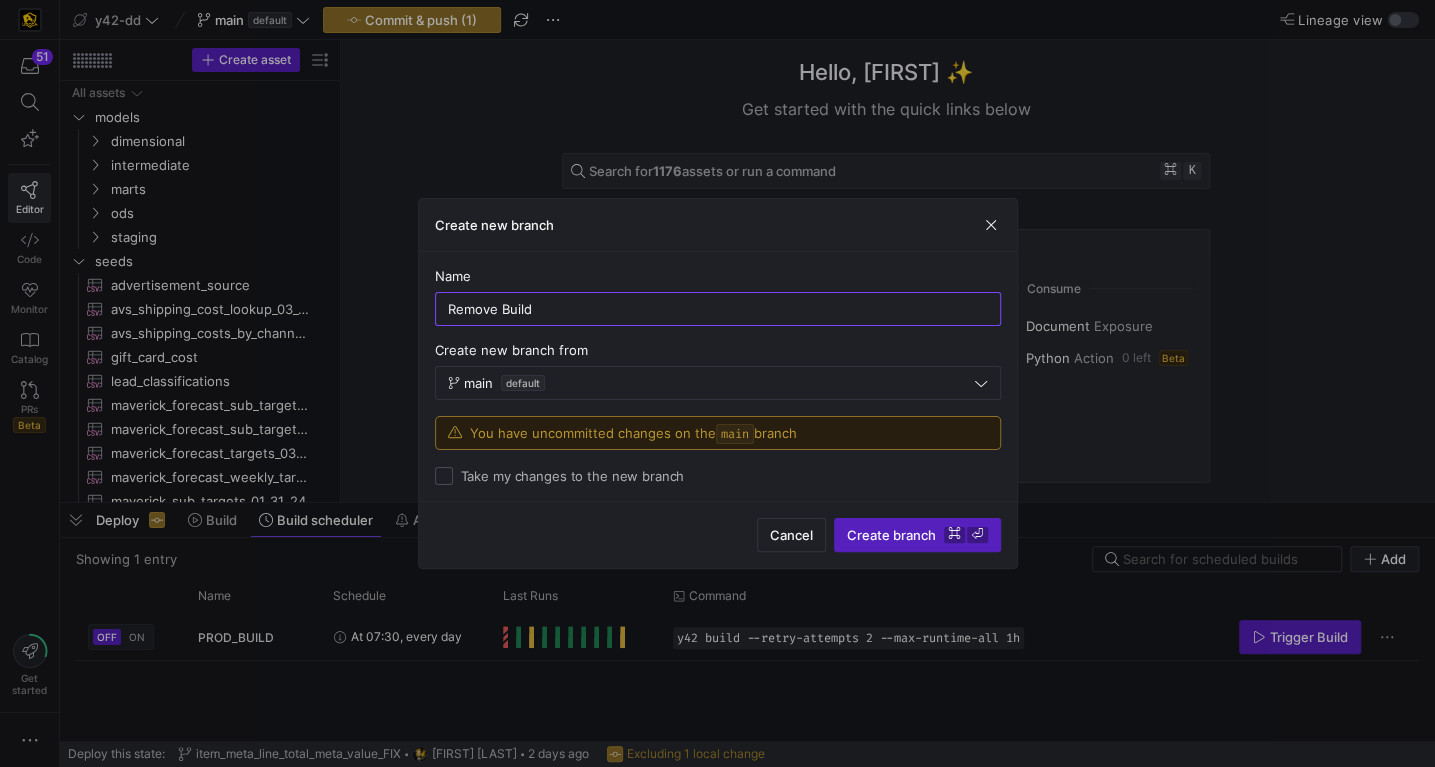 type on "Remove Build" 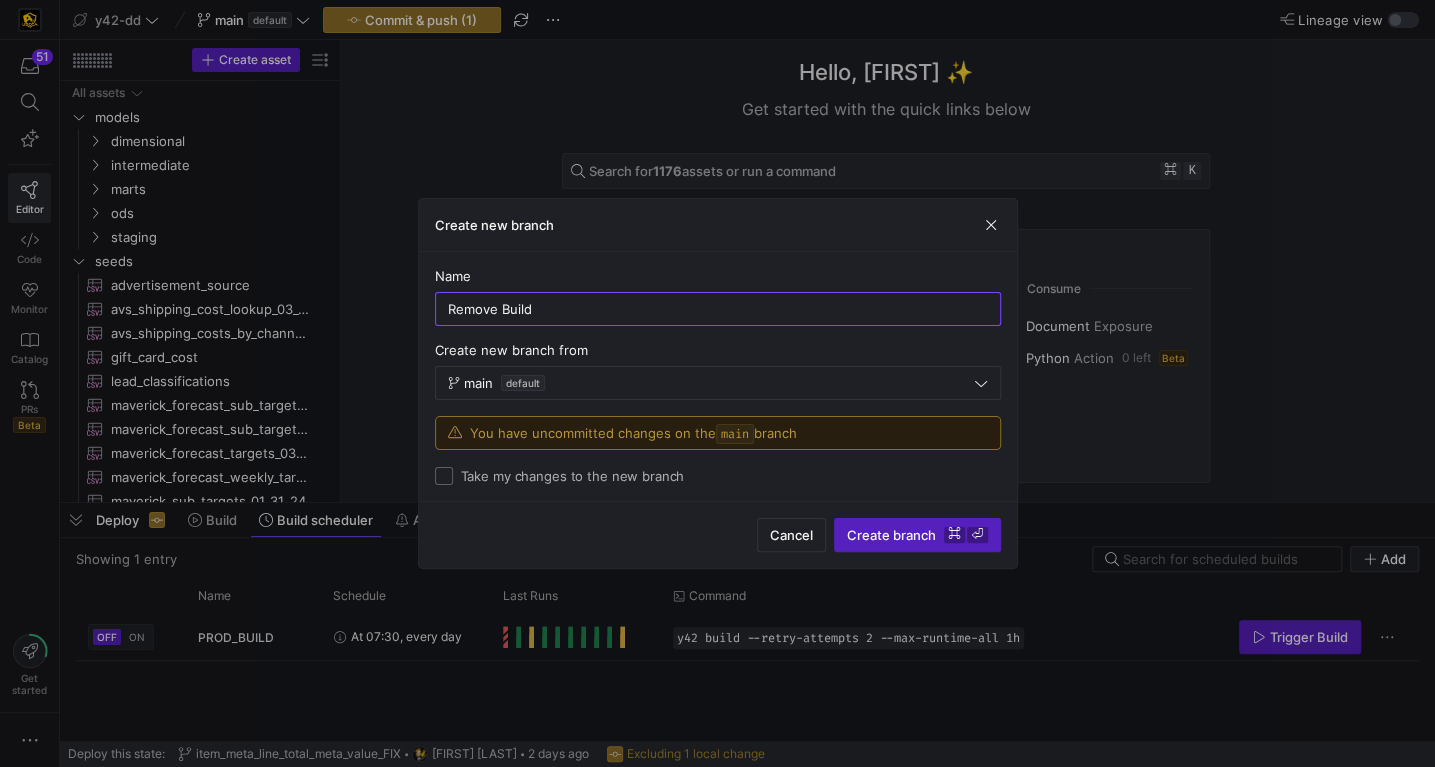 click on "Take my changes to the new branch" at bounding box center (444, 476) 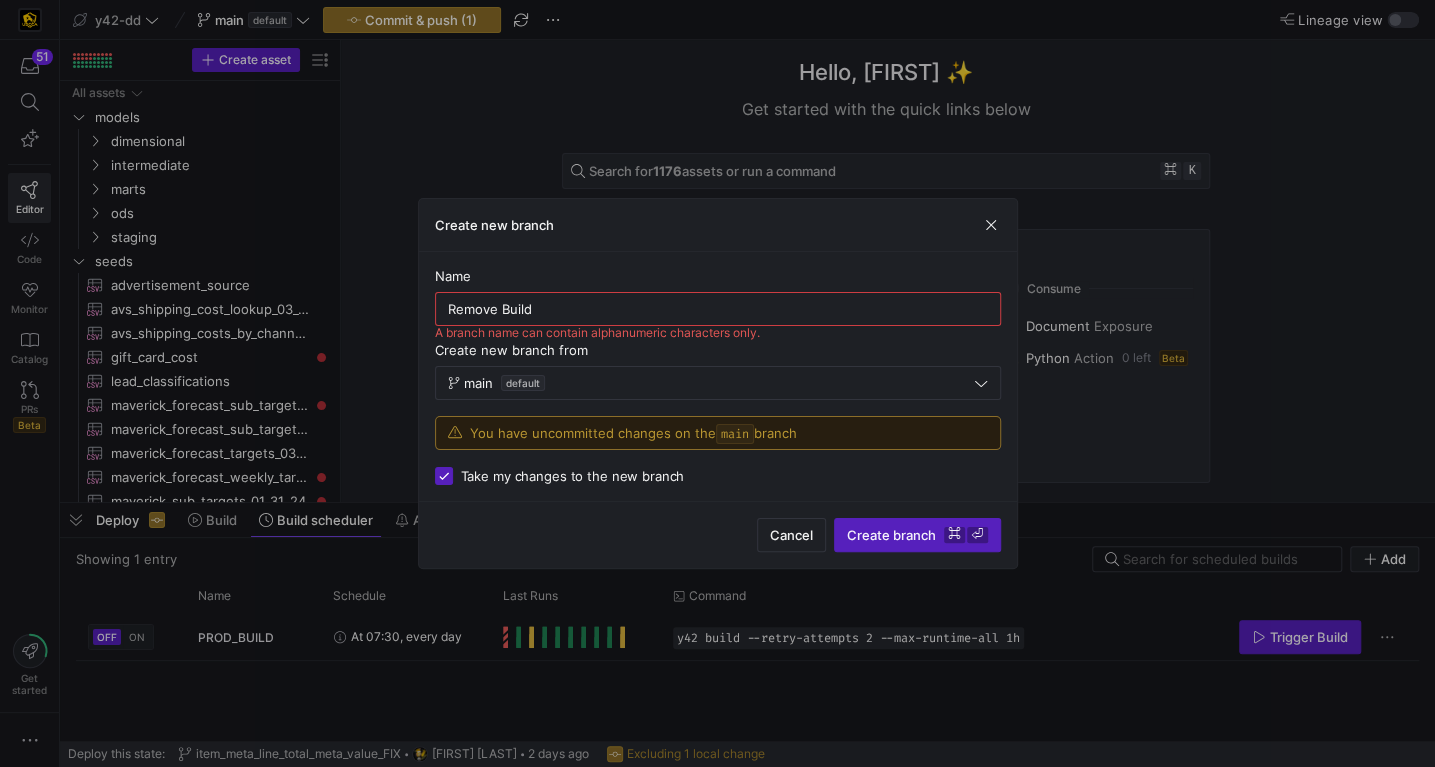 click on "Remove Build" at bounding box center (718, 309) 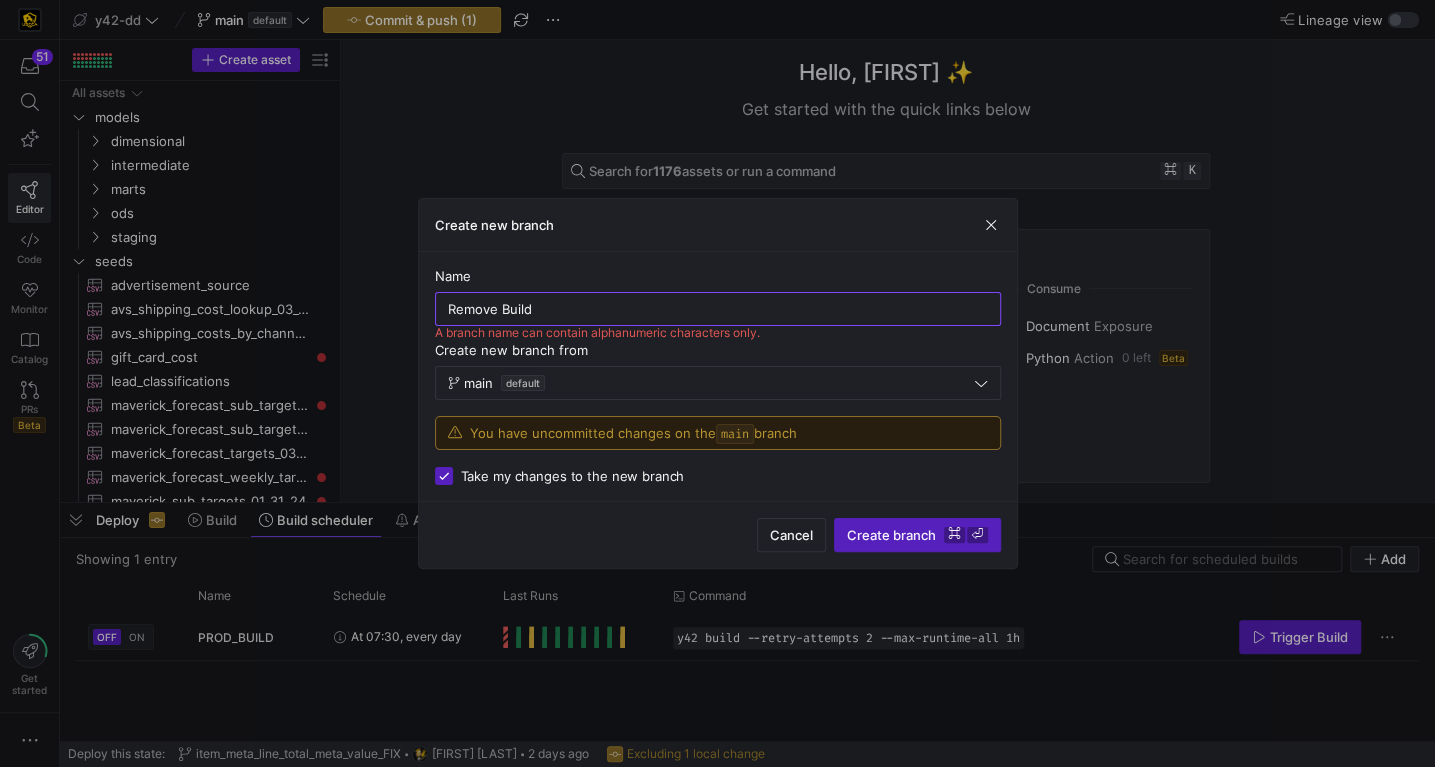 drag, startPoint x: 553, startPoint y: 302, endPoint x: 107, endPoint y: 264, distance: 447.6159 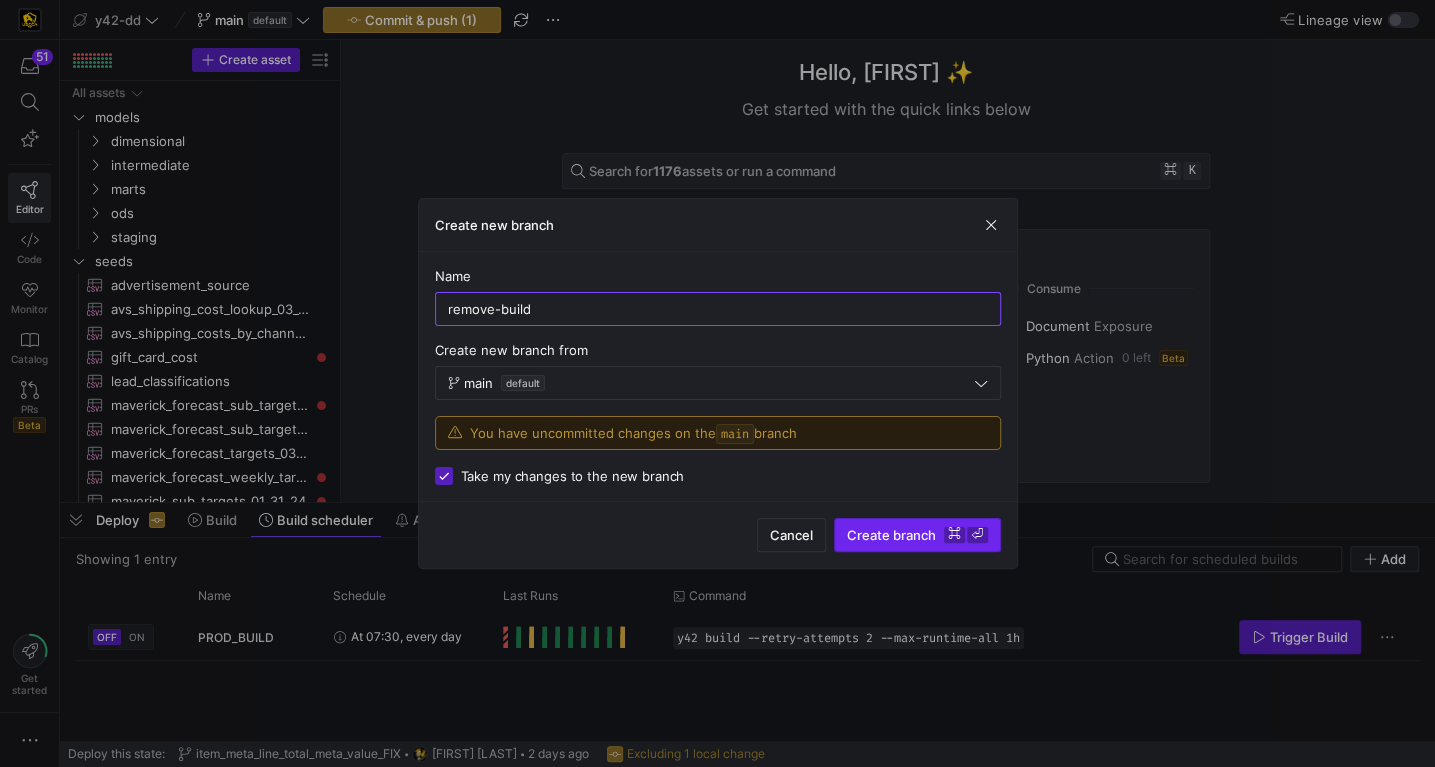 type on "remove-build" 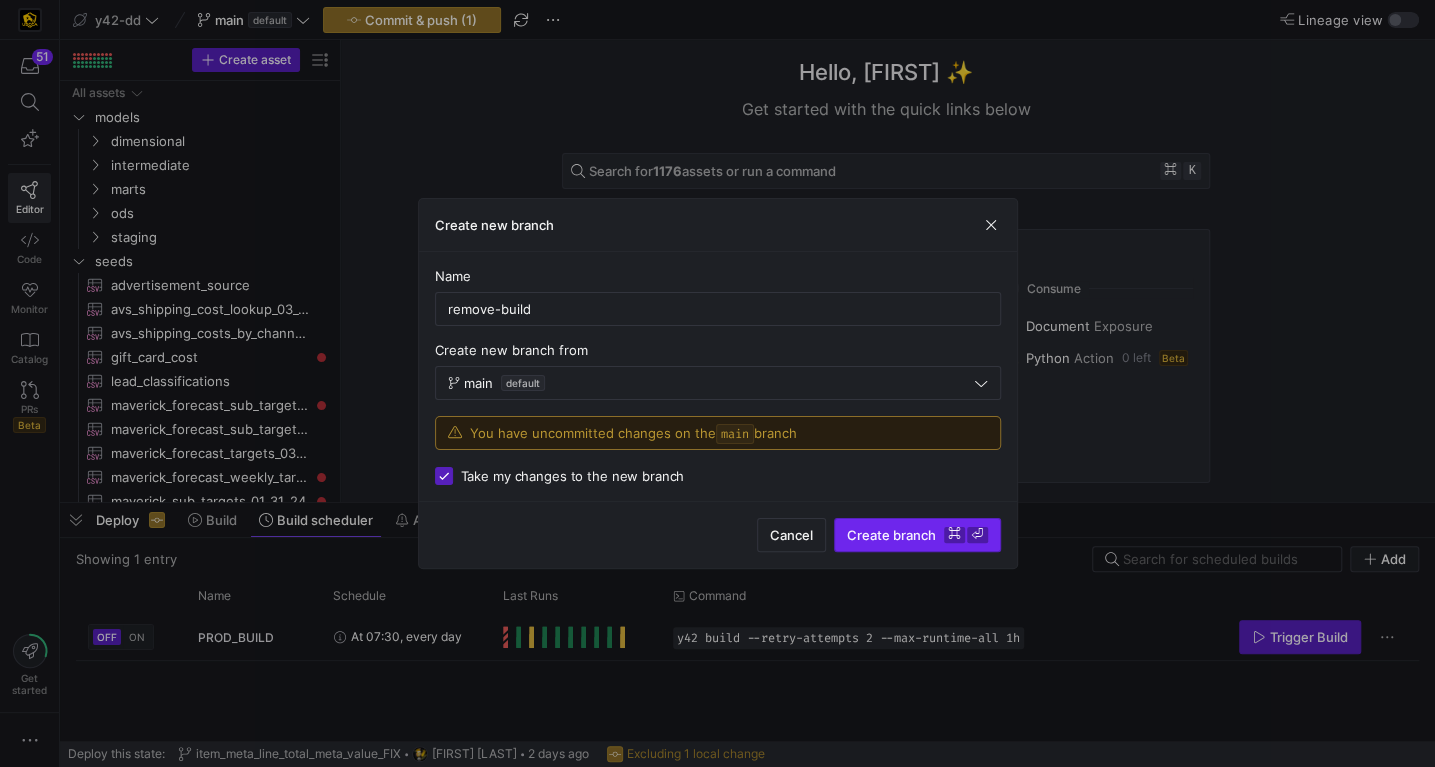 click at bounding box center [917, 535] 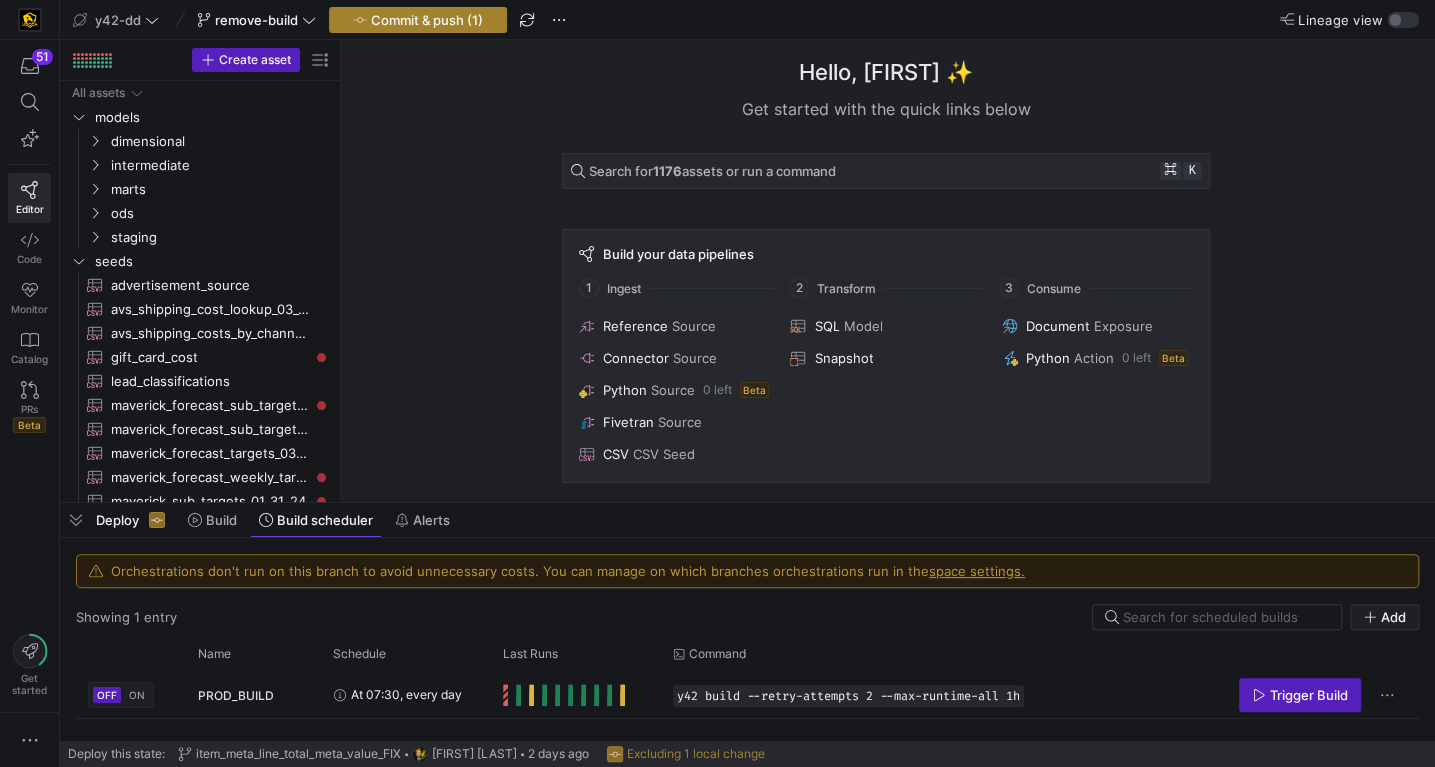 click on "Commit & push (1)" at bounding box center (427, 20) 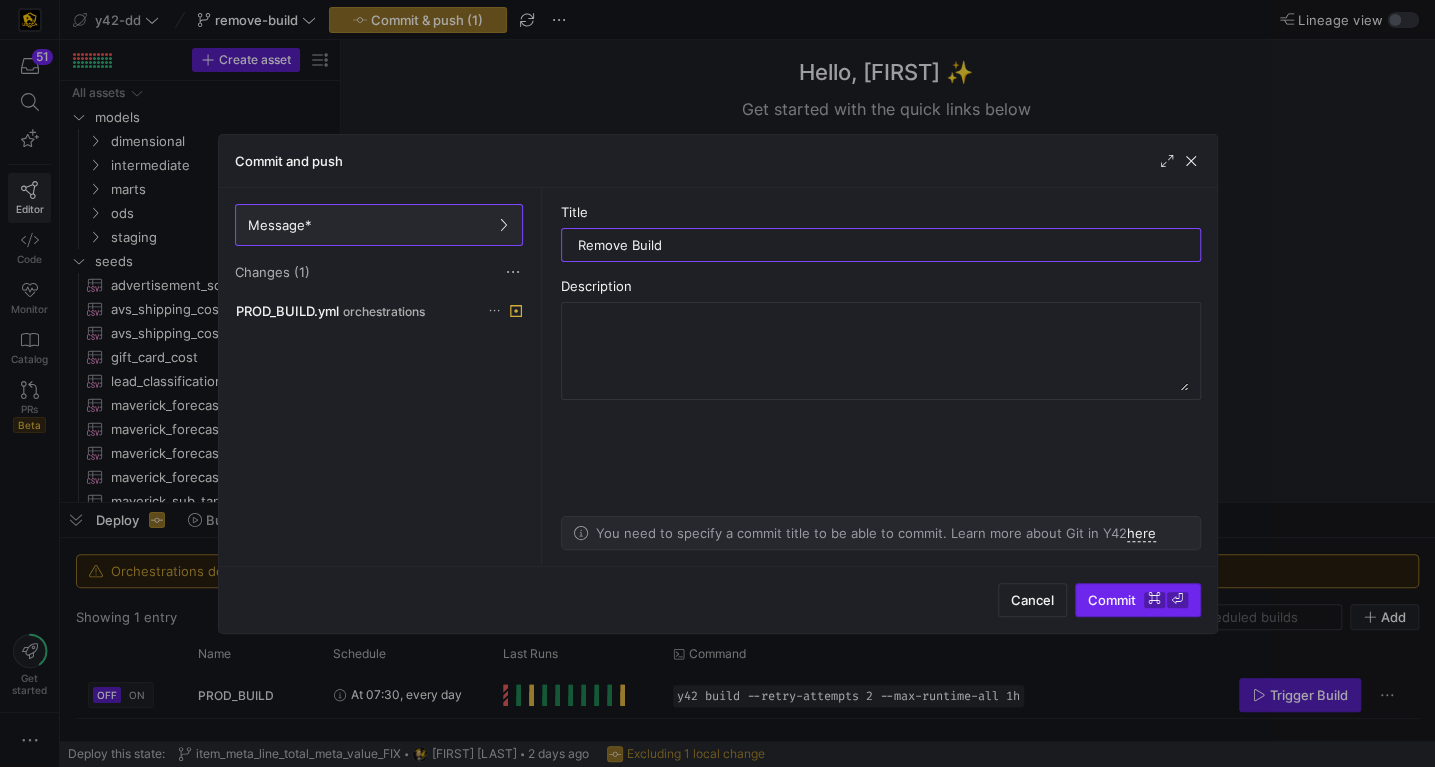 type on "Remove Build" 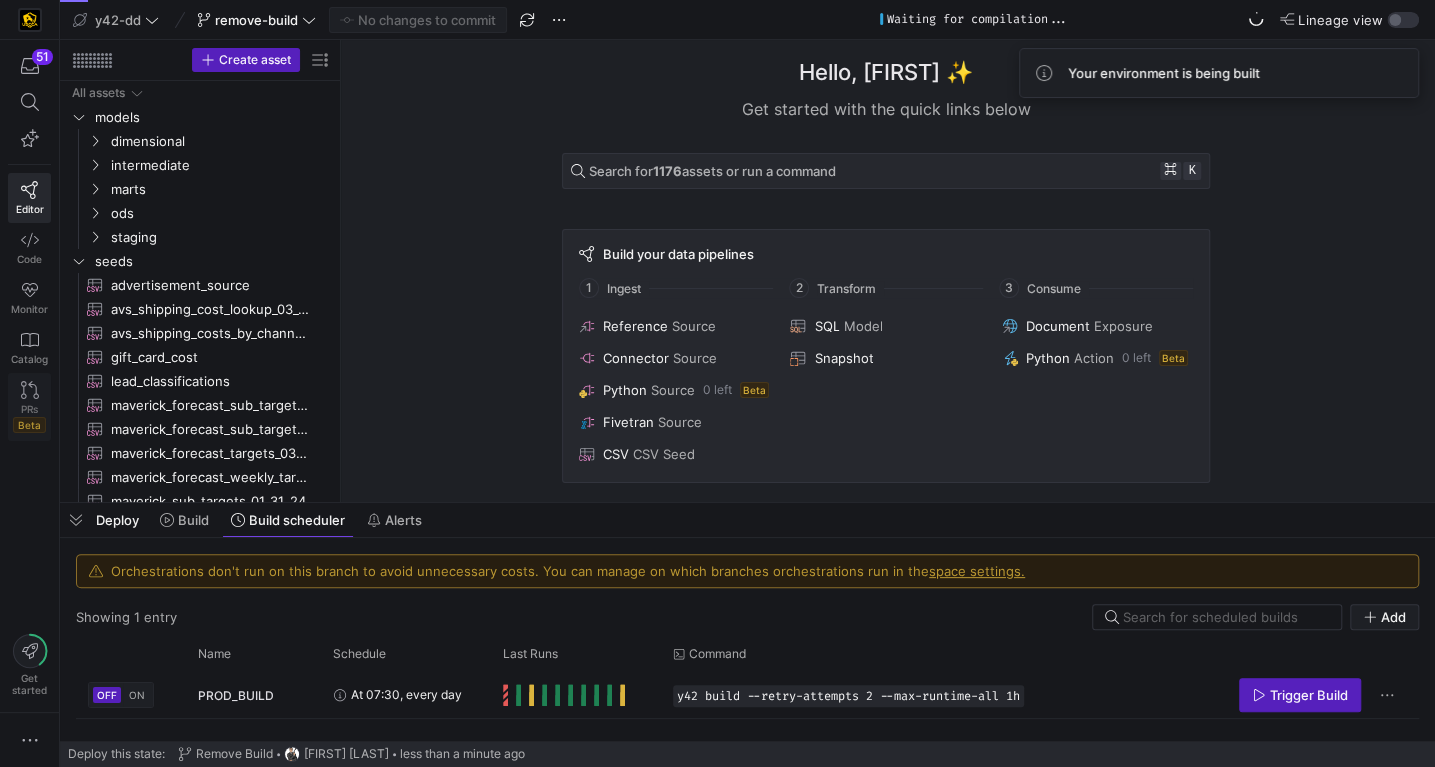 click 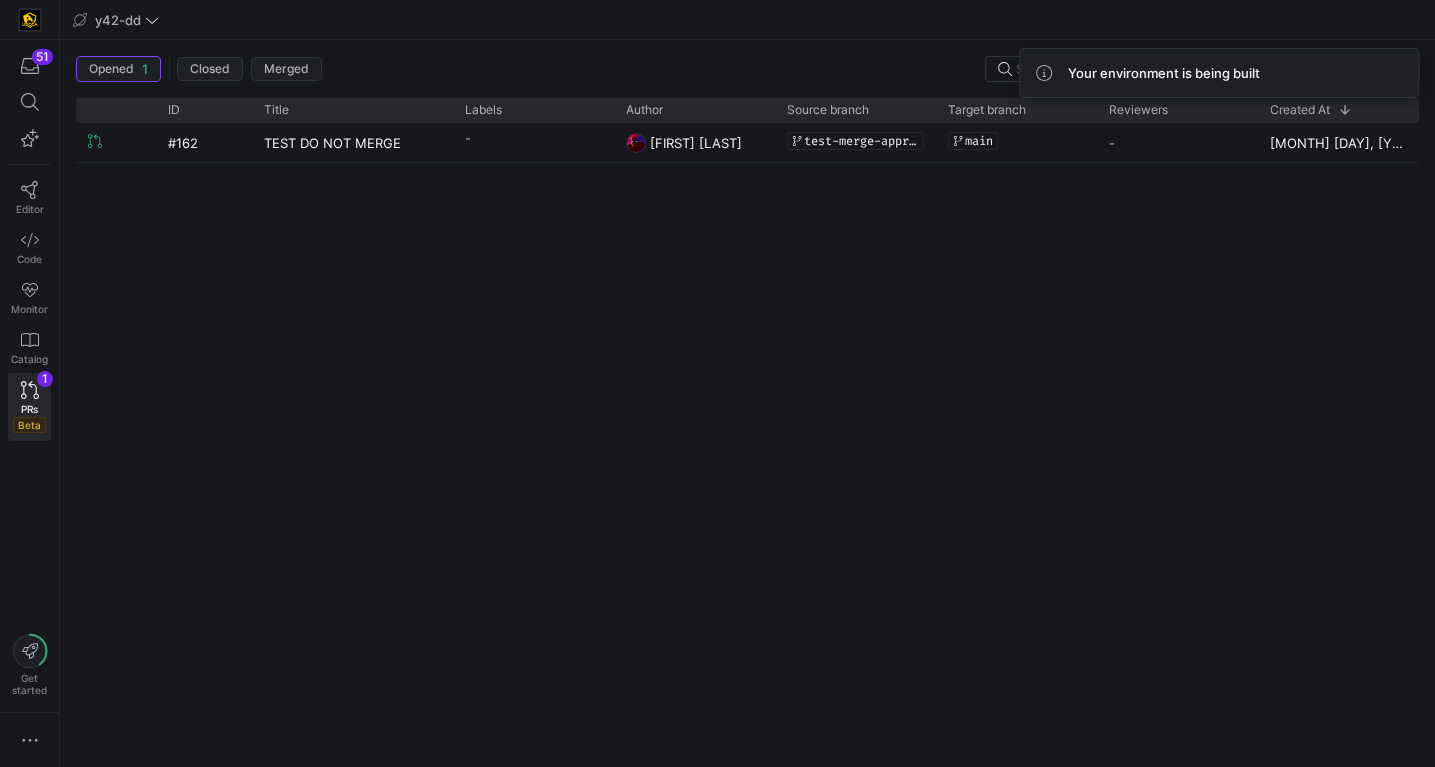 drag, startPoint x: 929, startPoint y: 49, endPoint x: 1165, endPoint y: 64, distance: 236.47621 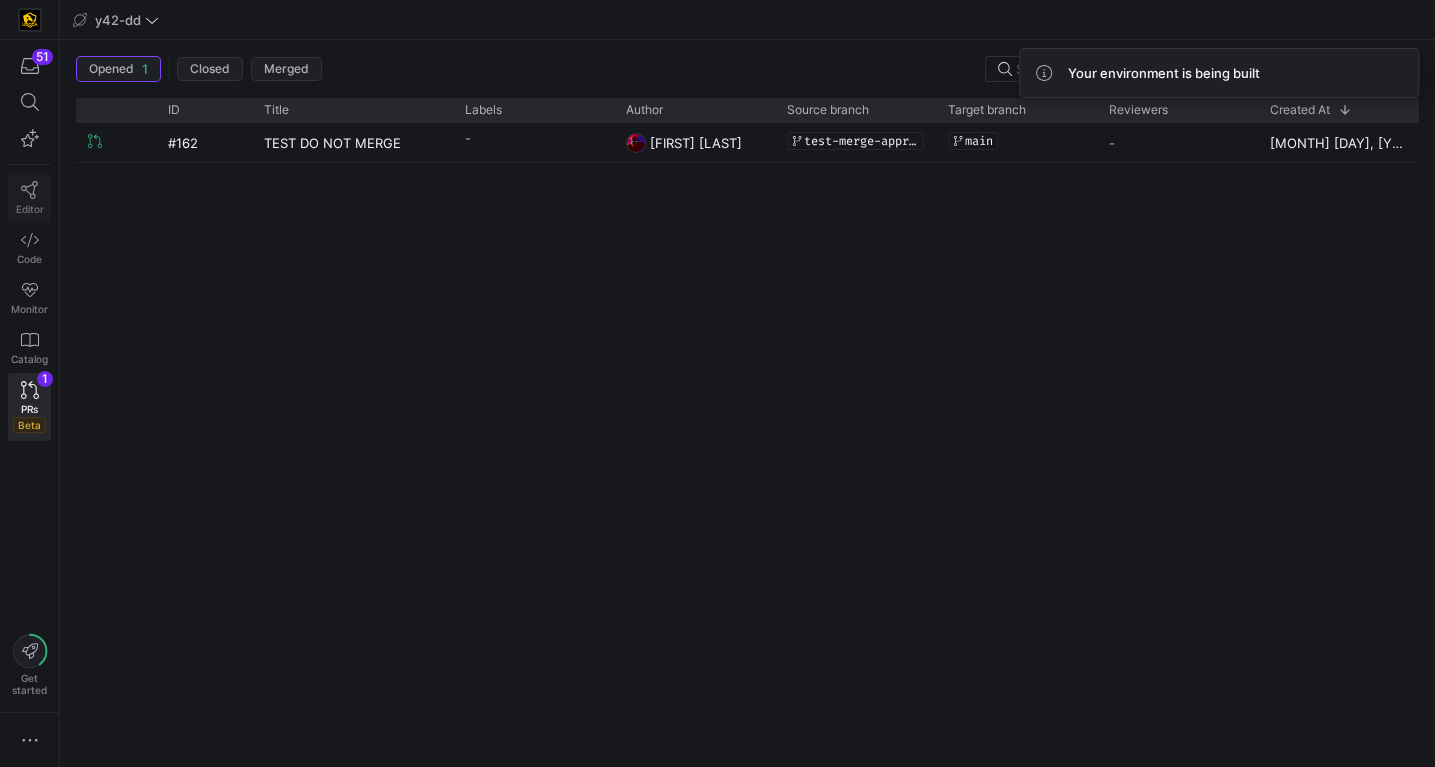 click 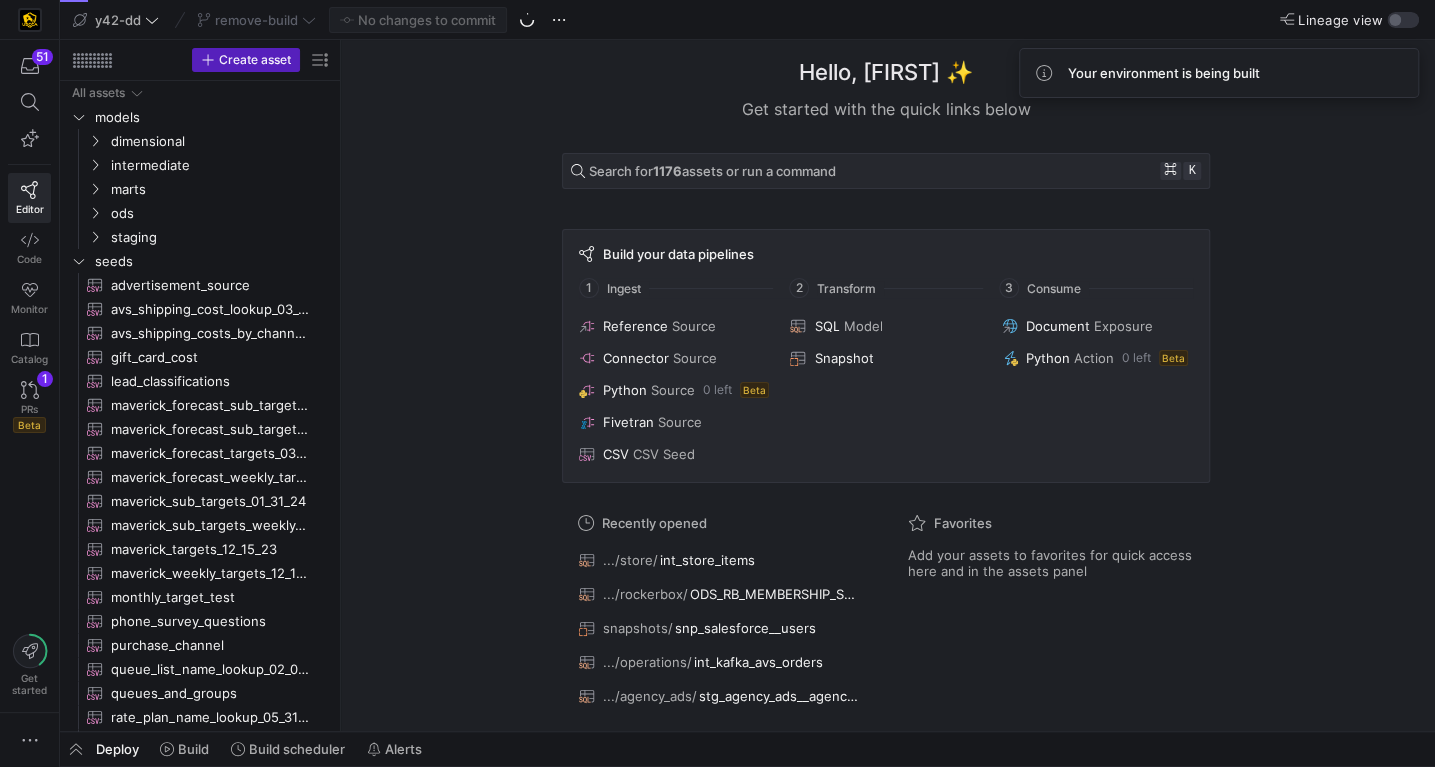 click on "Hello, [FIRST] ✨  Get started with the quick links below  Search for  1176  assets or run a command ⌘ k  Build your data pipelines  1 Ingest 2 Transform 3 Consume
Reference Source
Connector Source
Python Source 0 left   Beta
Fivetran Source
CSV CSV Seed
SQL Model
Snapshot
Document Exposure
Python Action 0 left   Beta
Recently opened
.../store/ int_store_items
.../rockerbox/ ODS_RB_MEMBERSHIP_SALE
snapshots/ snp_salesforce__users
.../operations/ int_kafka_avs_orders
.../agency_ads/ stg_agency_ads__agency_spend  Favorites   Add your assets to favorites for quick access here and in the assets panel" 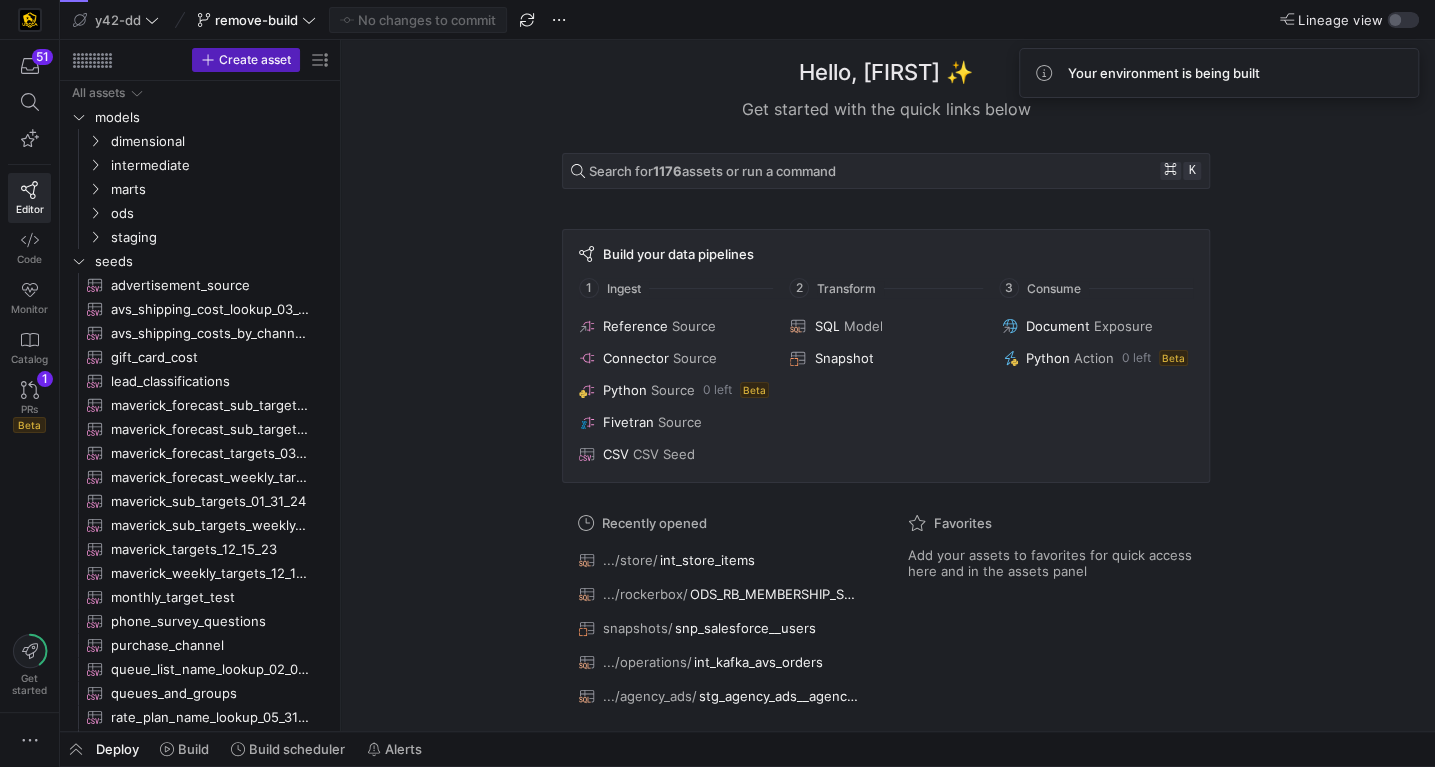 click 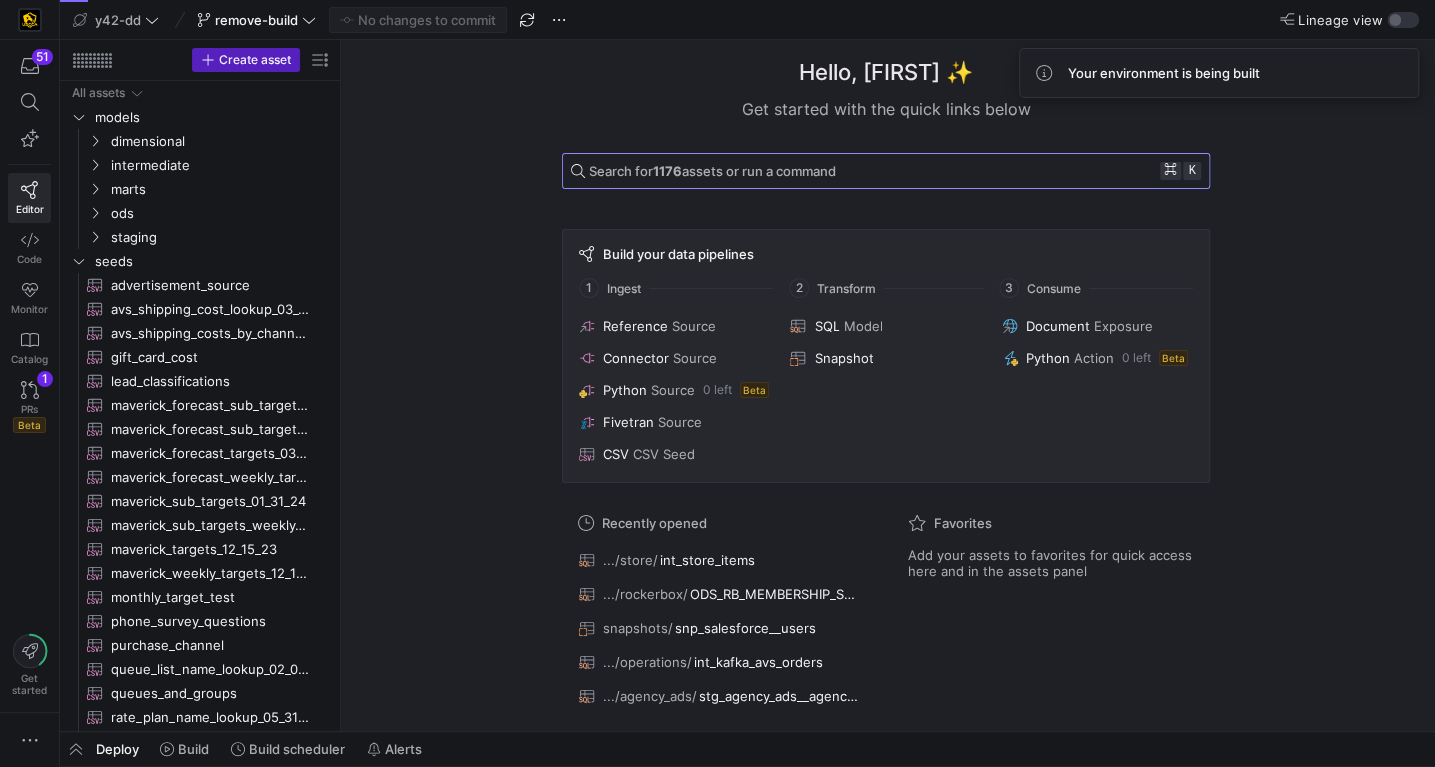 click 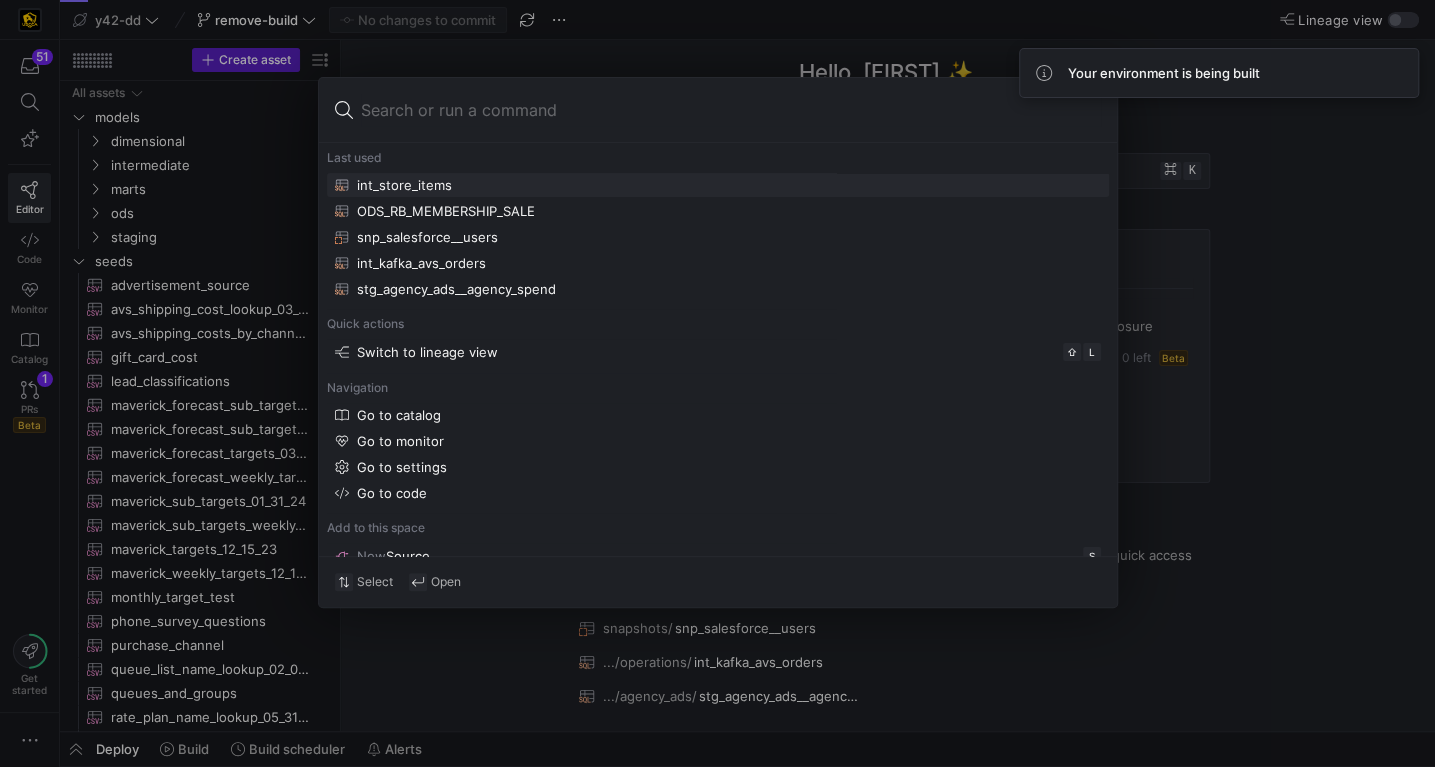 click at bounding box center (717, 383) 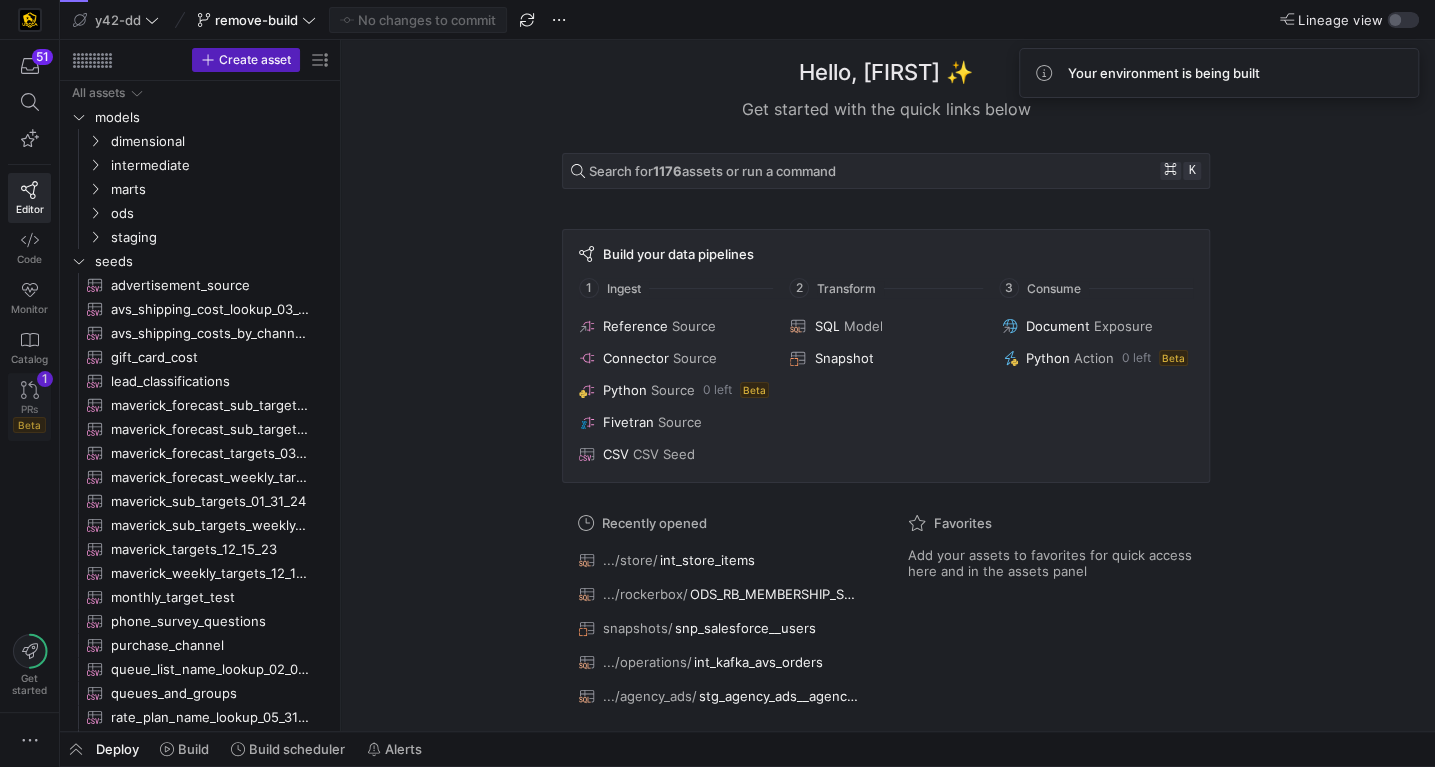 click on "PRs   Beta
1" 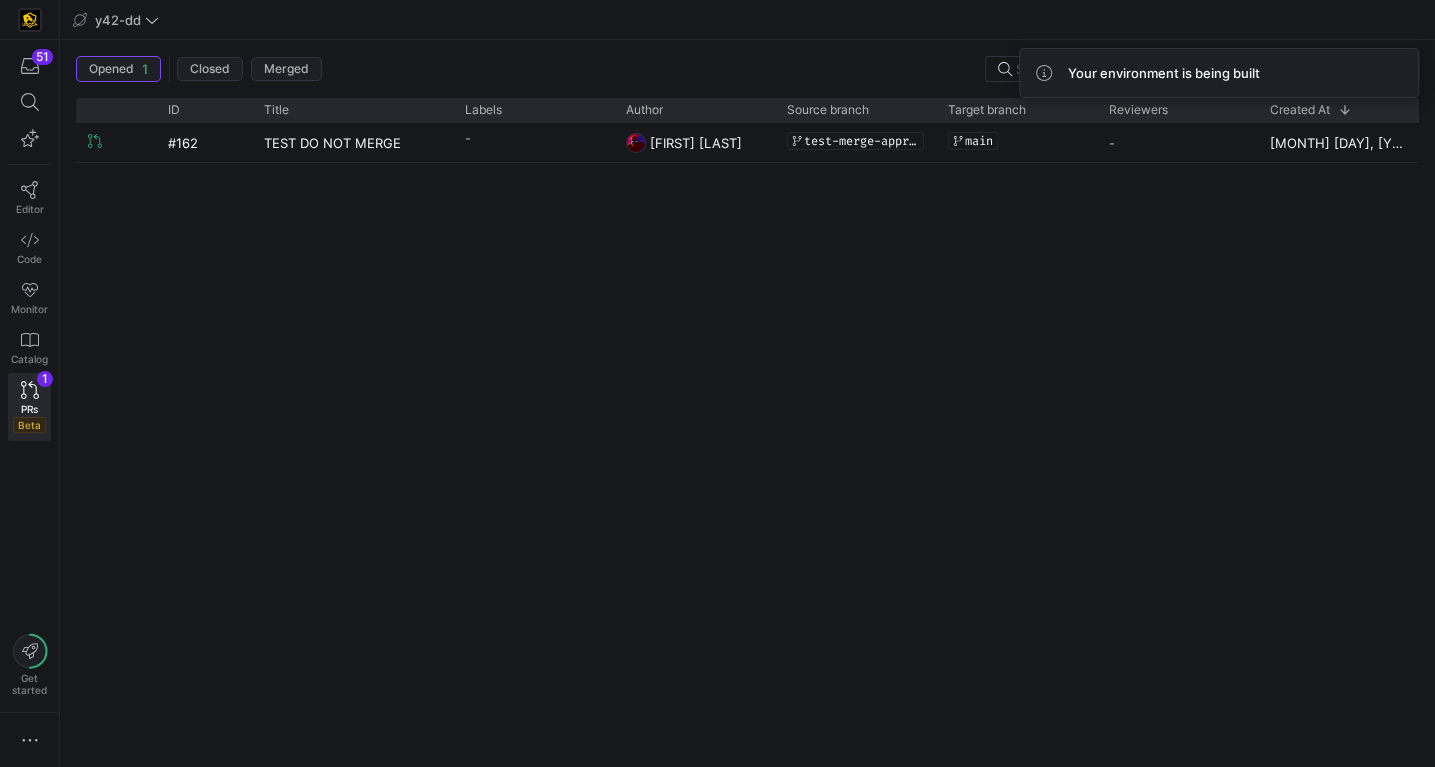 drag, startPoint x: 1401, startPoint y: 80, endPoint x: 1316, endPoint y: 73, distance: 85.28775 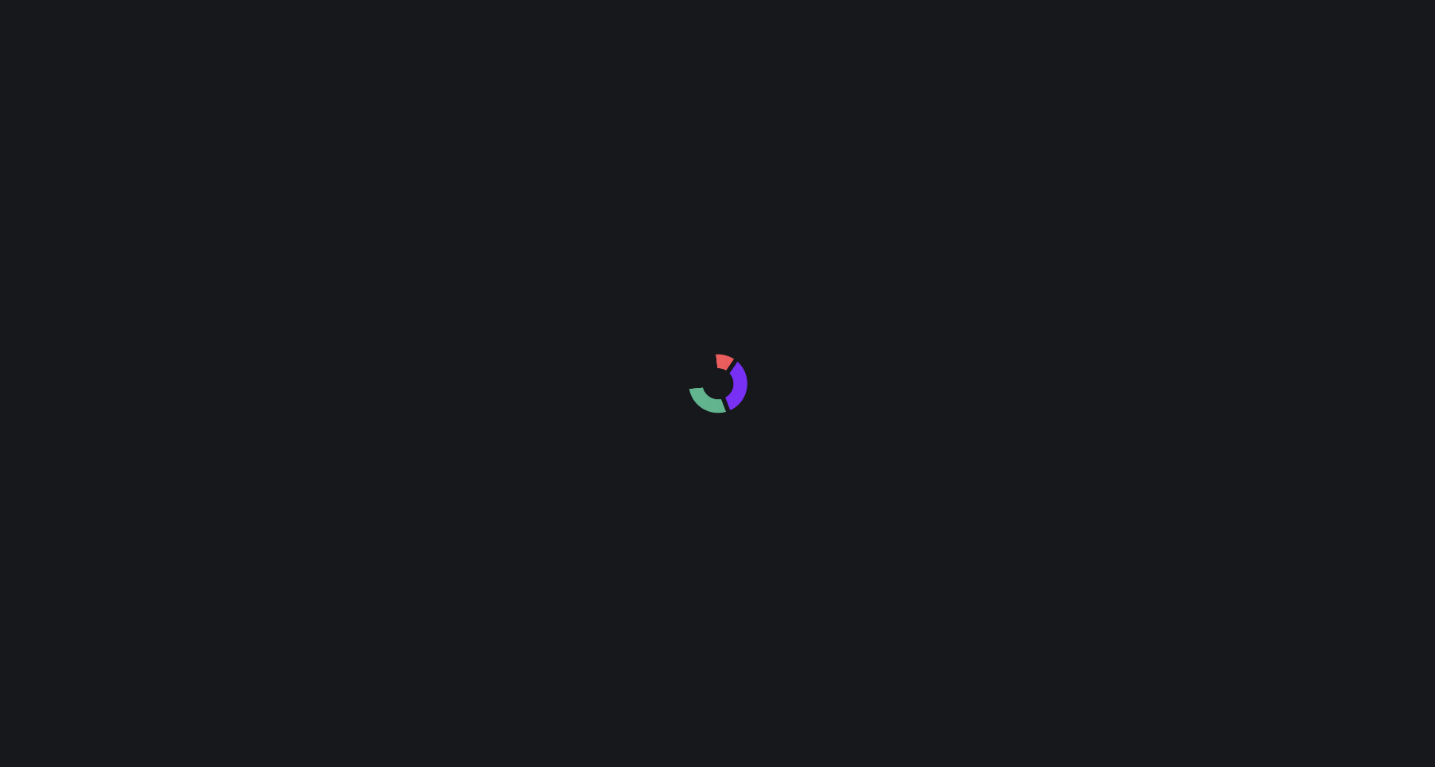 scroll, scrollTop: 0, scrollLeft: 0, axis: both 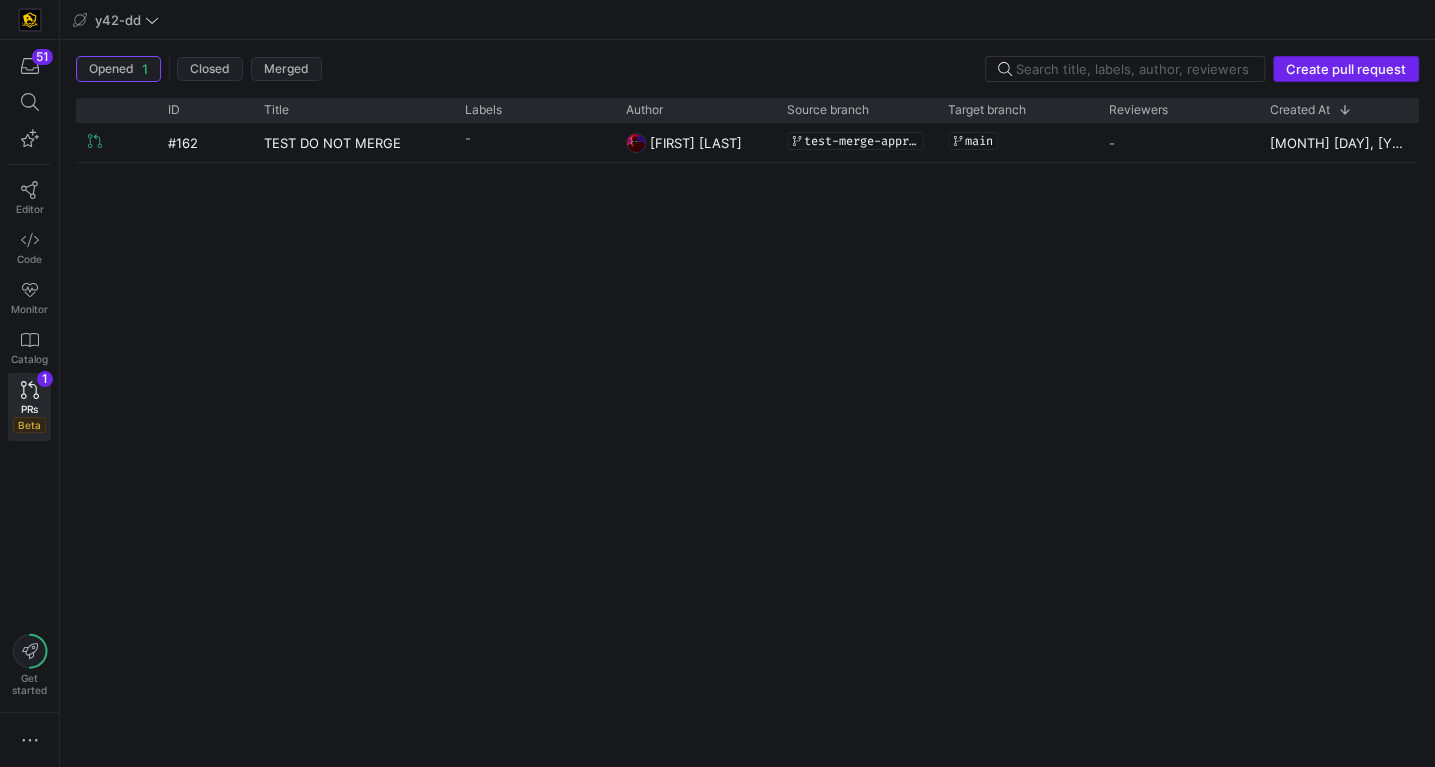 click on "Create pull request" at bounding box center [1346, 69] 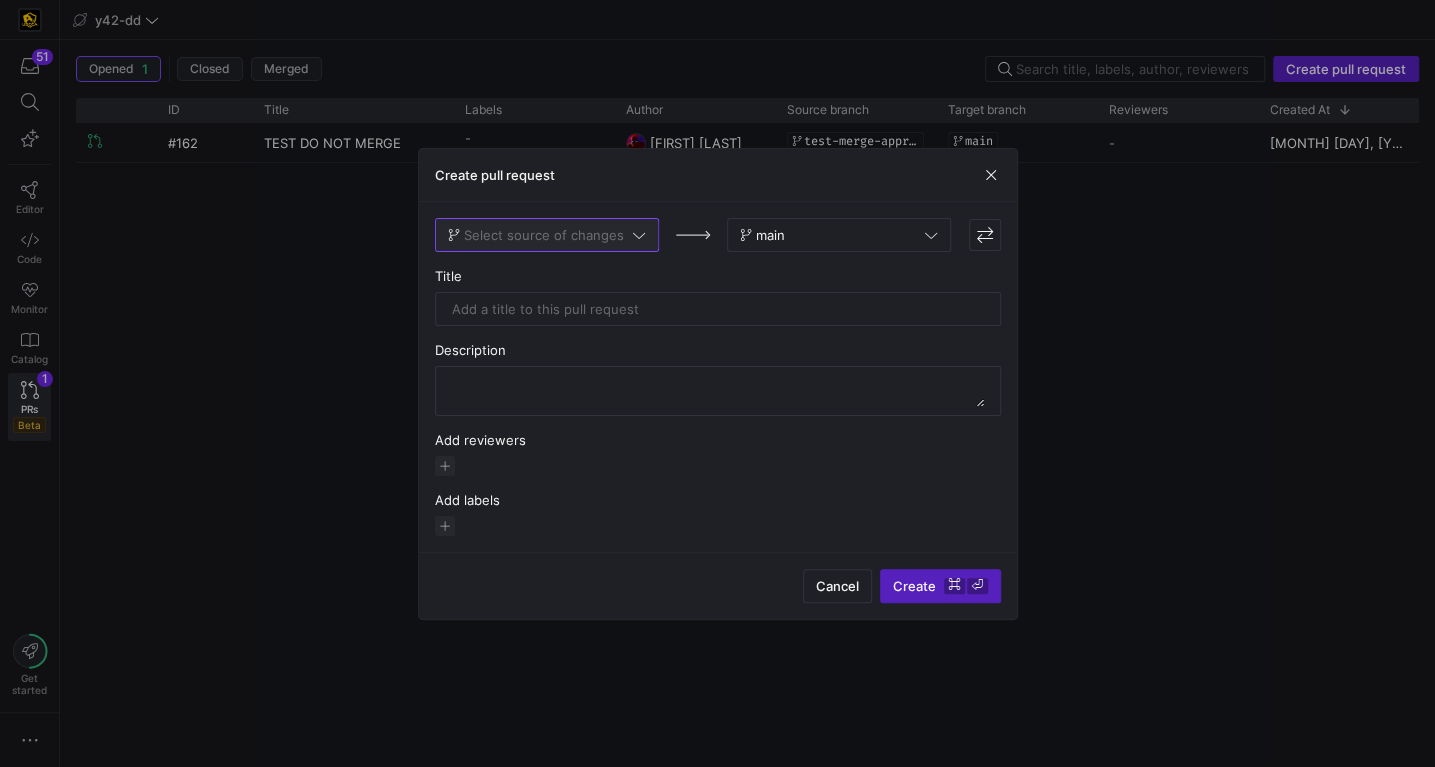 click on "Select source of changes" at bounding box center (544, 235) 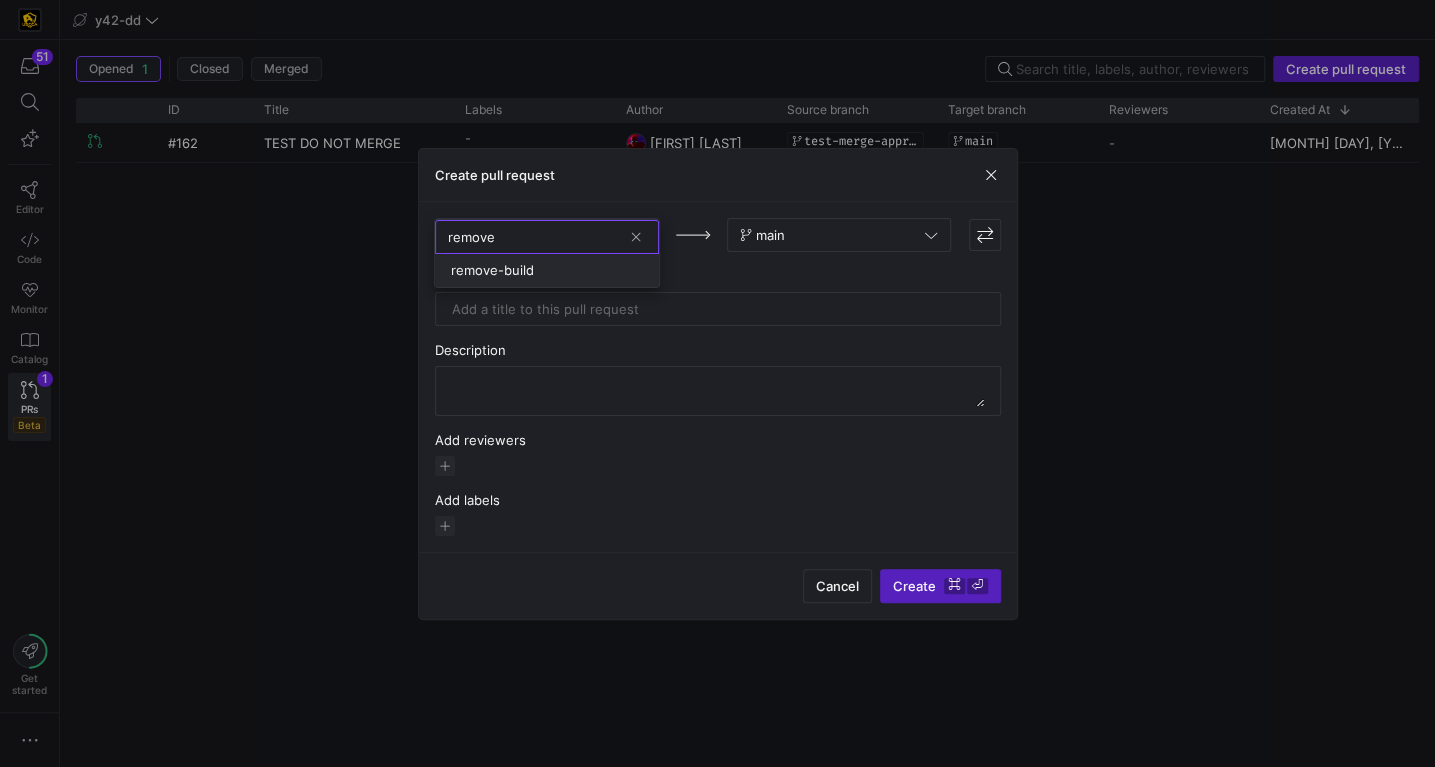 type on "remove" 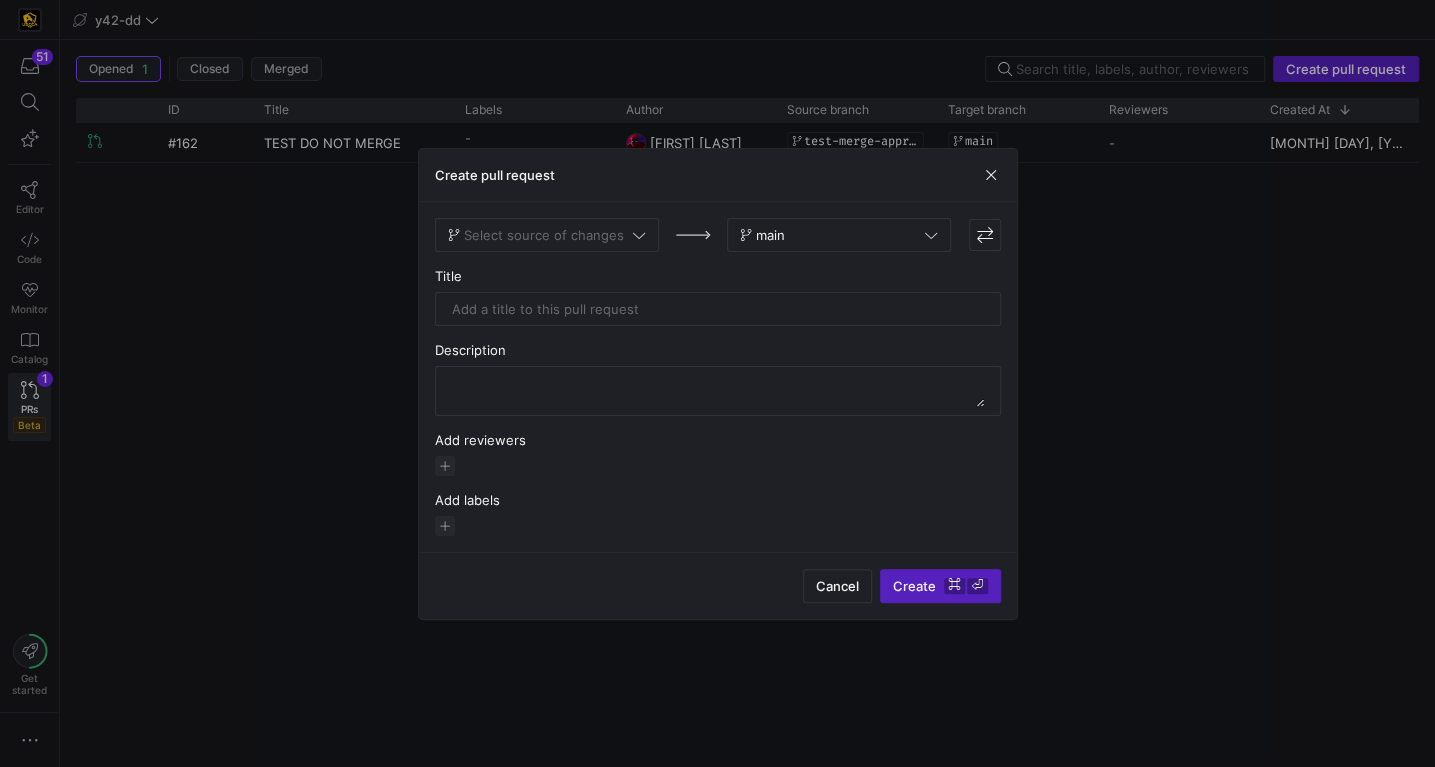 type 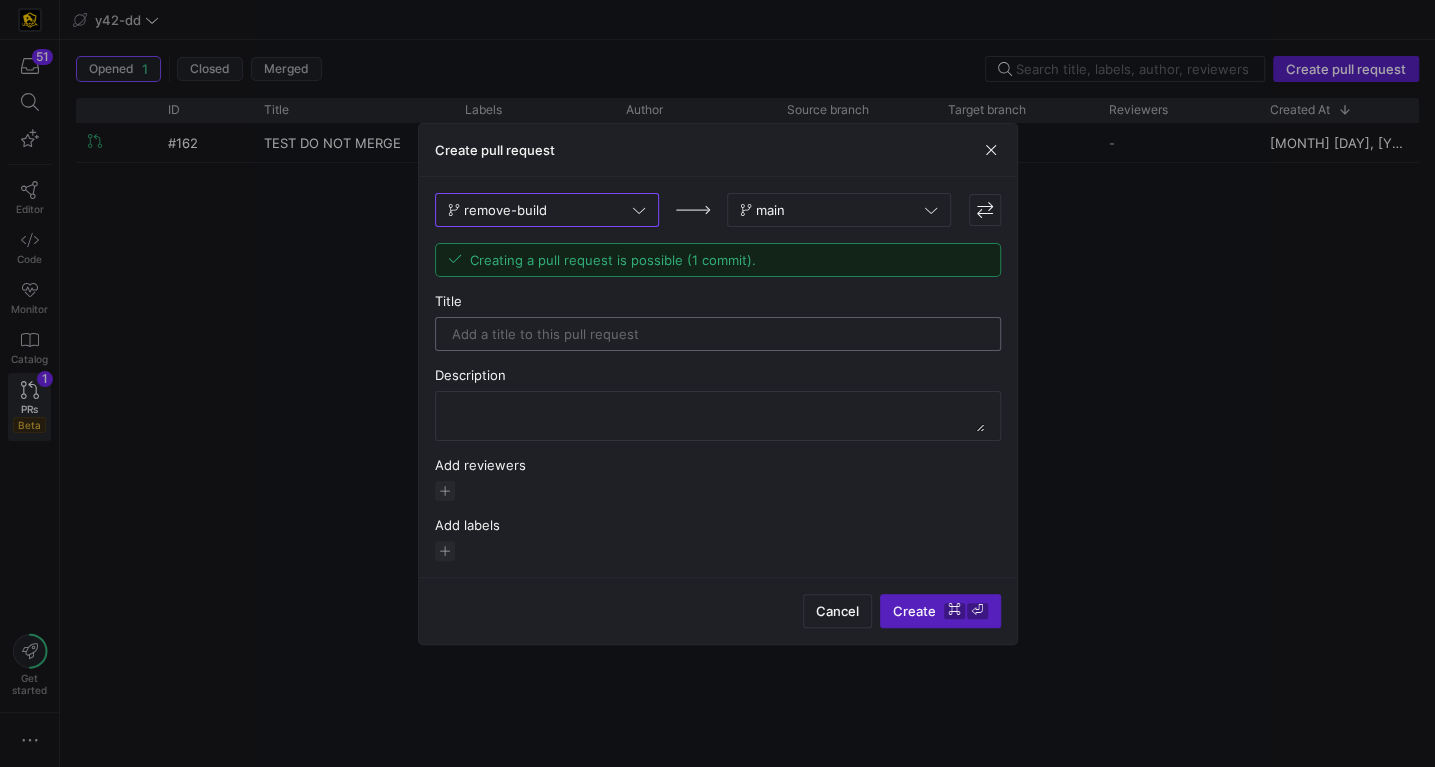 click at bounding box center (718, 334) 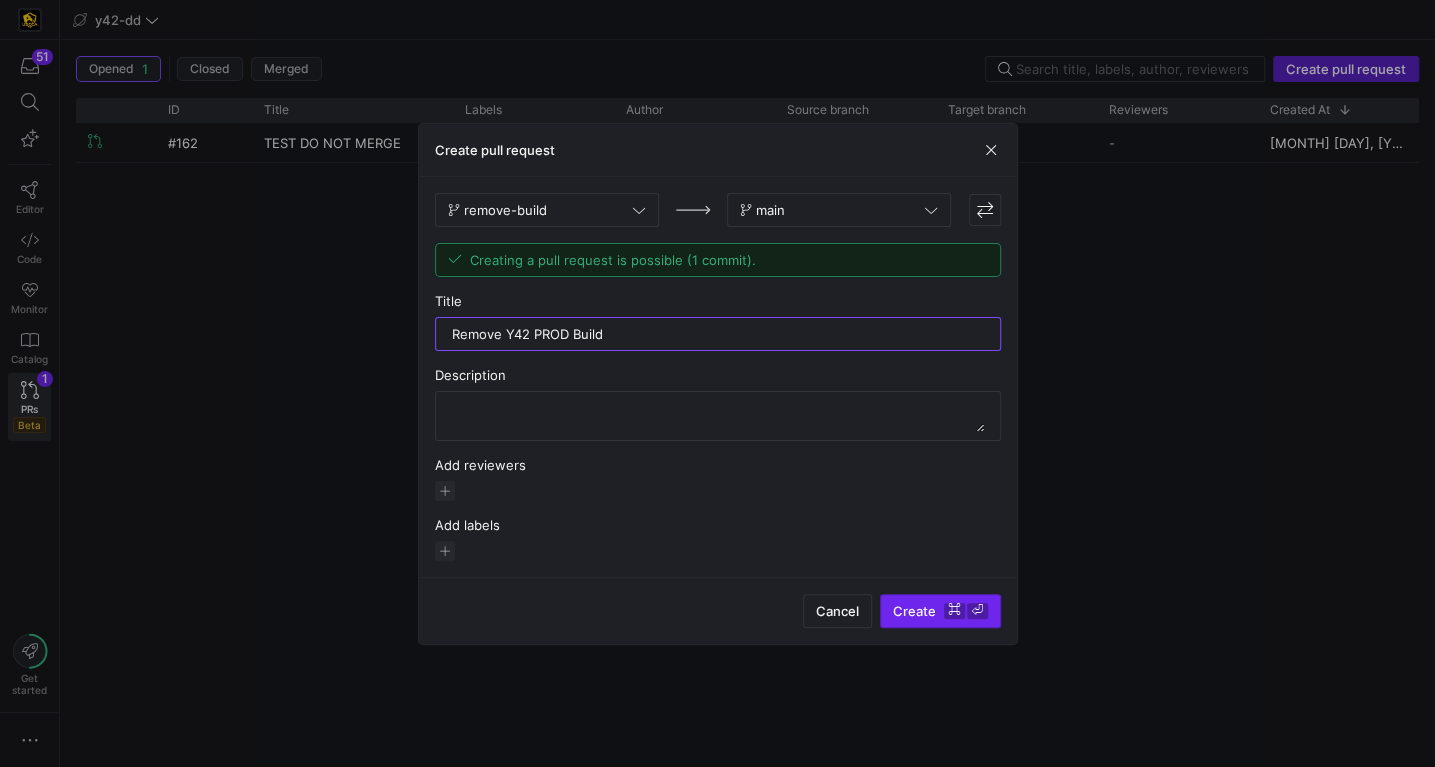 type on "Remove Y42 PROD Build" 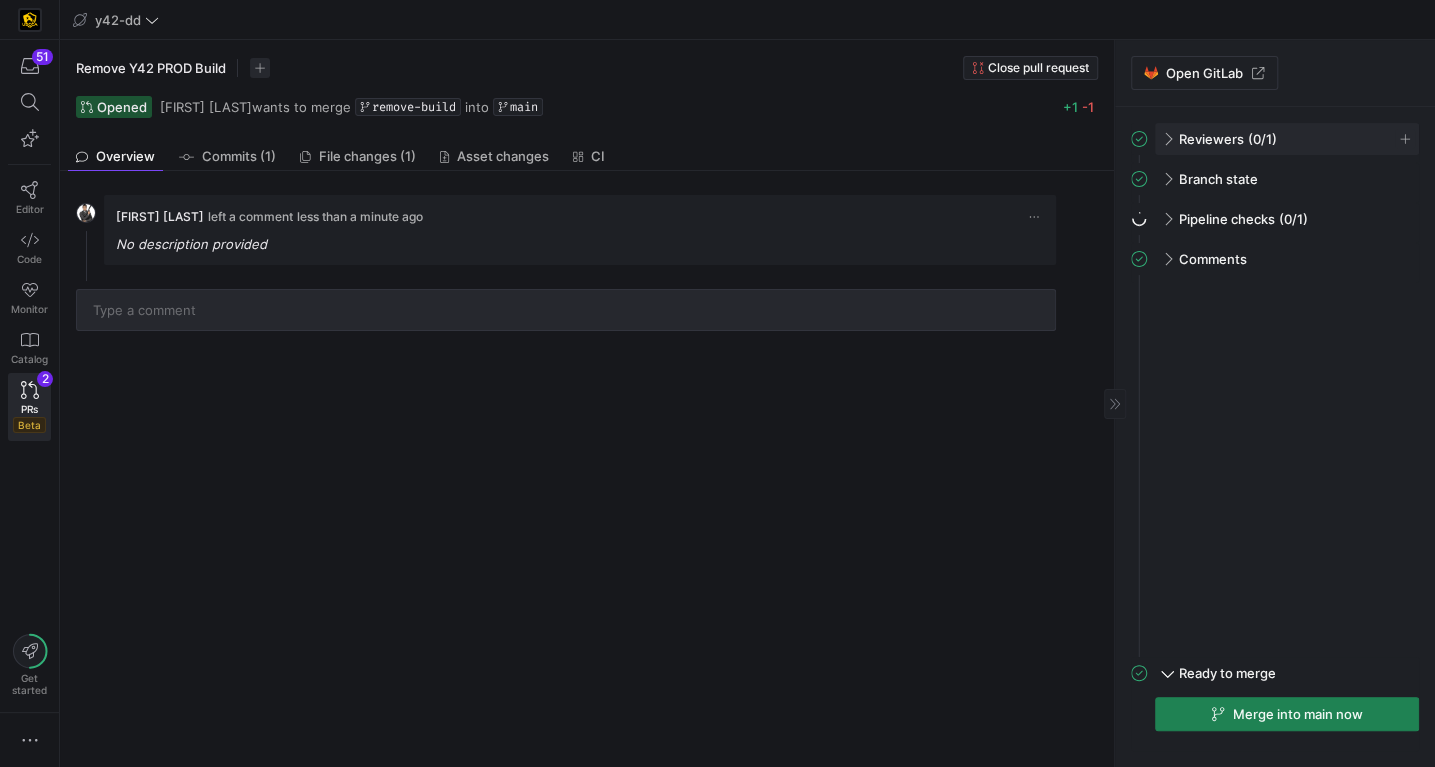click on "Reviewers  (0/1)" at bounding box center [1287, 139] 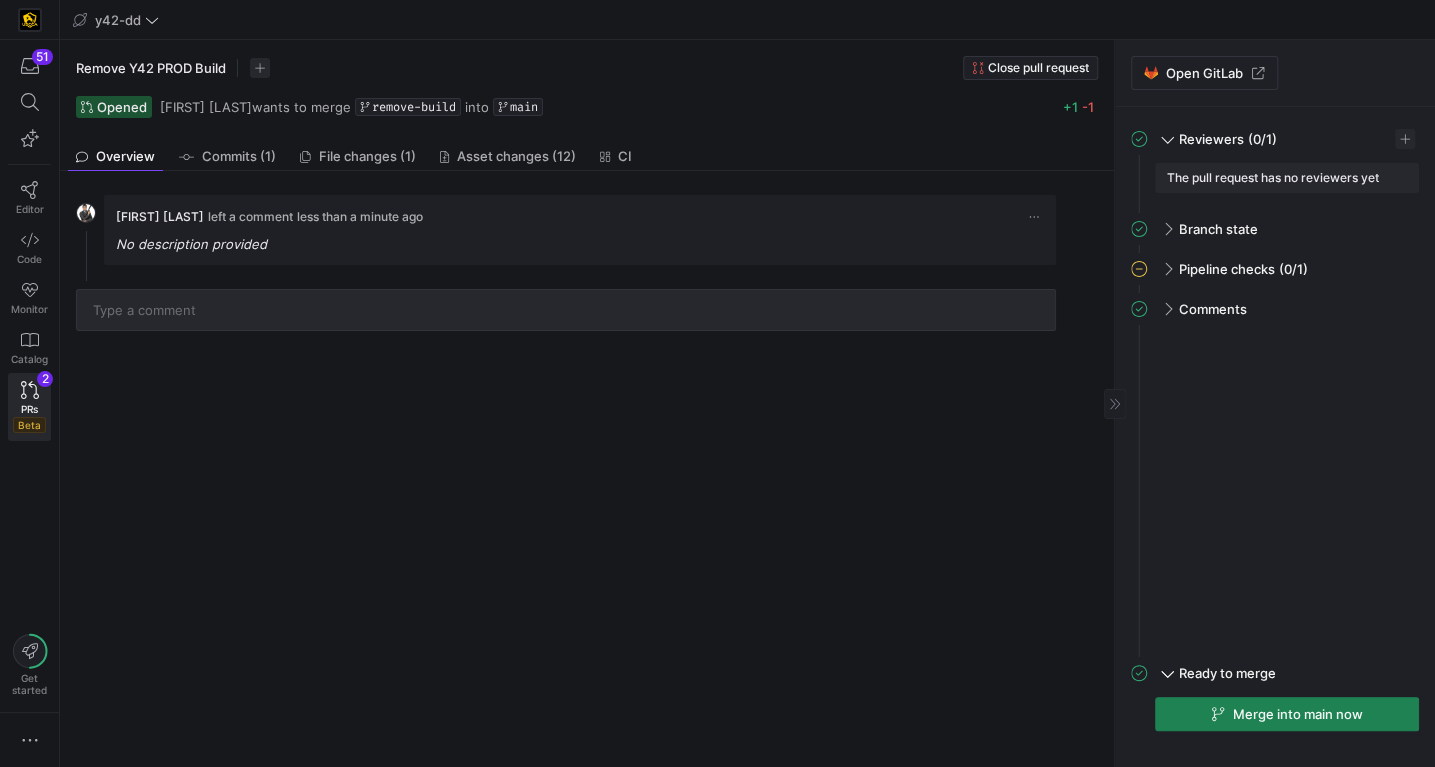 click on "The pull request has no reviewers yet" at bounding box center (1287, 178) 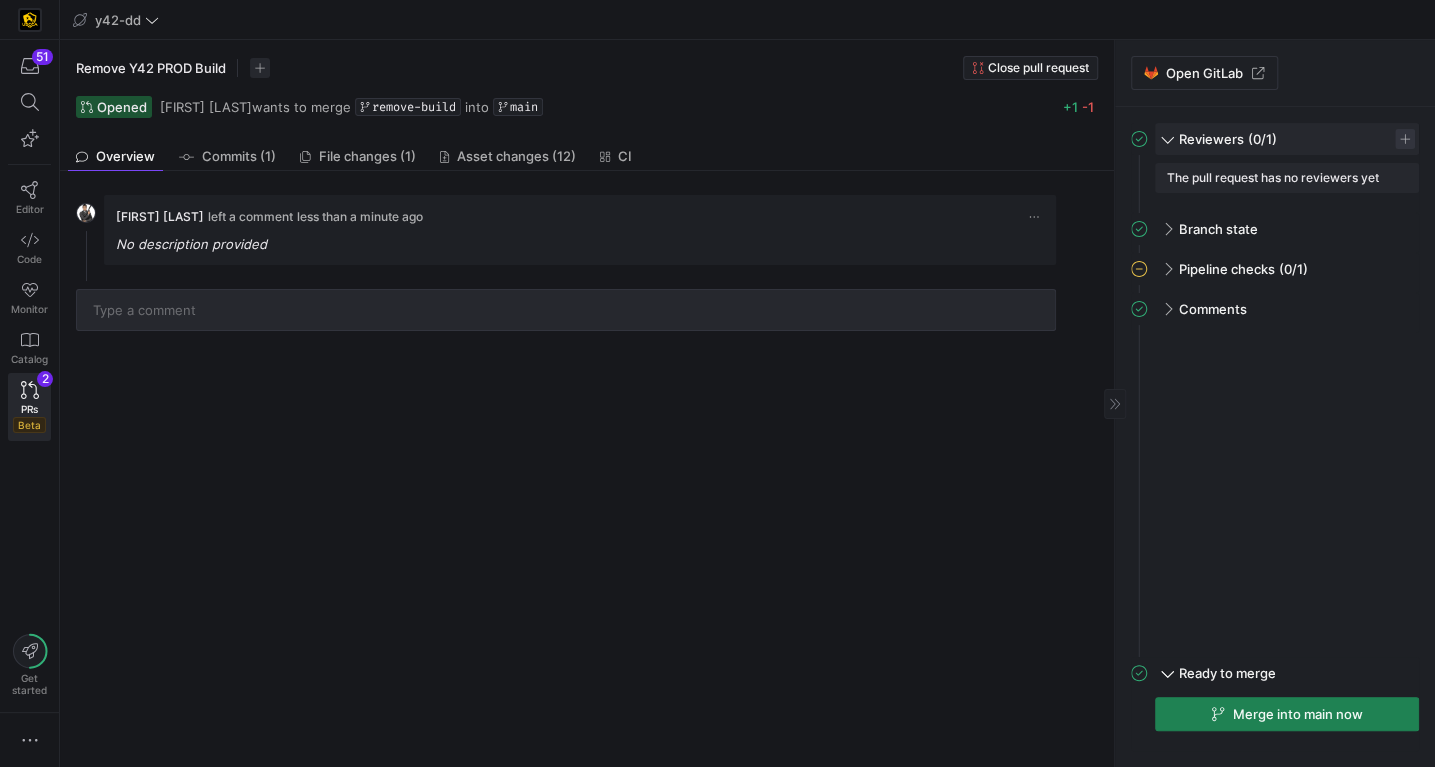 click at bounding box center (1405, 139) 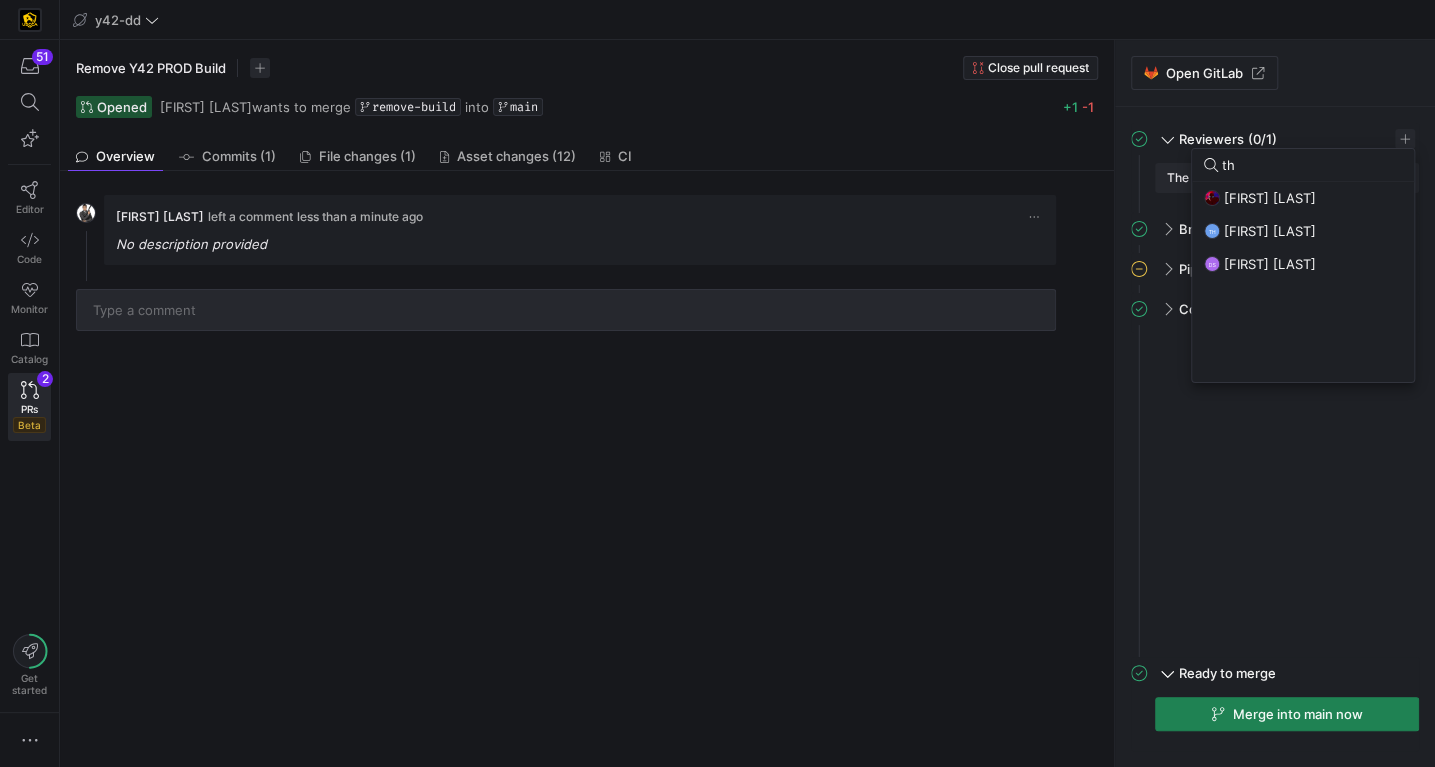 type on "t" 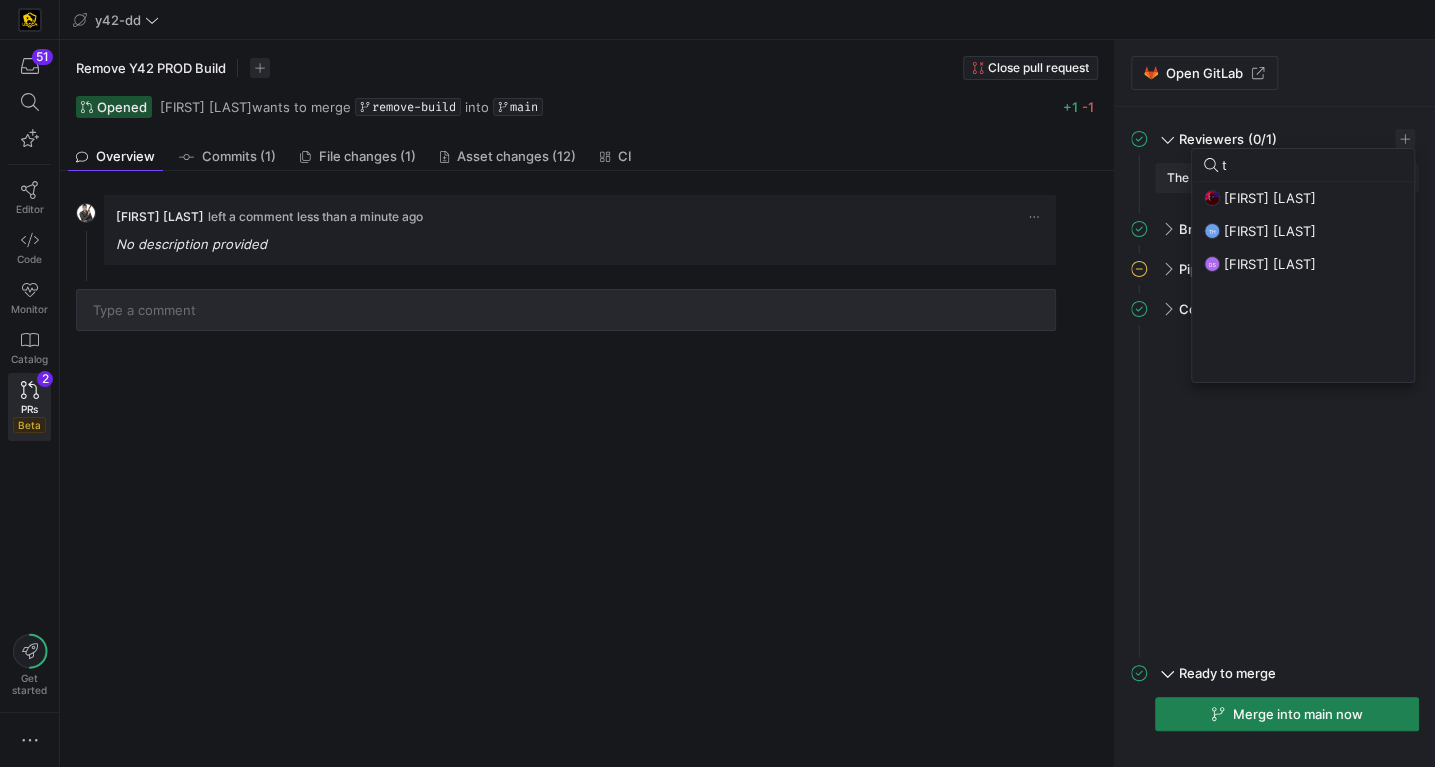 type 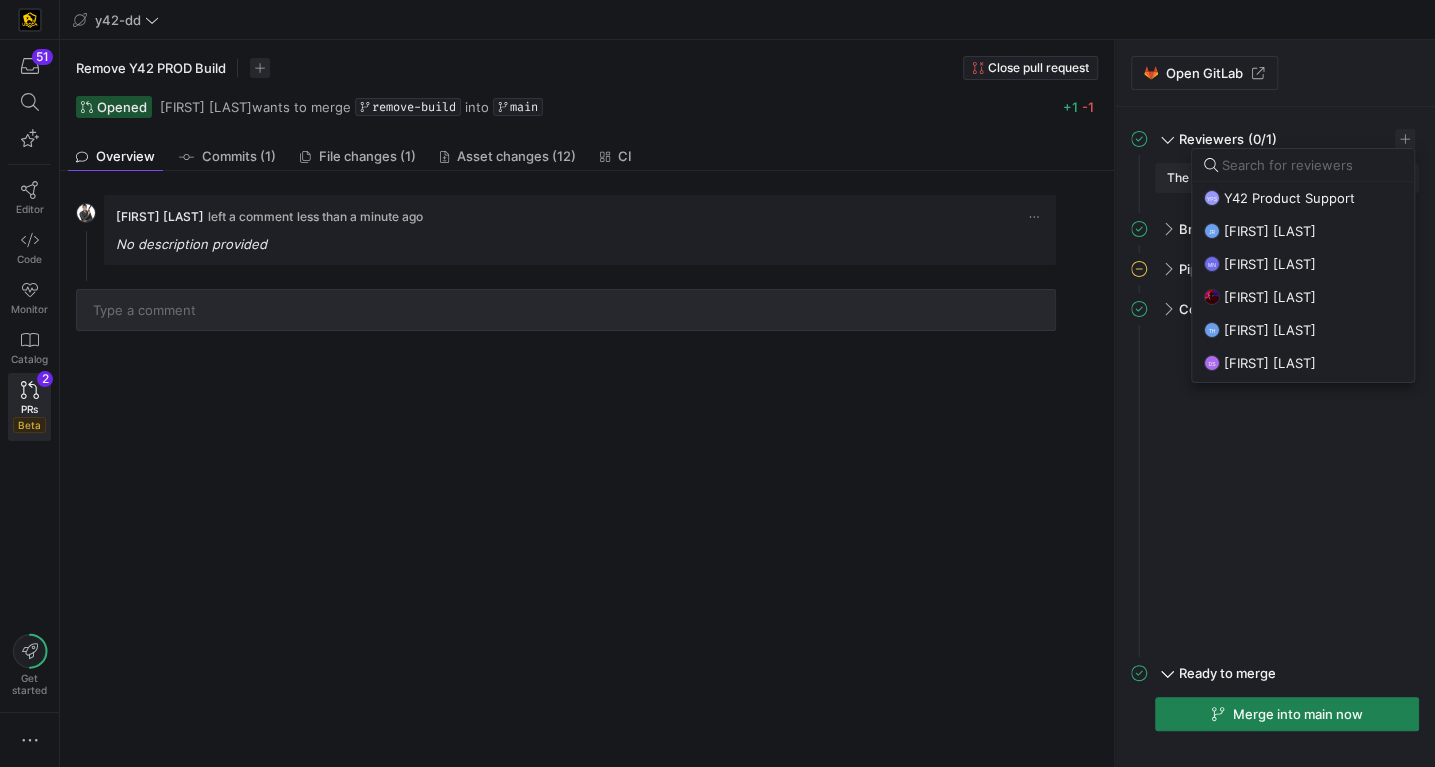 click at bounding box center [717, 383] 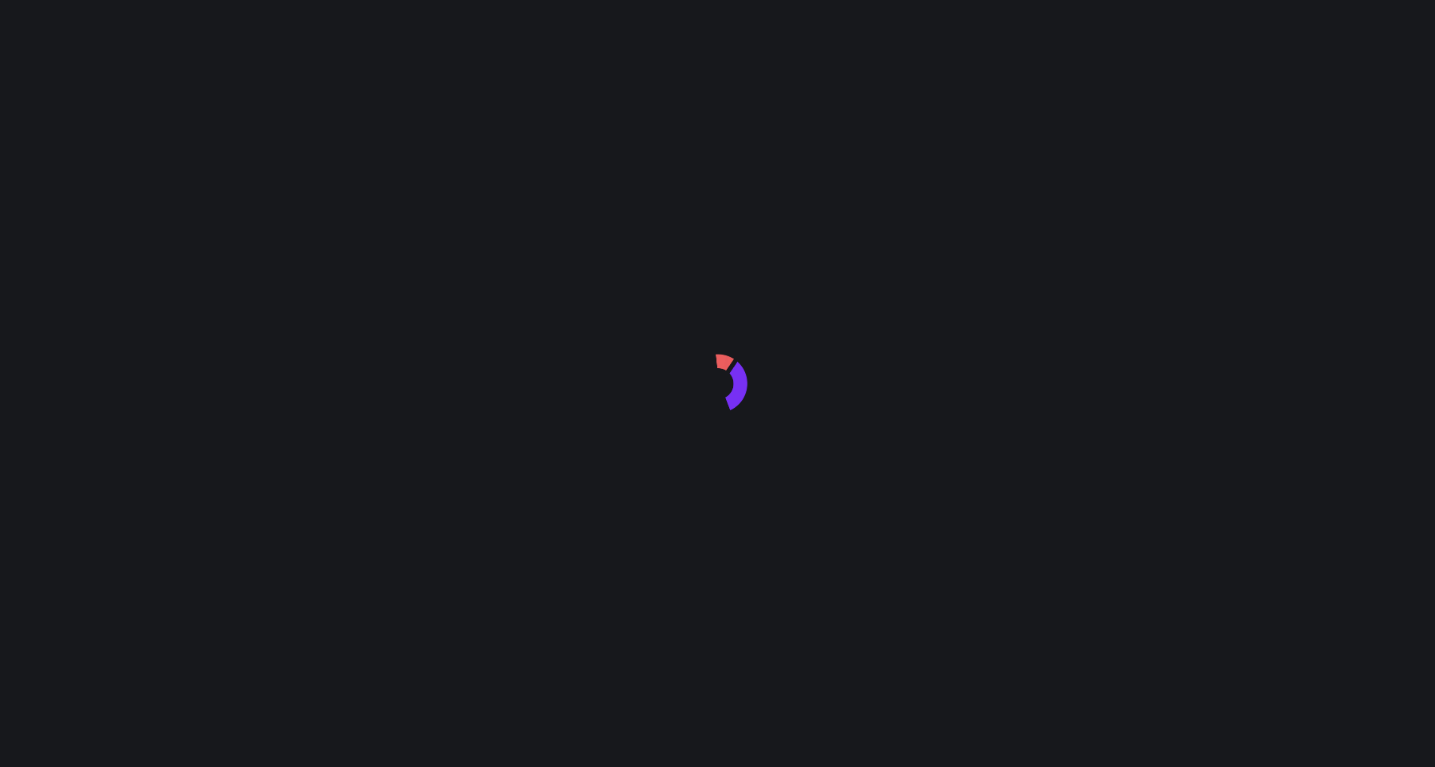 scroll, scrollTop: 0, scrollLeft: 0, axis: both 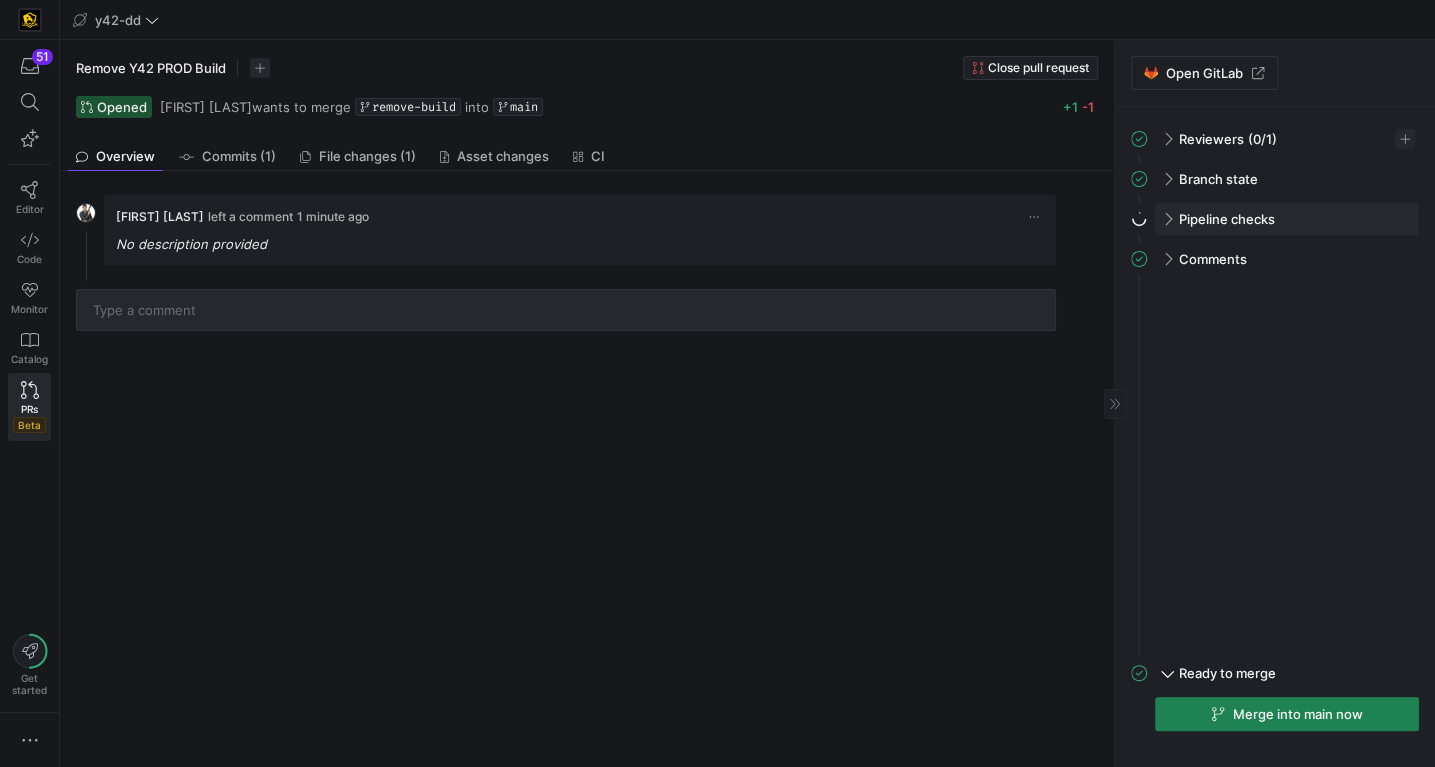 click at bounding box center (1166, 219) 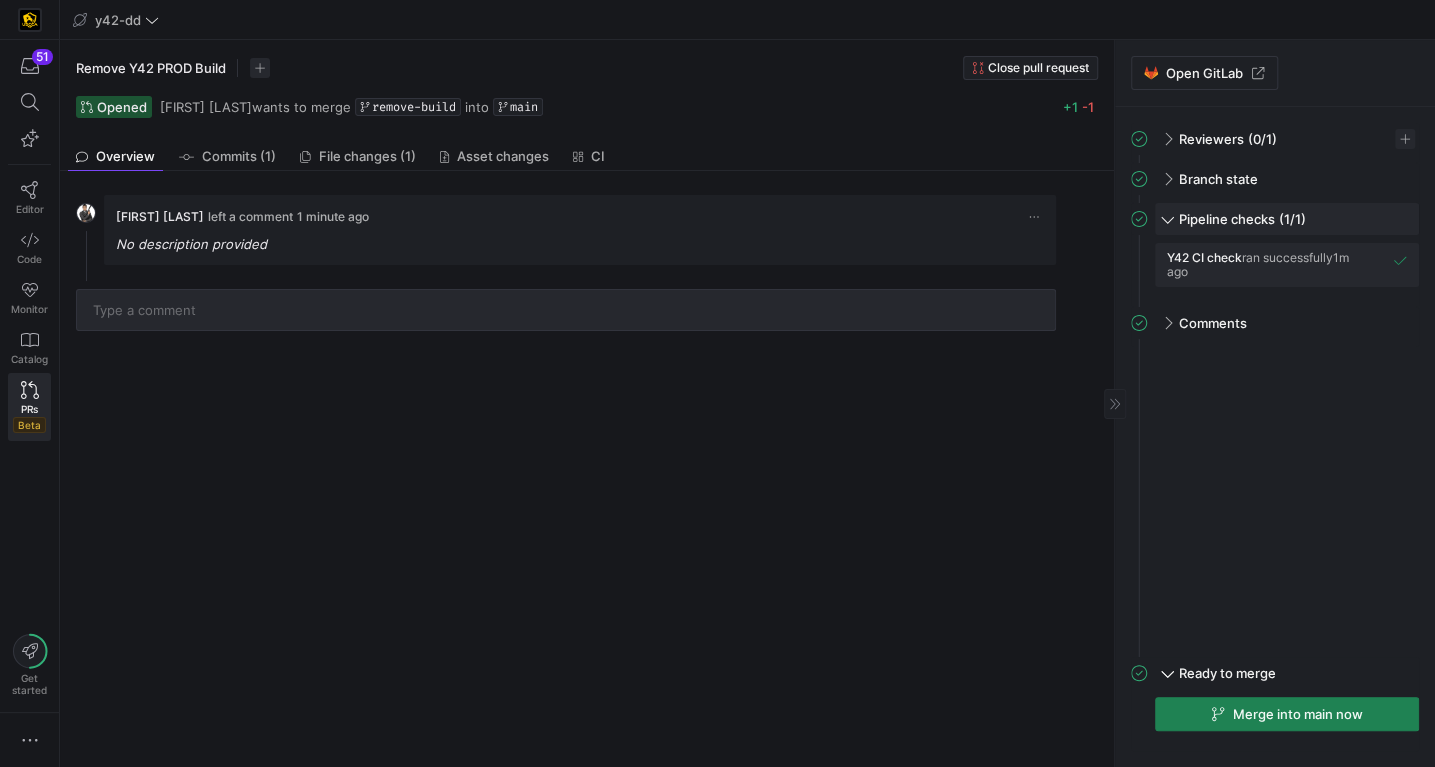 click at bounding box center (1167, 217) 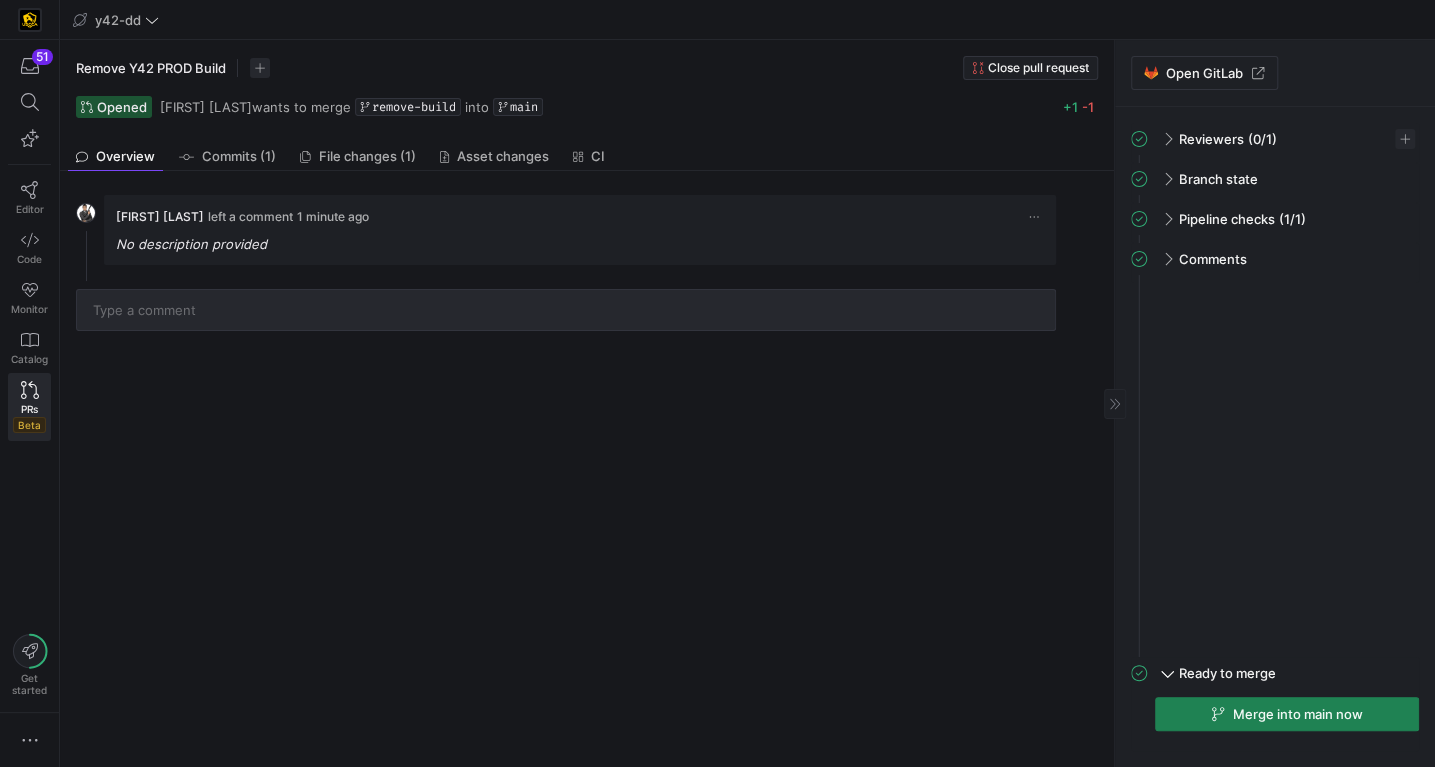click on "Comments All comments have been resolved" 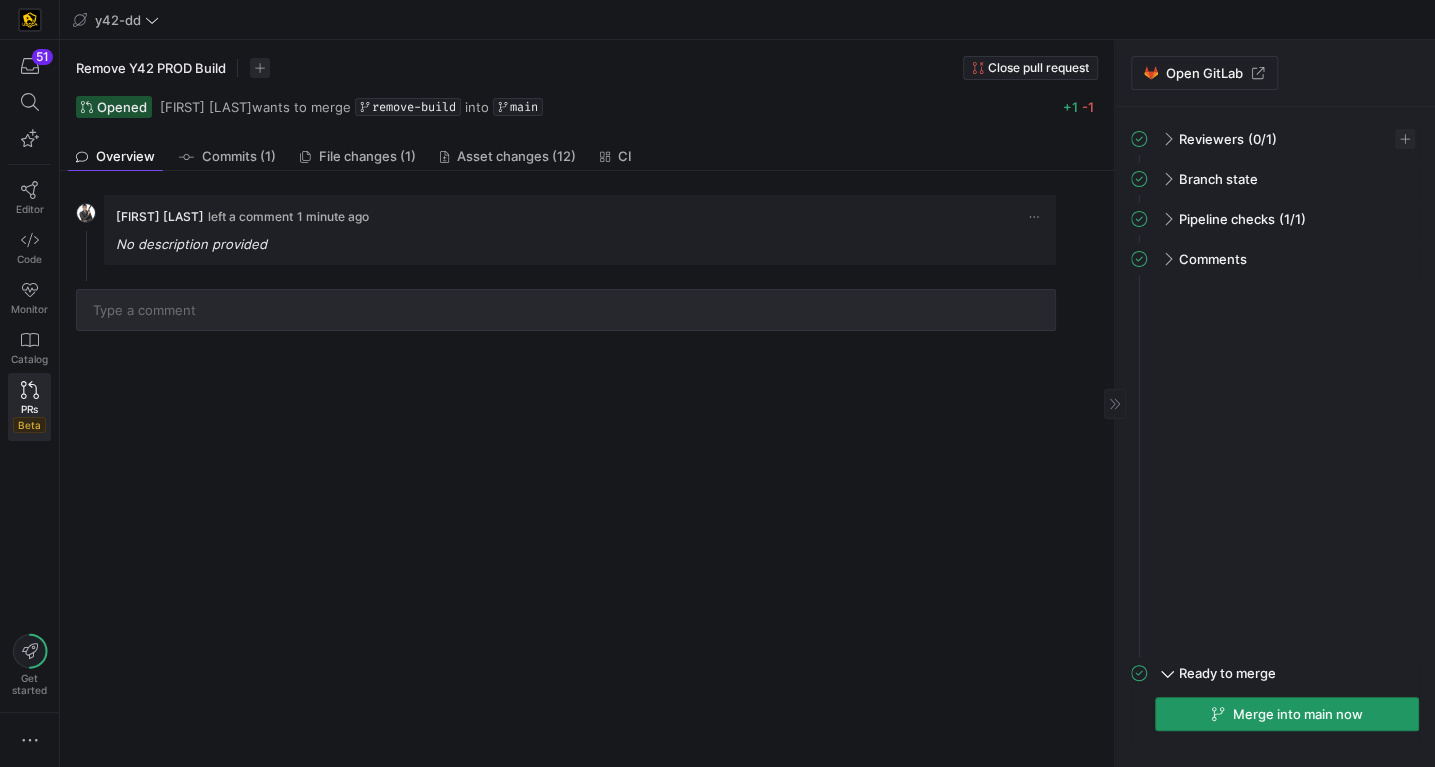 click at bounding box center (1287, 714) 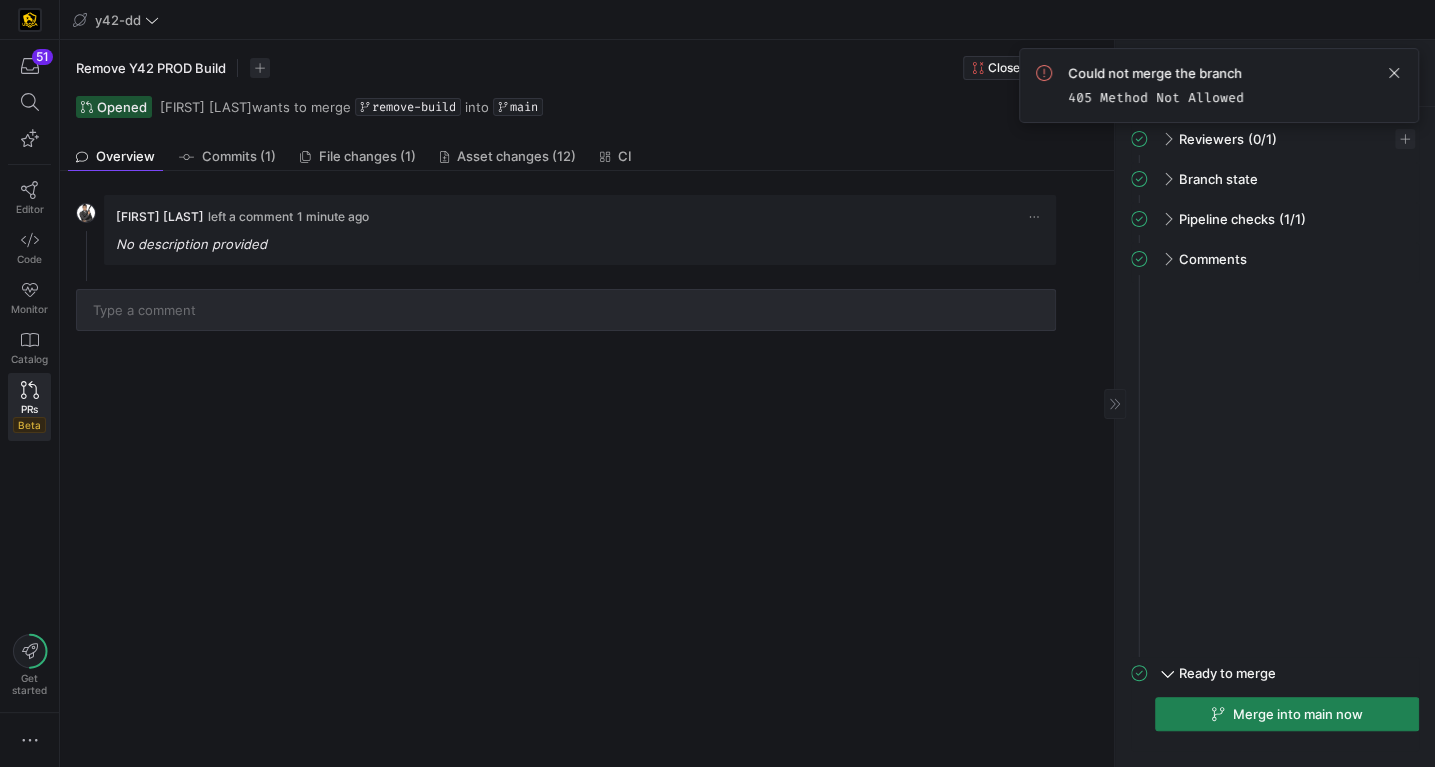click on "Comments All comments have been resolved" 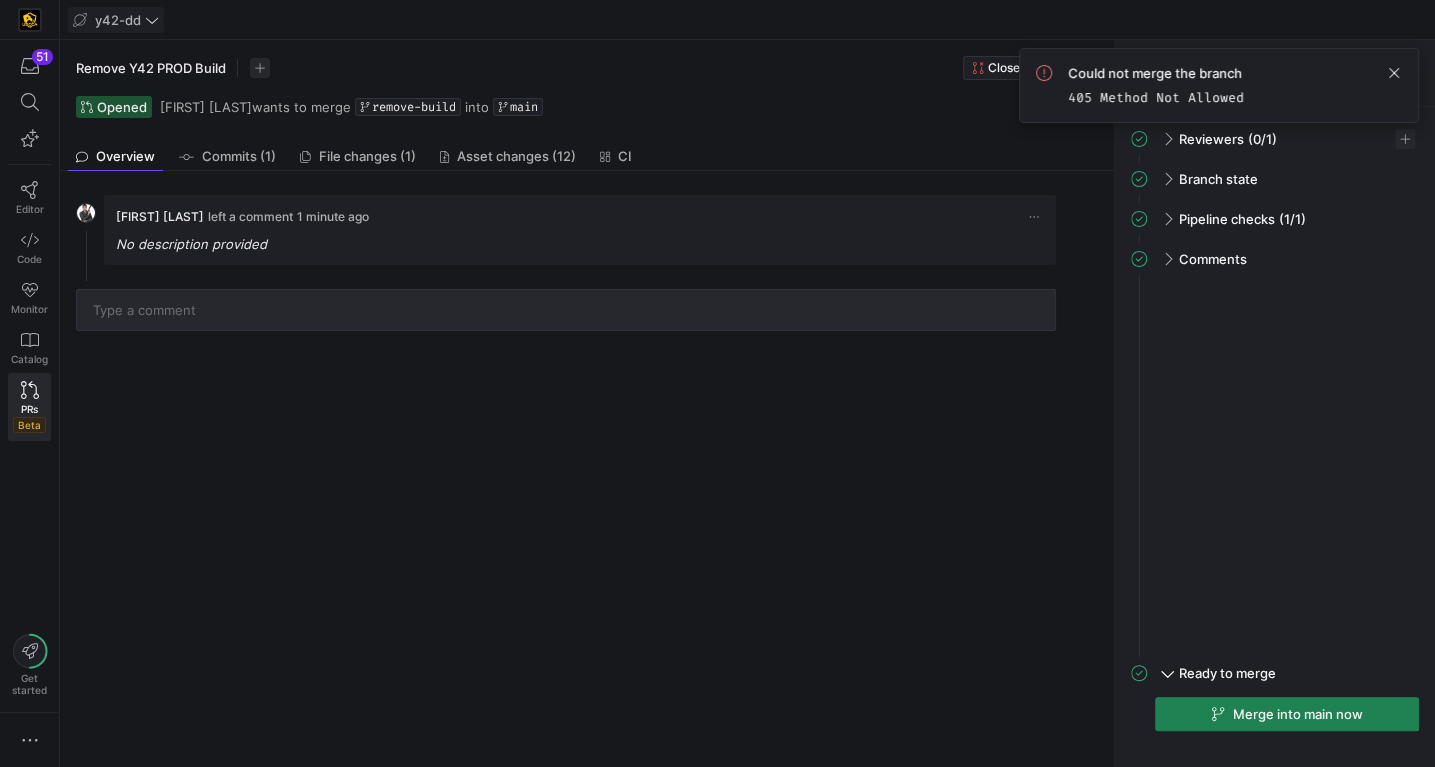 click on "y42-dd" 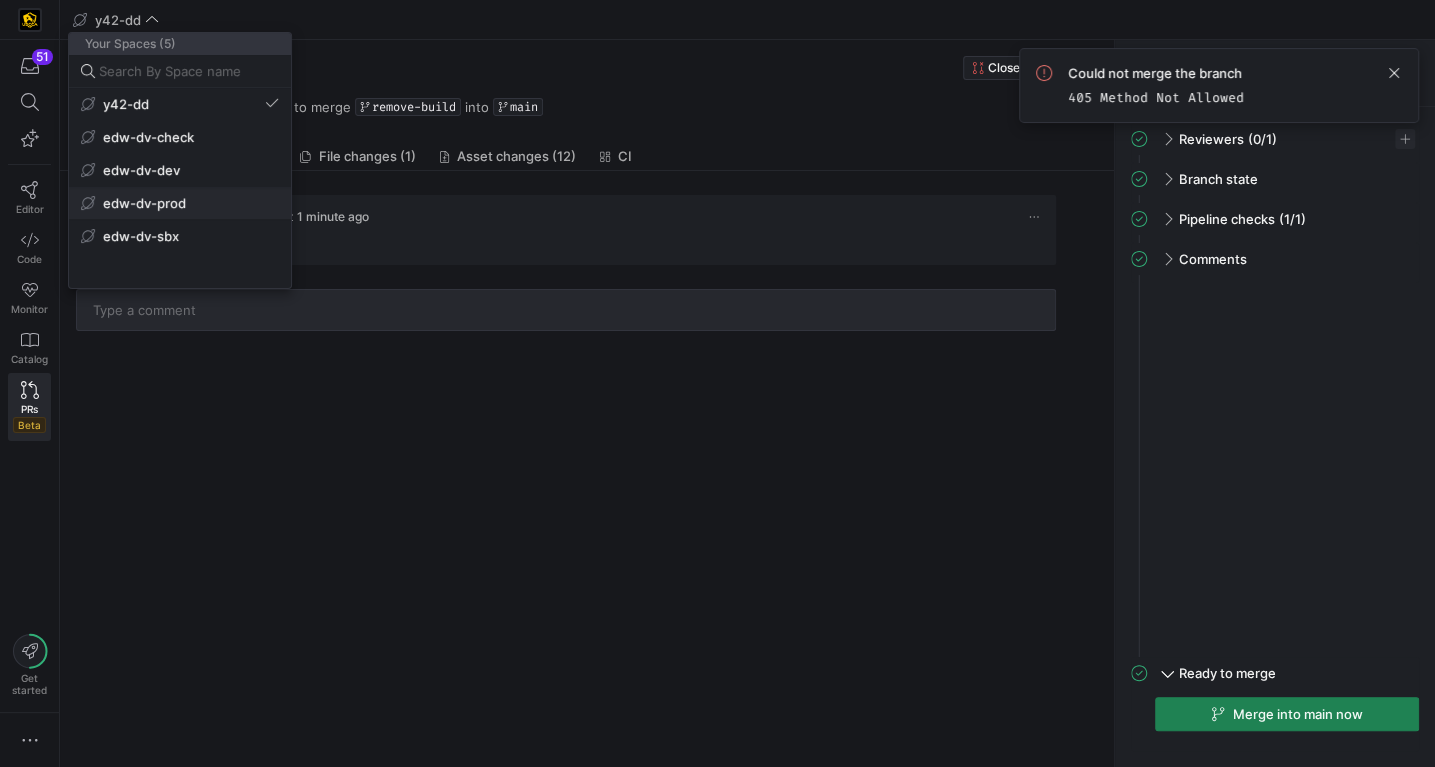 click on "edw-dv-prod" at bounding box center (180, 203) 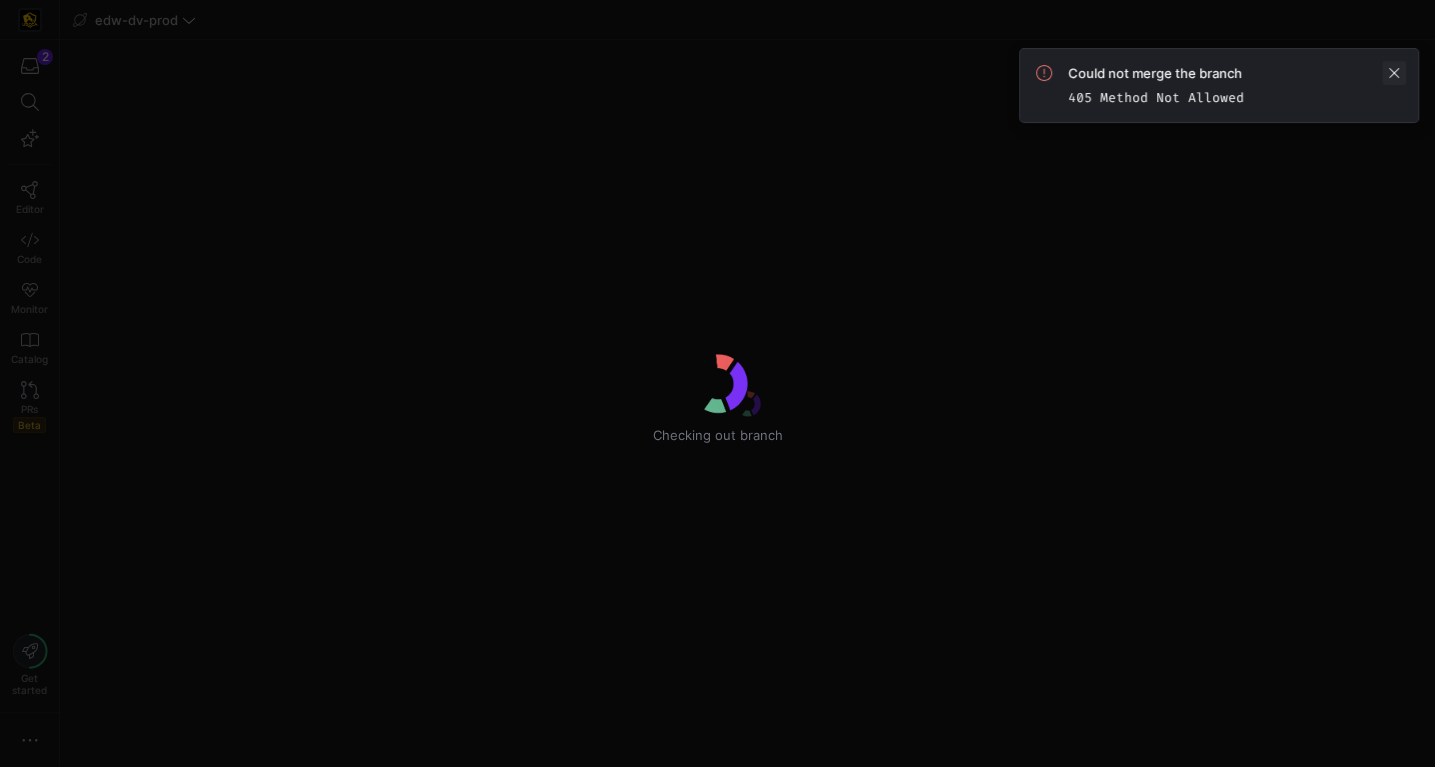 click 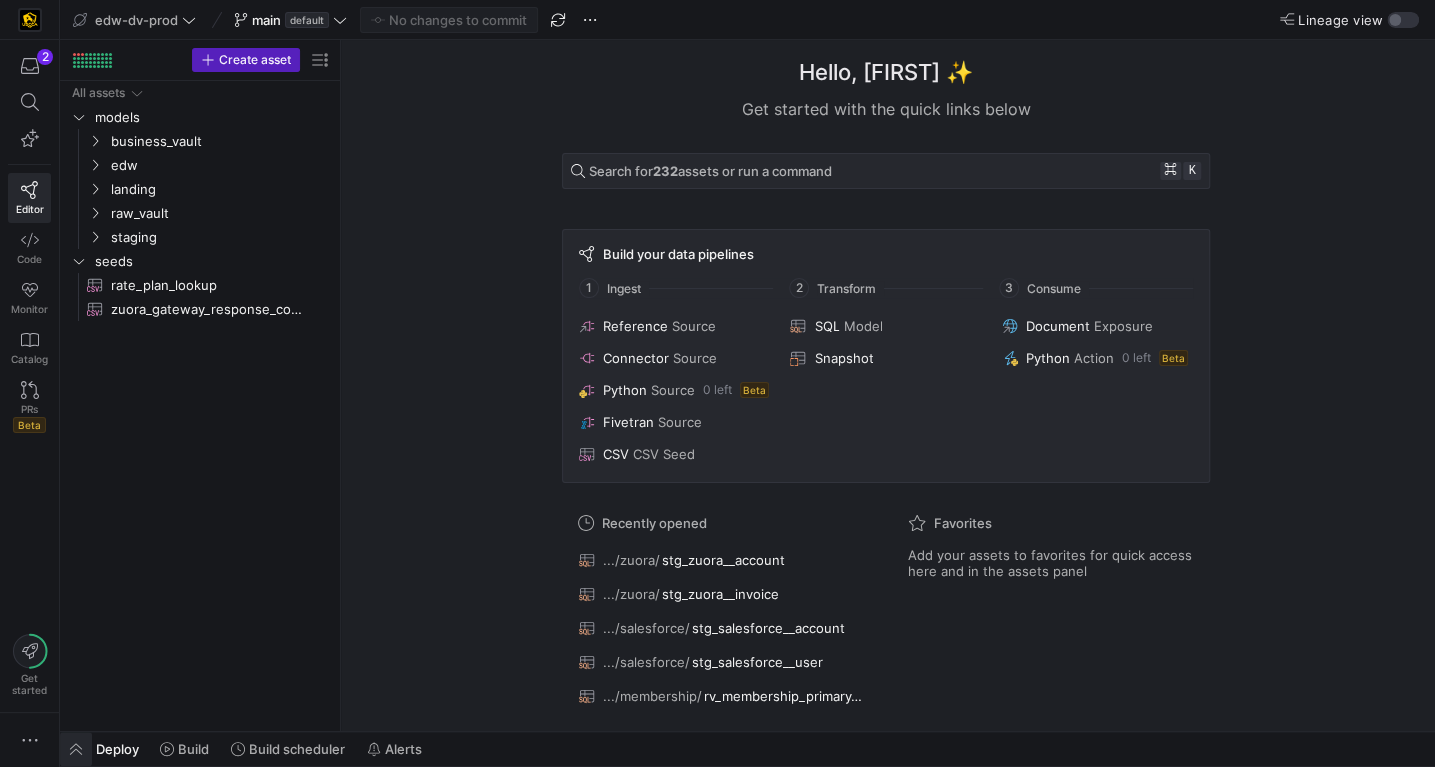 click 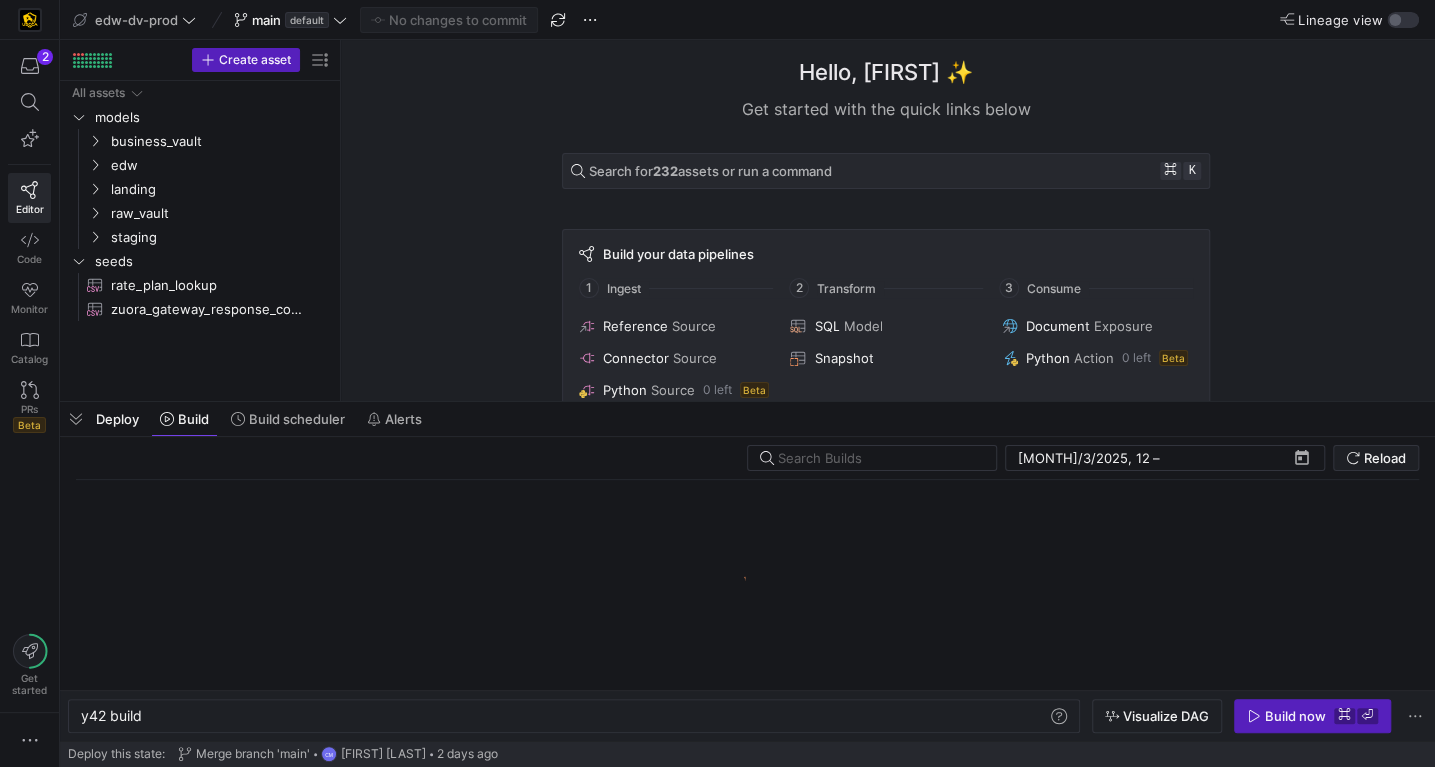 scroll, scrollTop: 0, scrollLeft: 60, axis: horizontal 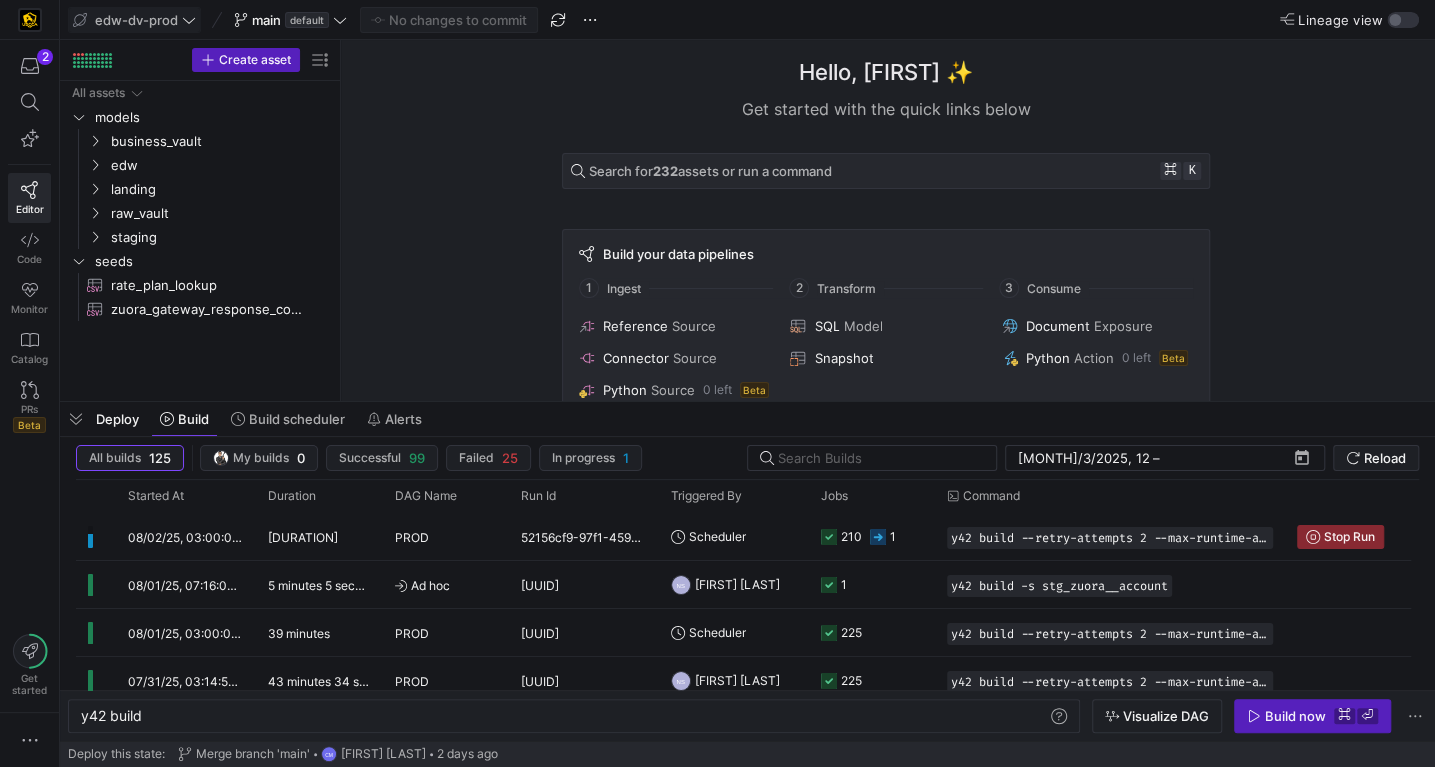 click 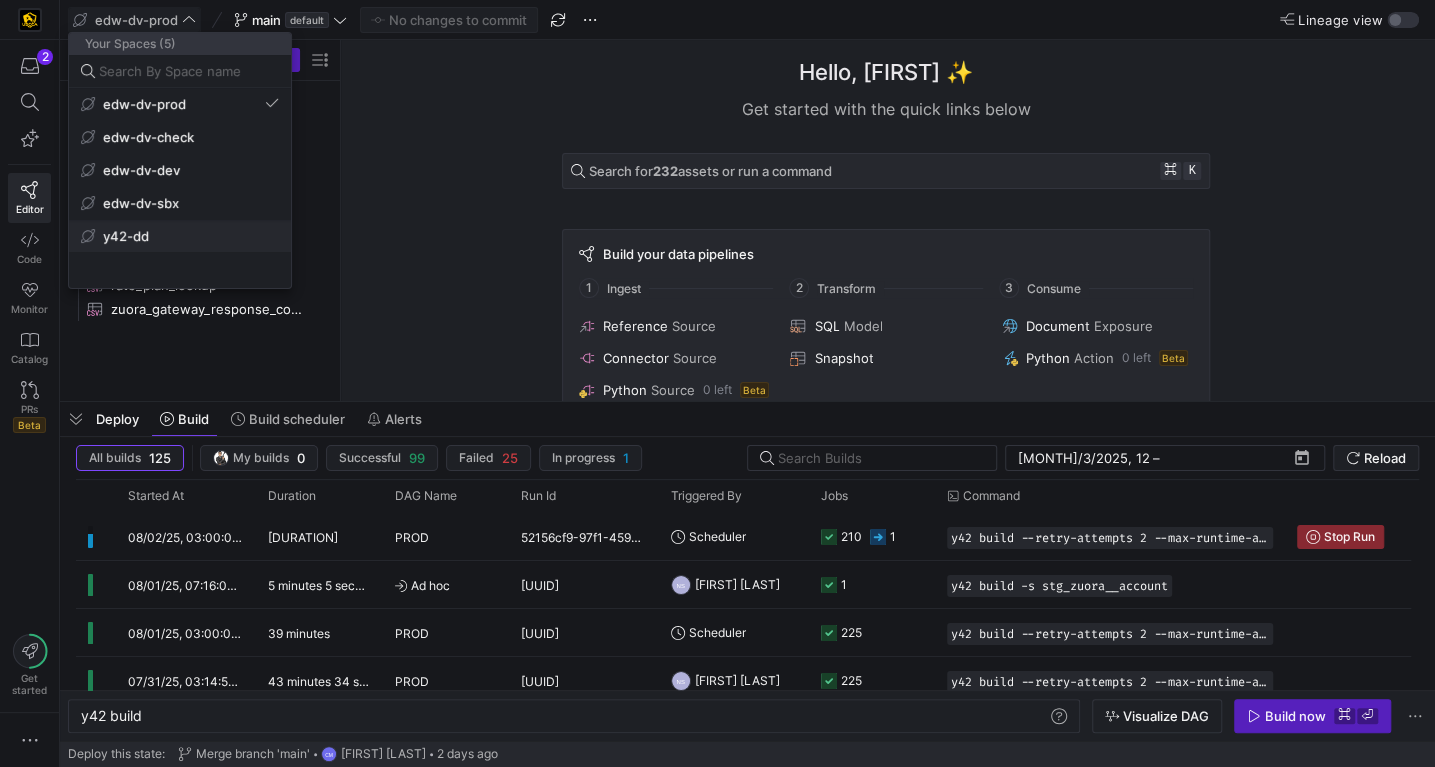 click on "y42-dd" at bounding box center (180, 236) 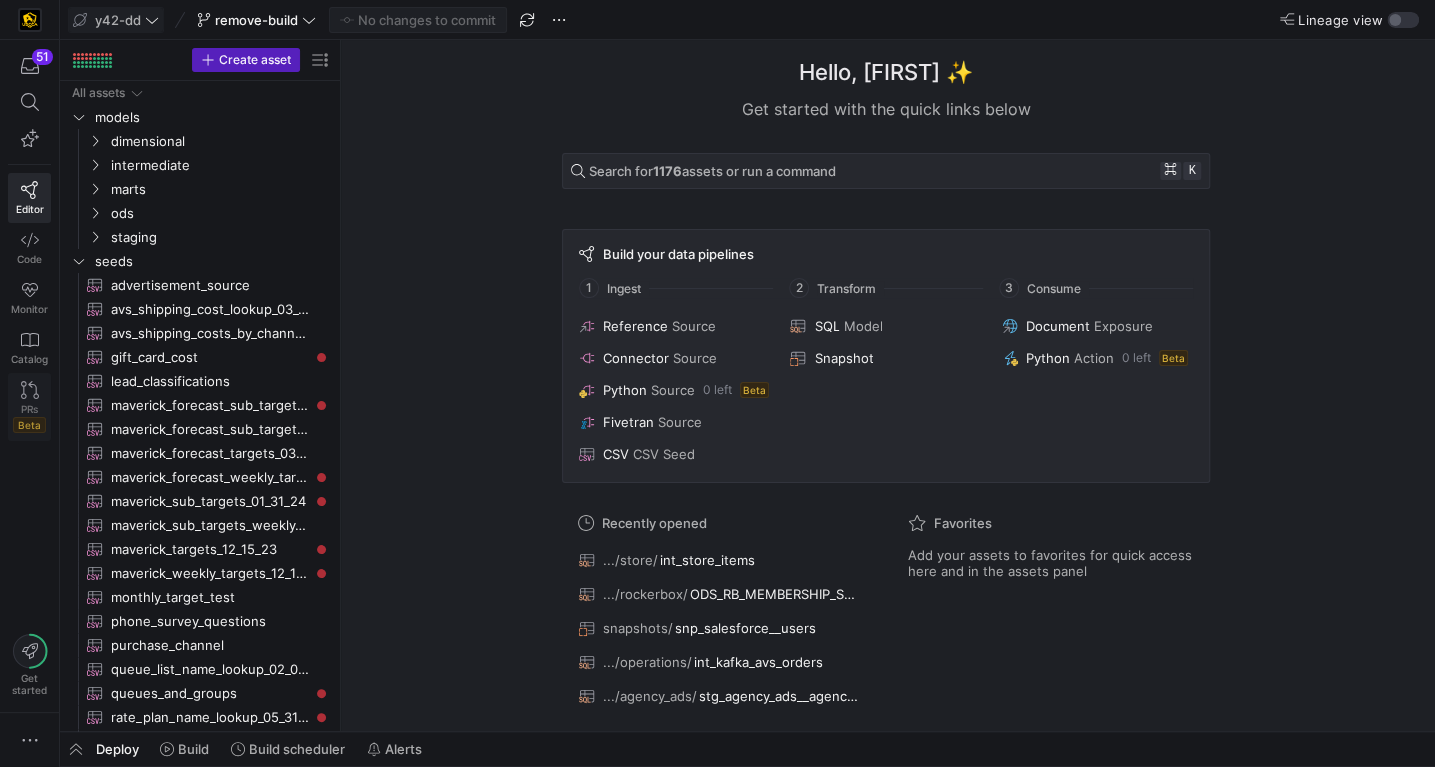 click 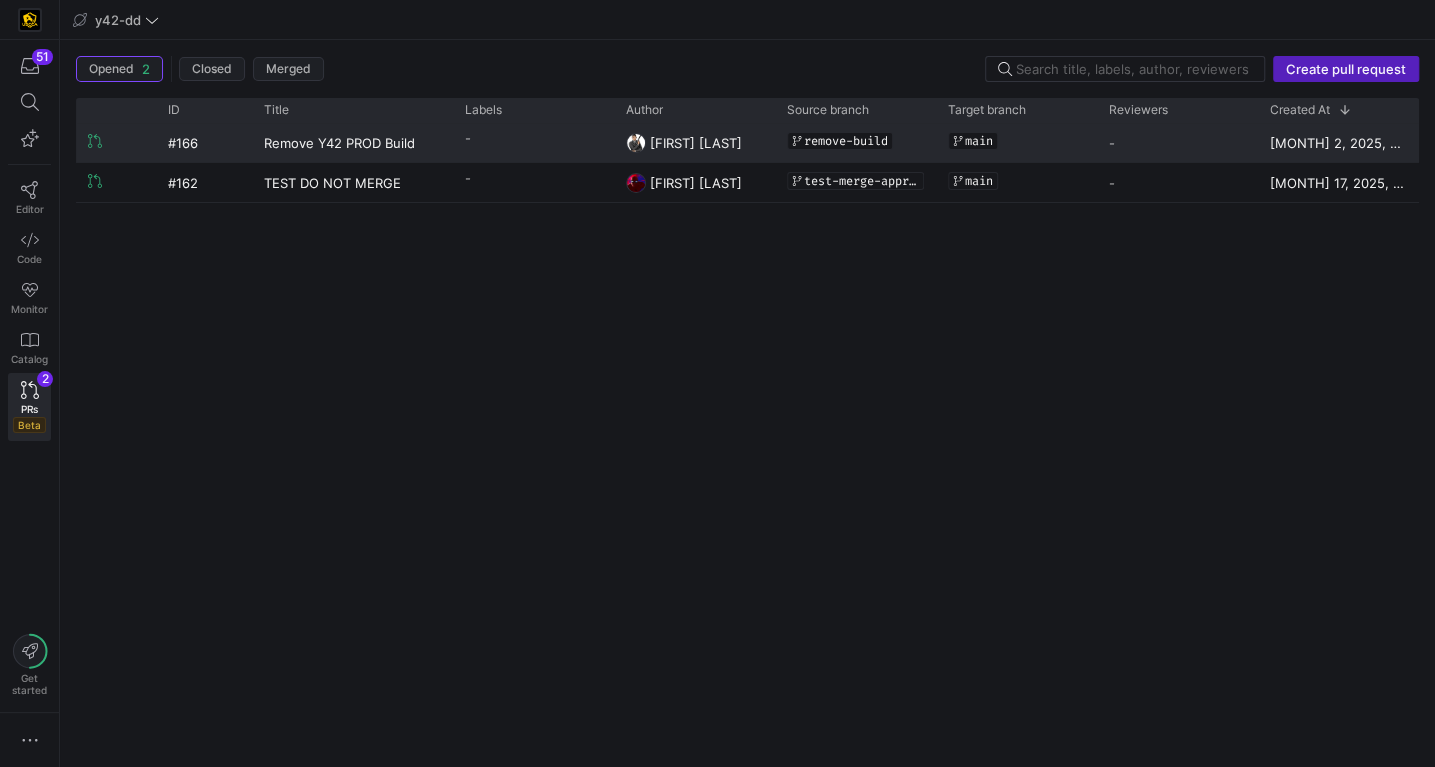 click on "-" 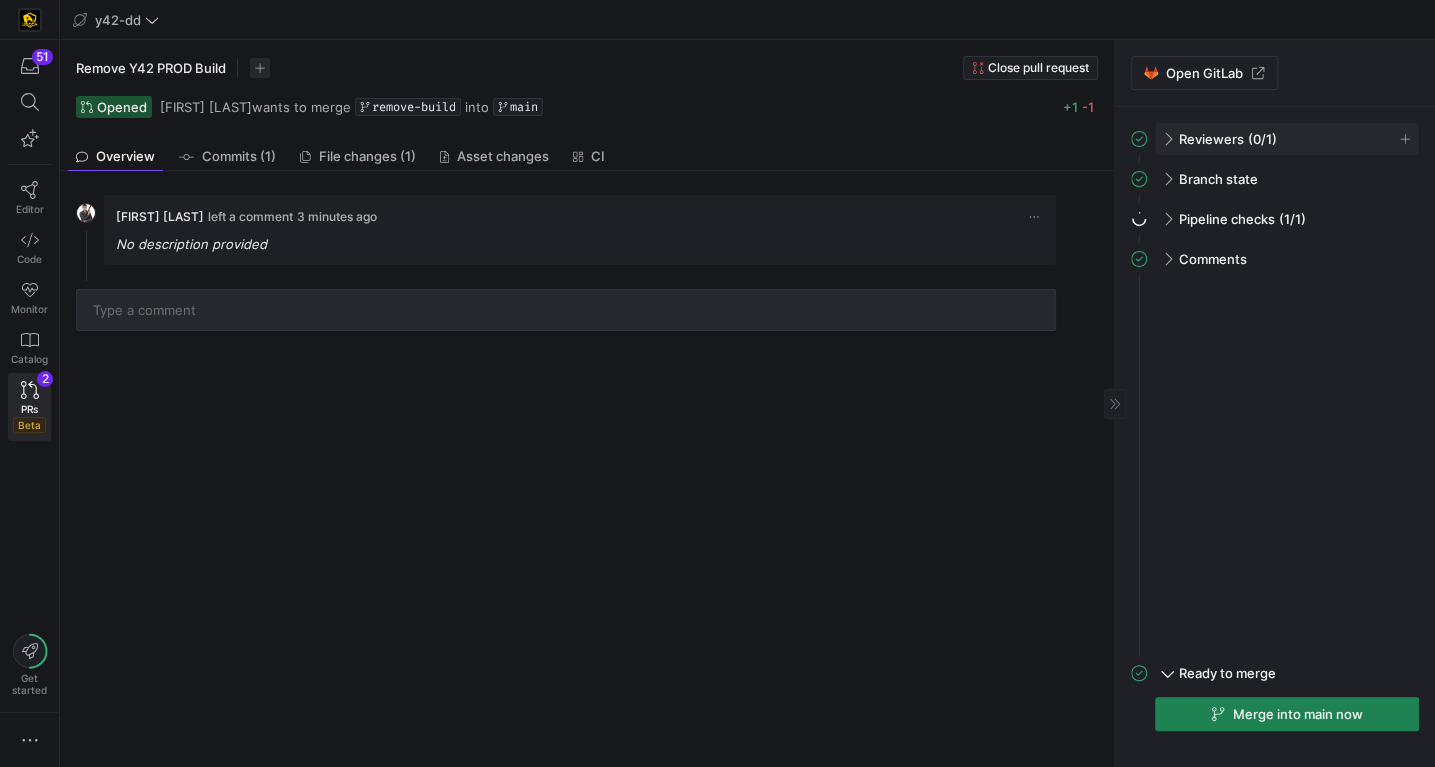 click at bounding box center [1166, 139] 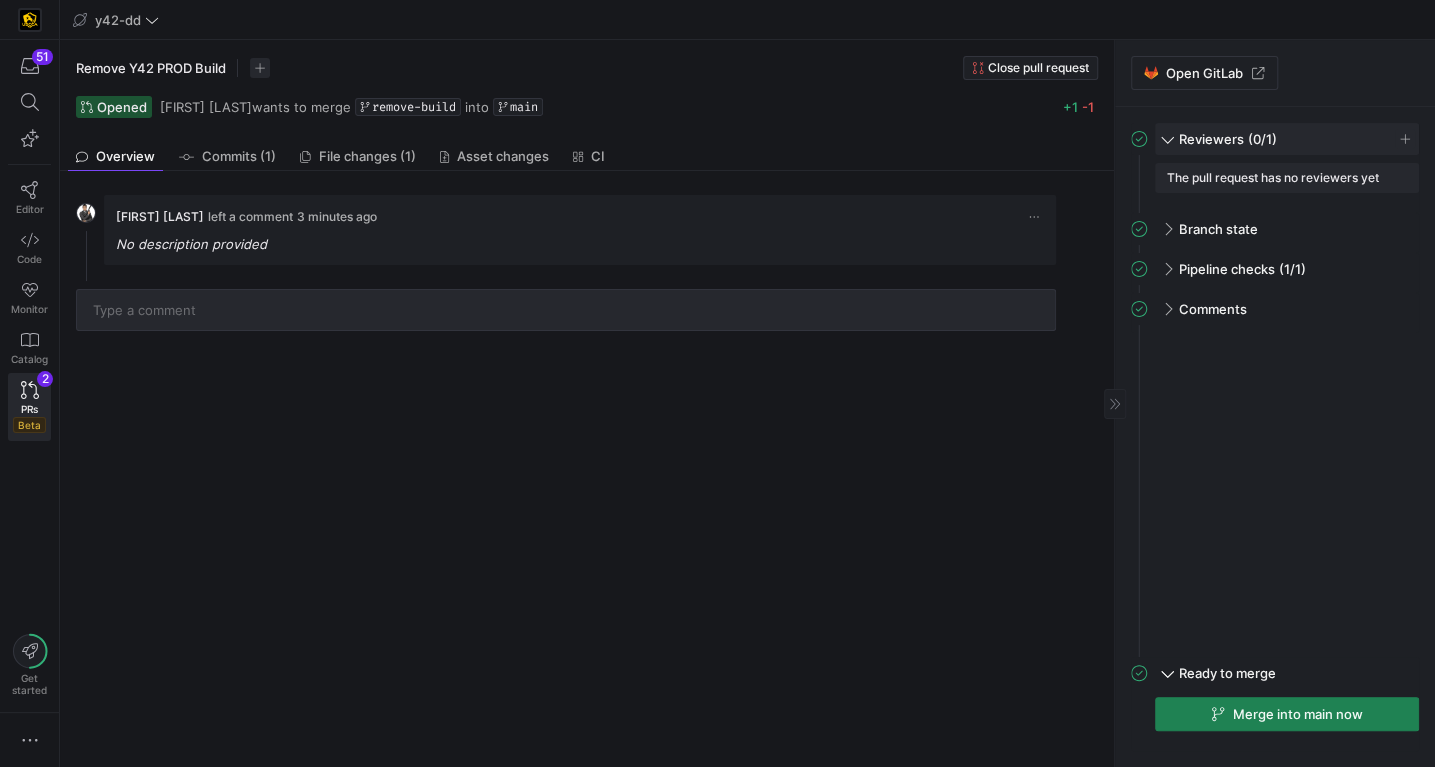 click on "Reviewers  (0/1)" at bounding box center [1287, 139] 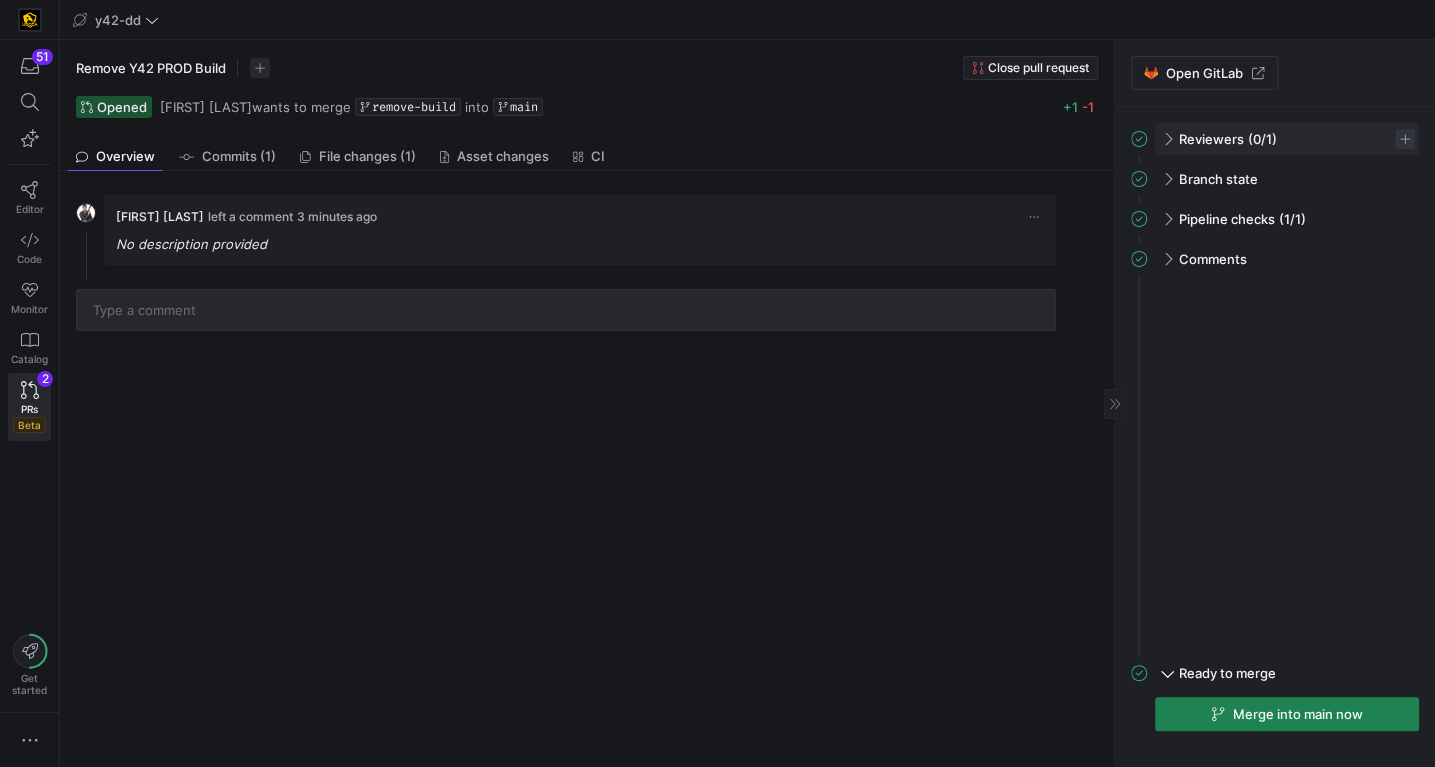 click at bounding box center (1405, 139) 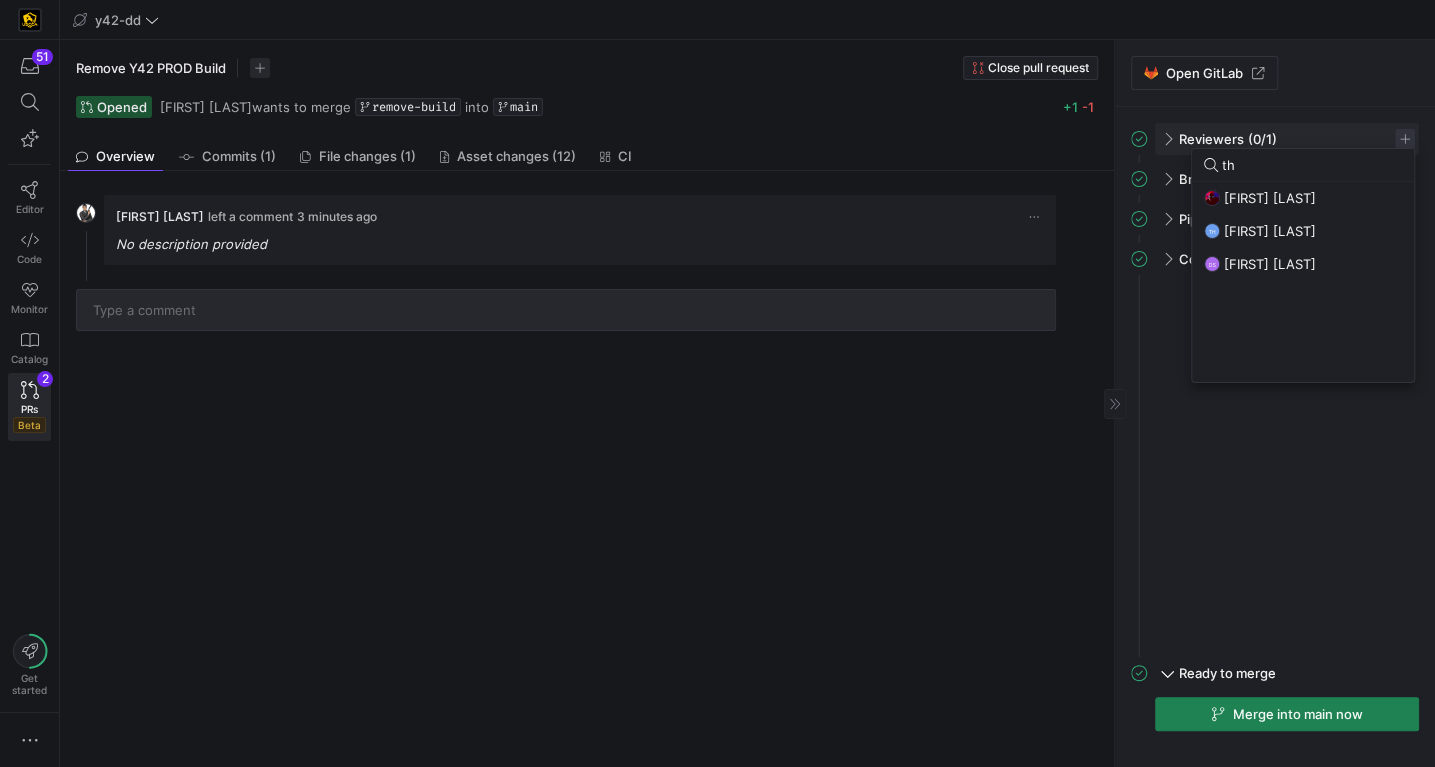 type on "t" 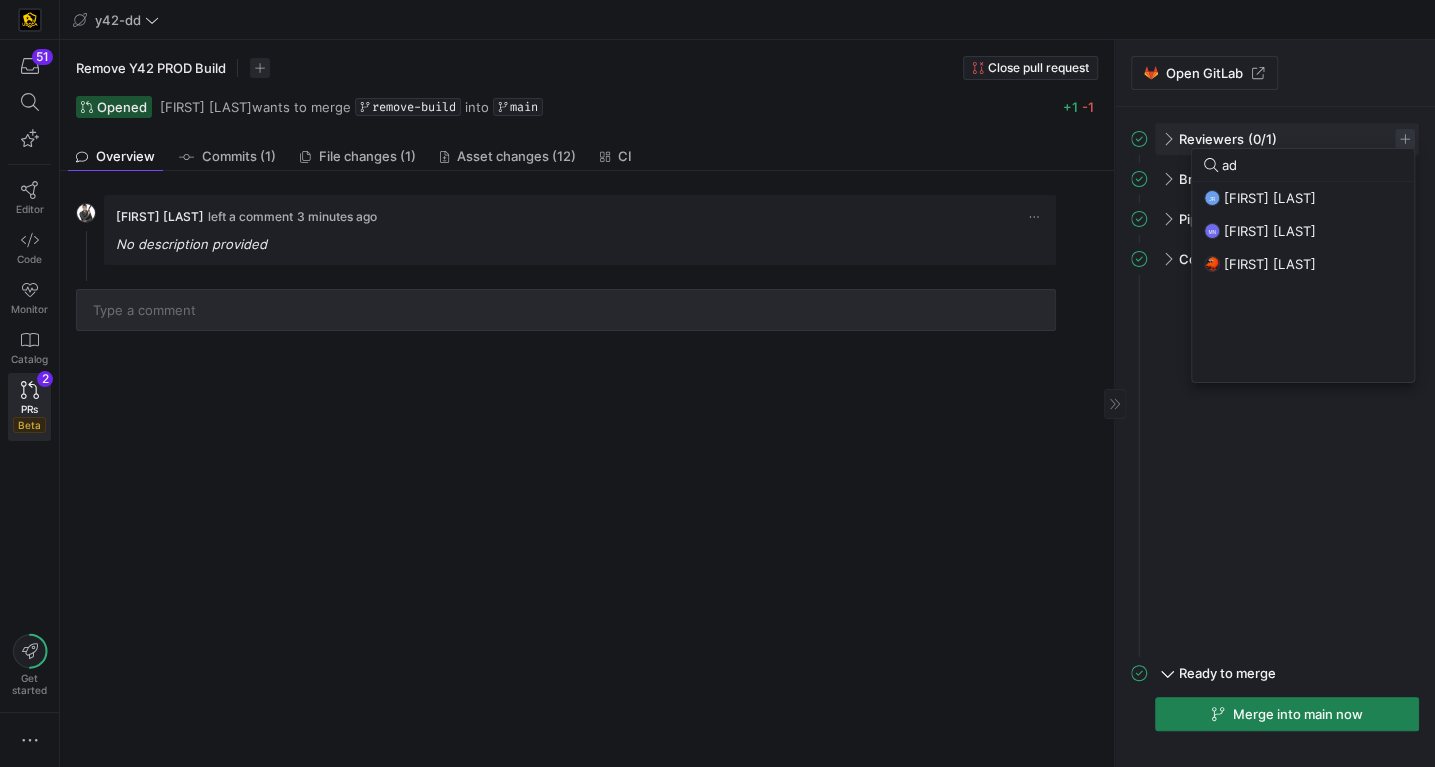 type on "a" 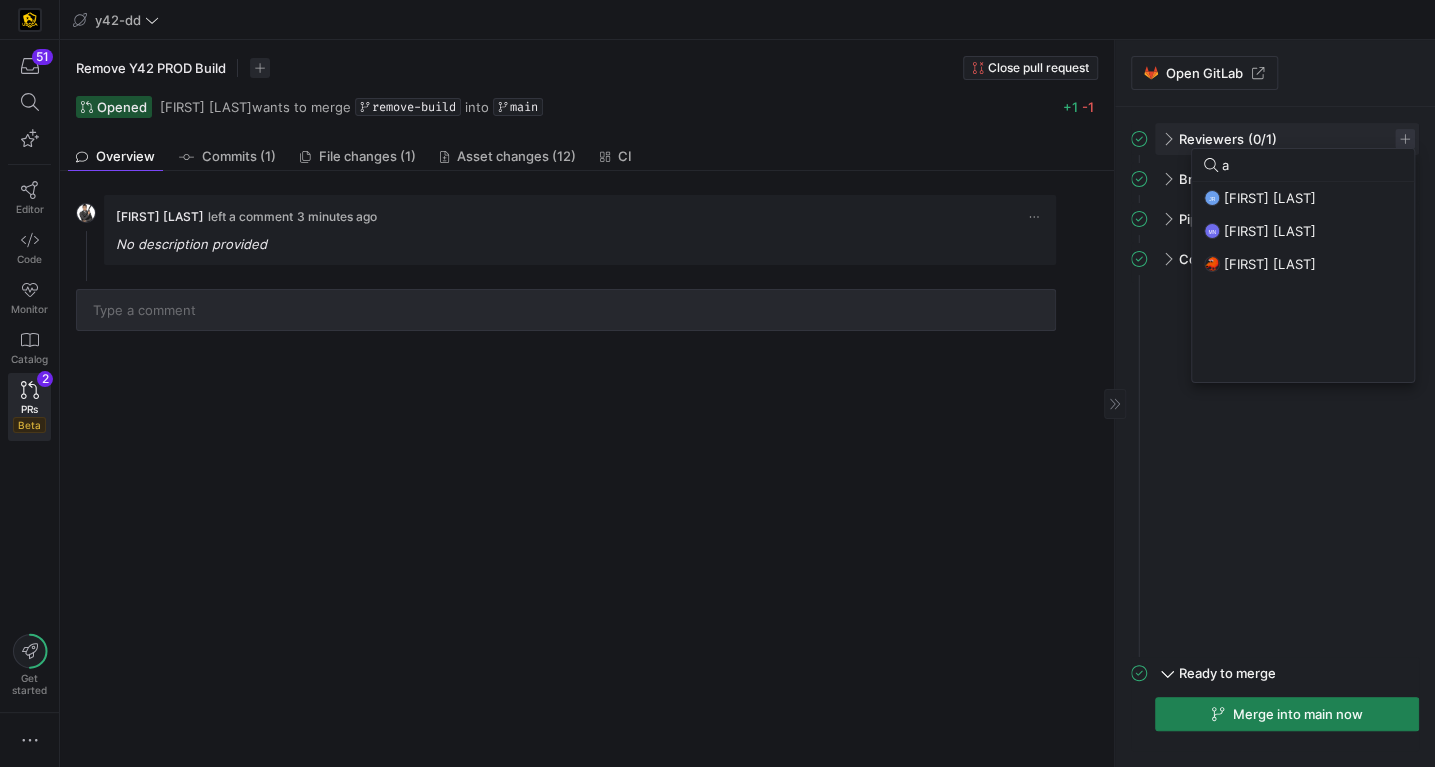 type 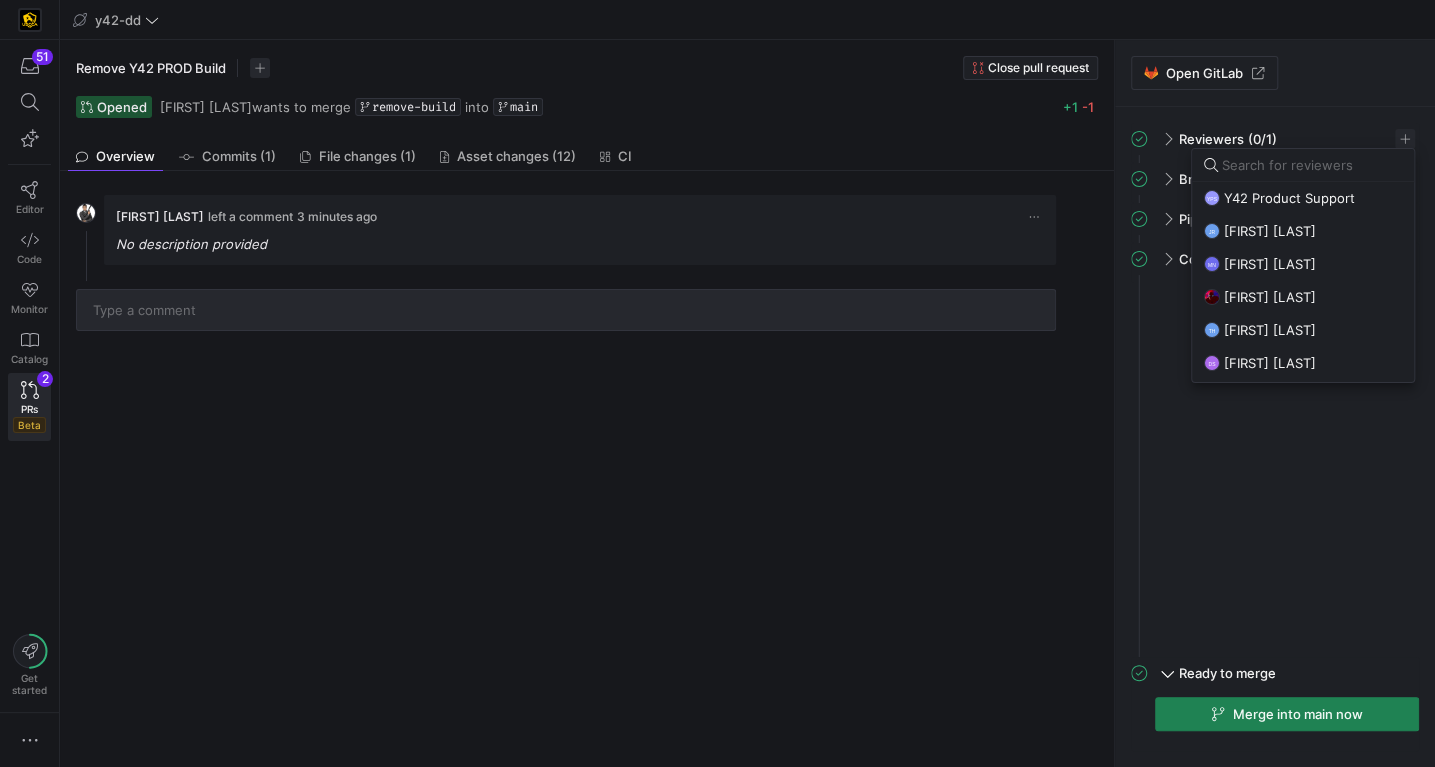 click at bounding box center [717, 383] 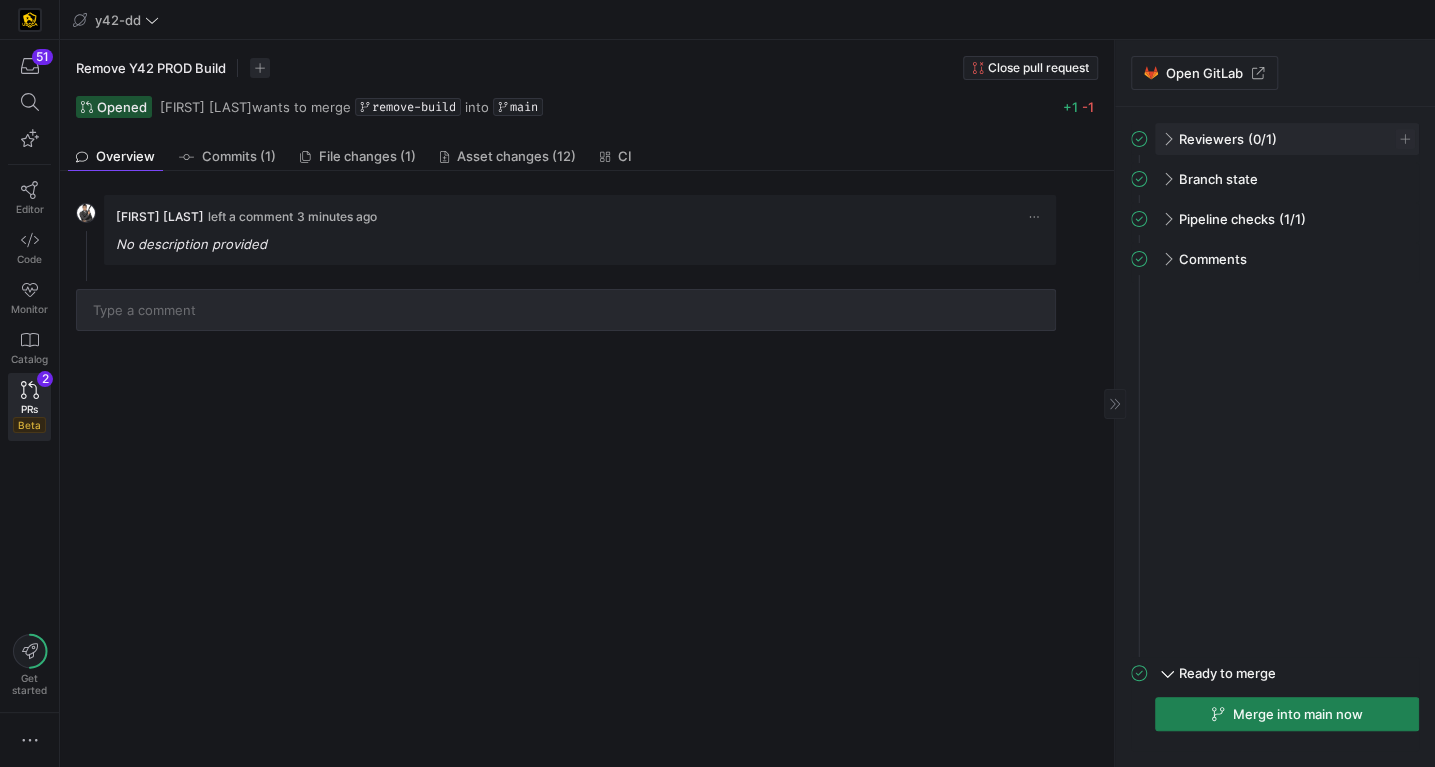 click at bounding box center (1166, 139) 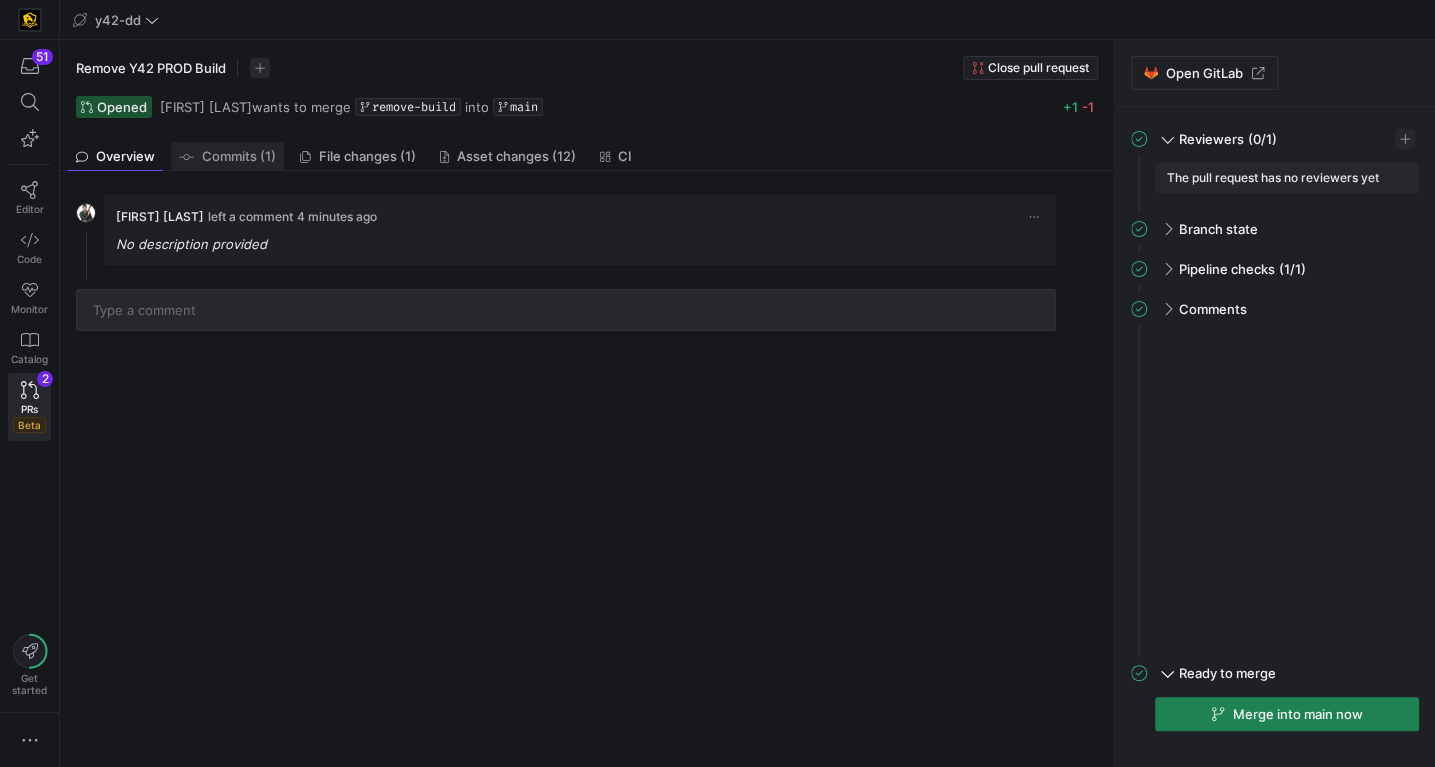 click on "Commits (1)" at bounding box center [239, 156] 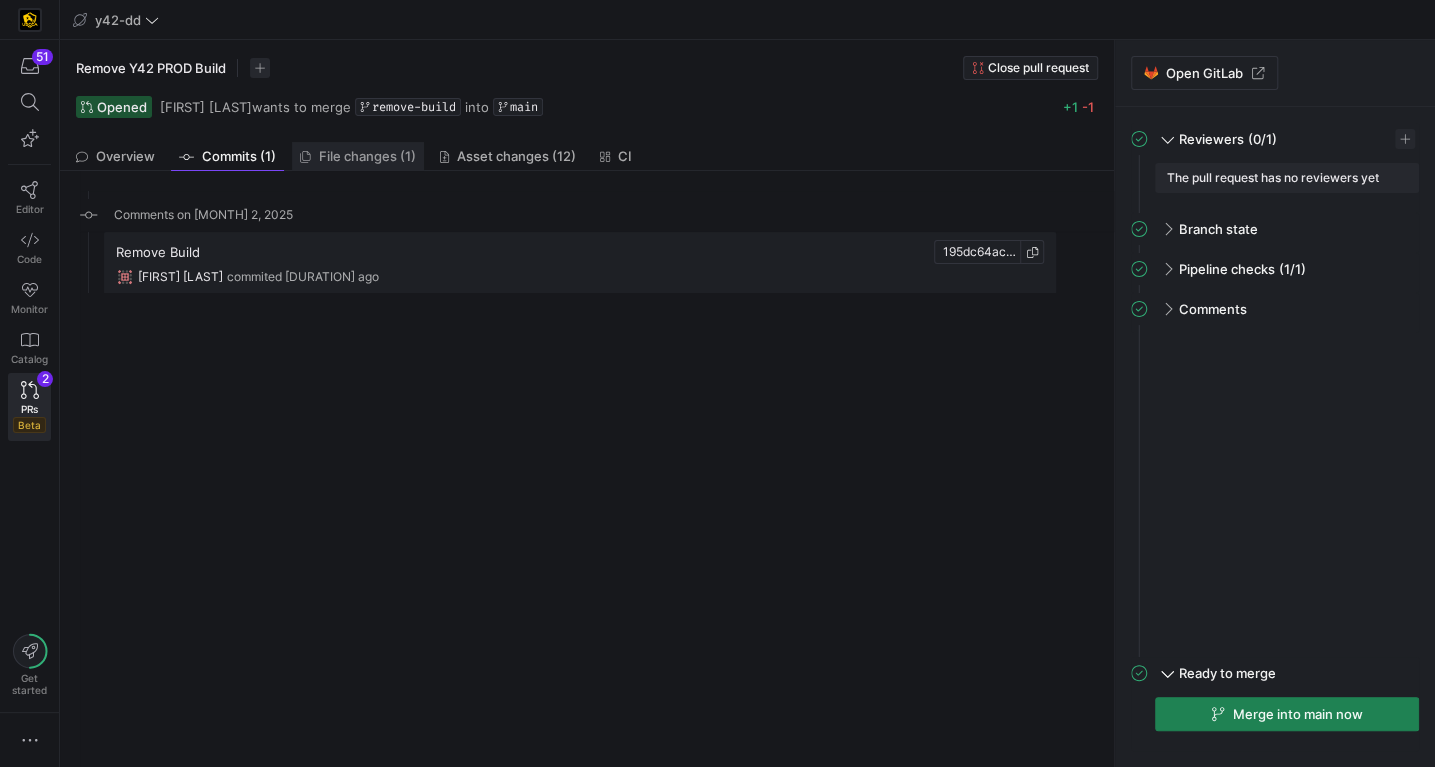 click on "File changes (1)" at bounding box center [367, 156] 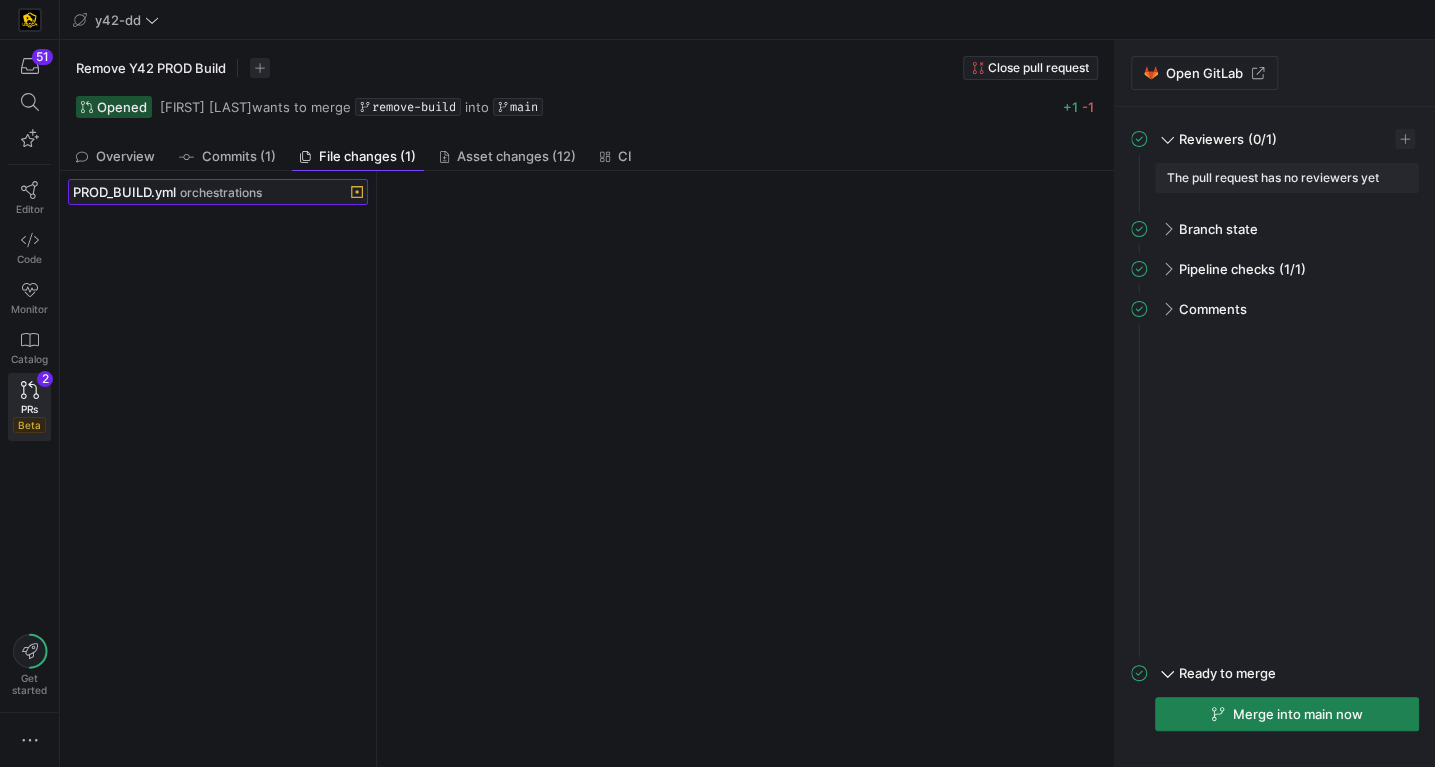 click on "PROD_BUILD.yml  orchestrations" 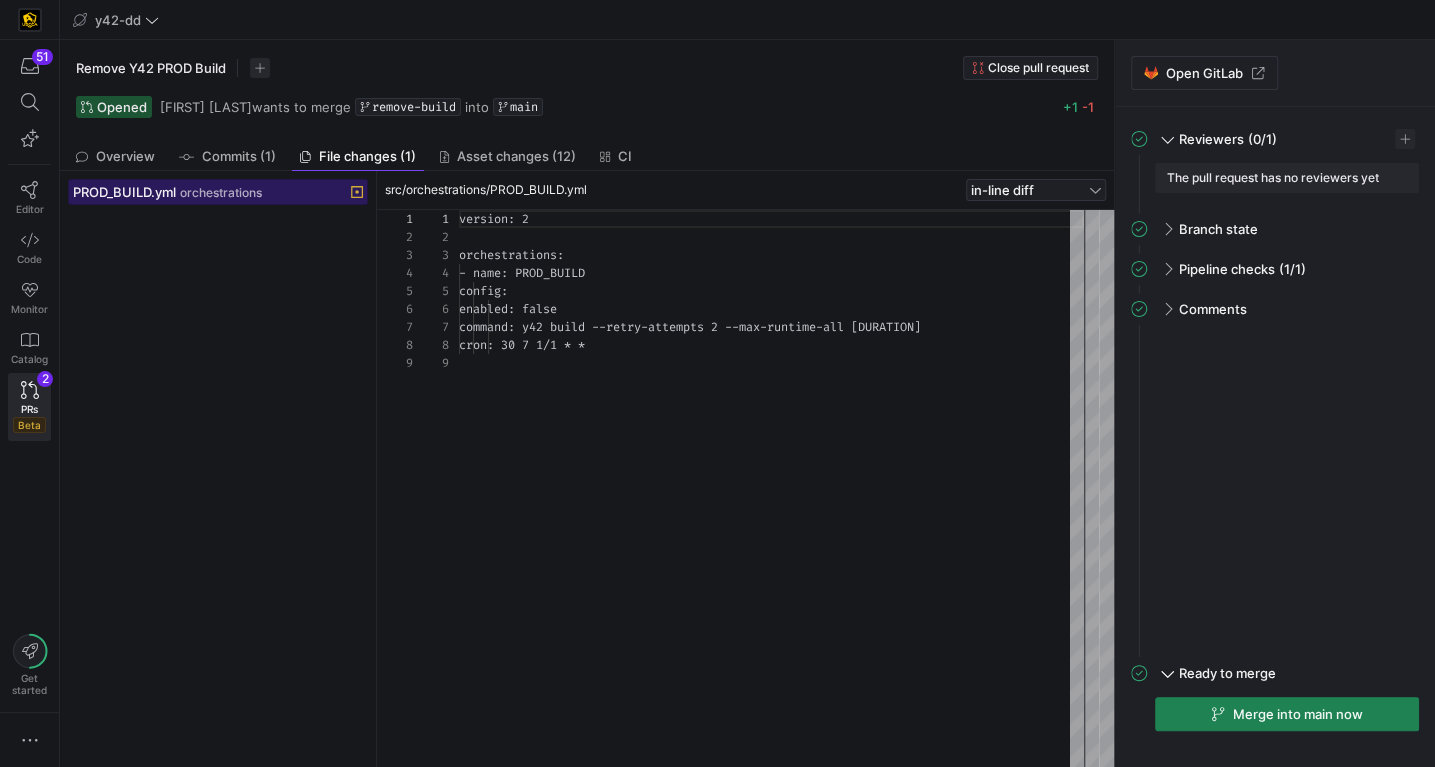 scroll, scrollTop: 144, scrollLeft: 0, axis: vertical 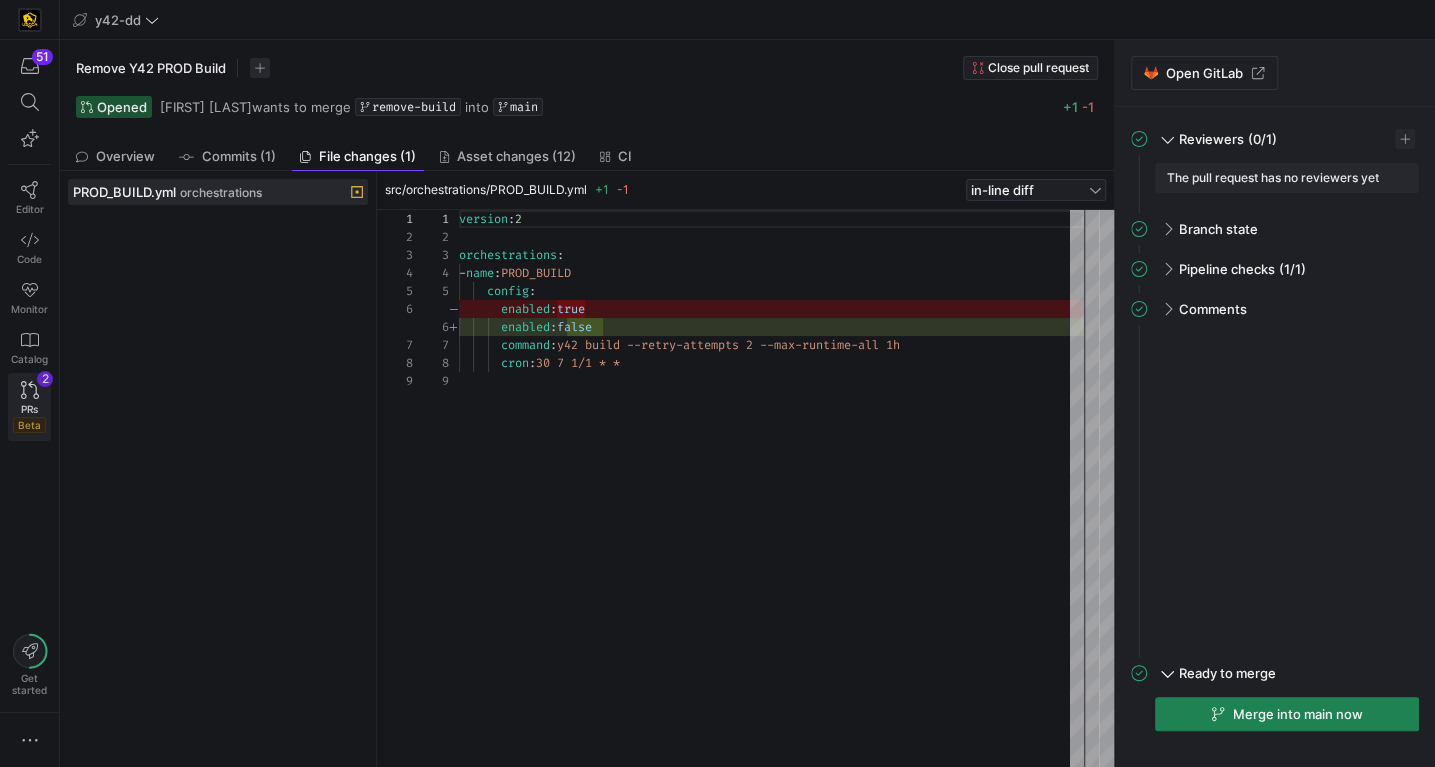 click on "PRs" 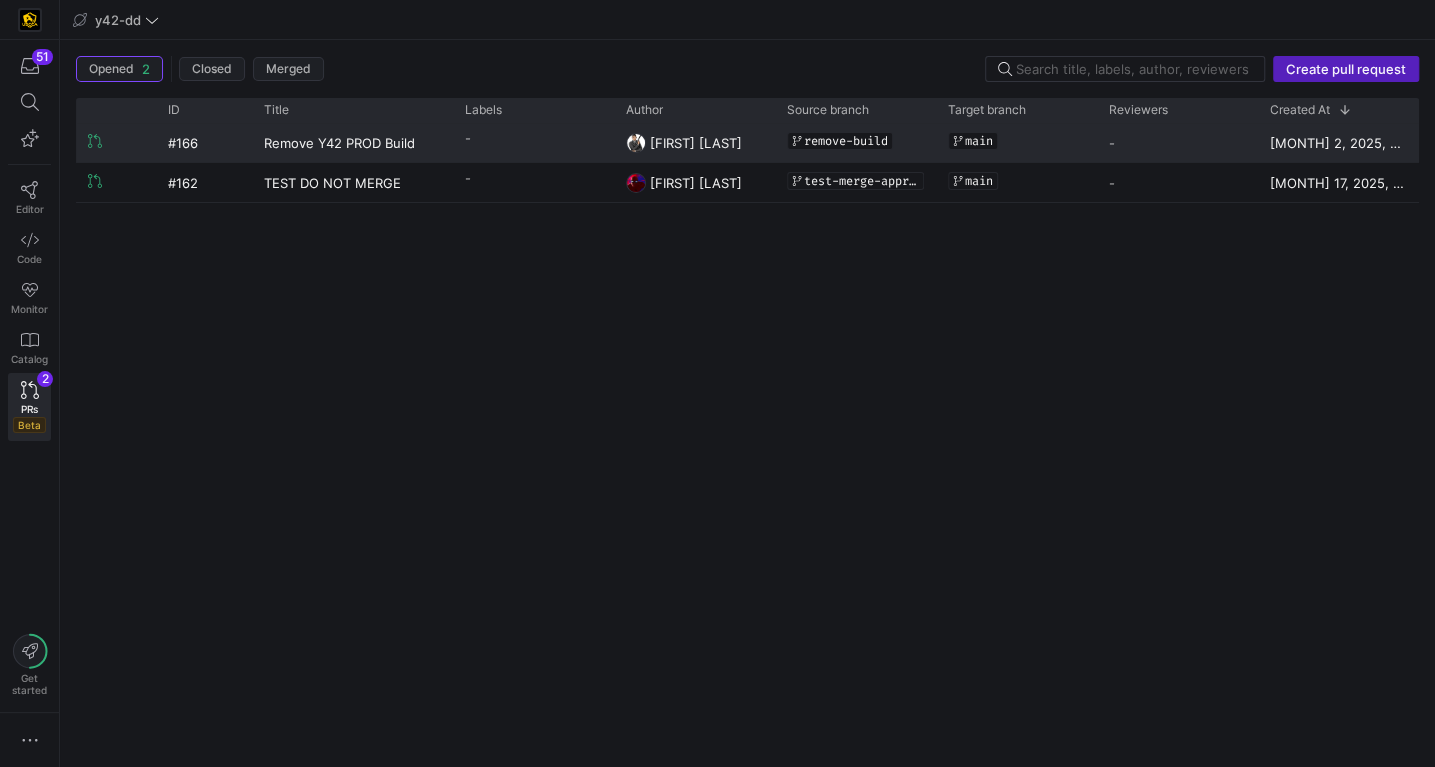 click on "-" 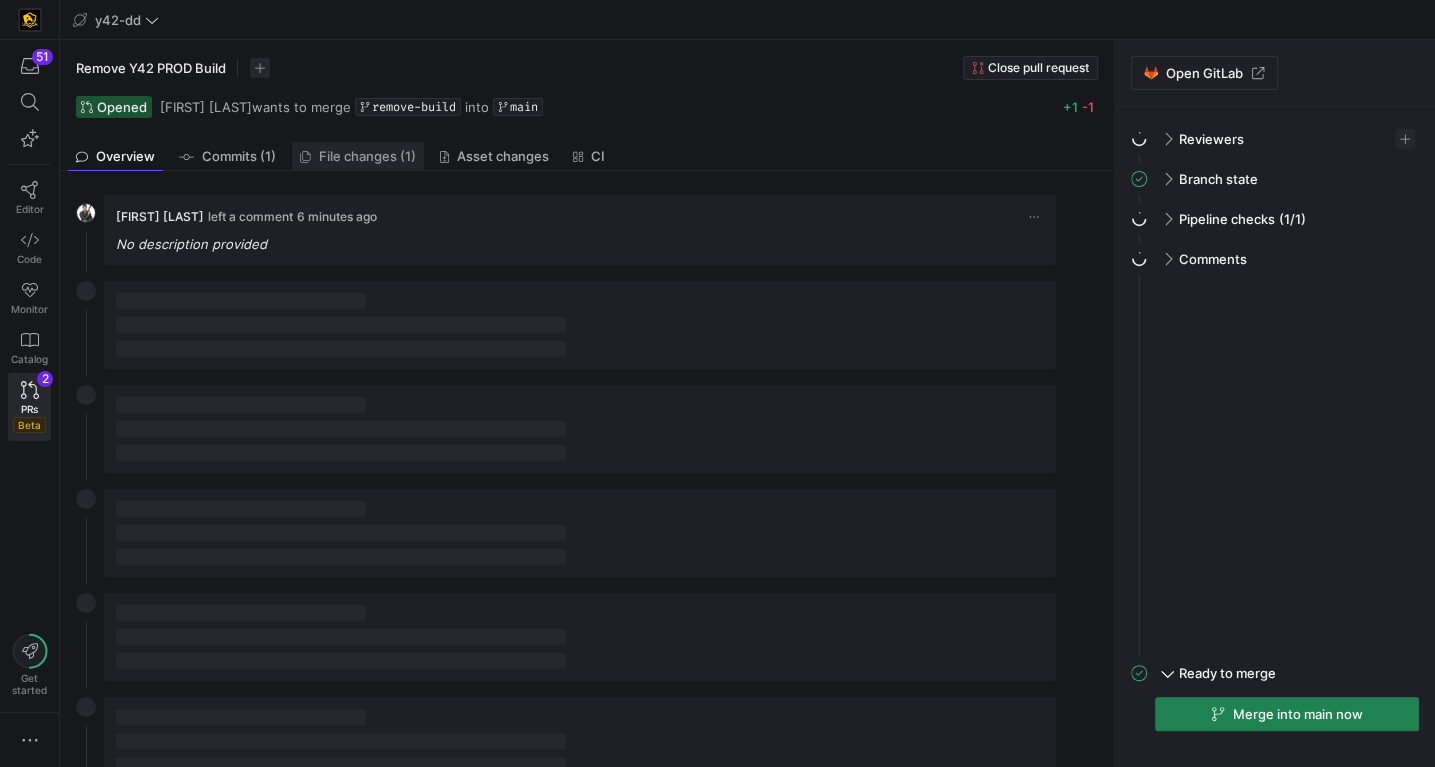 click on "File changes (1)" at bounding box center [367, 156] 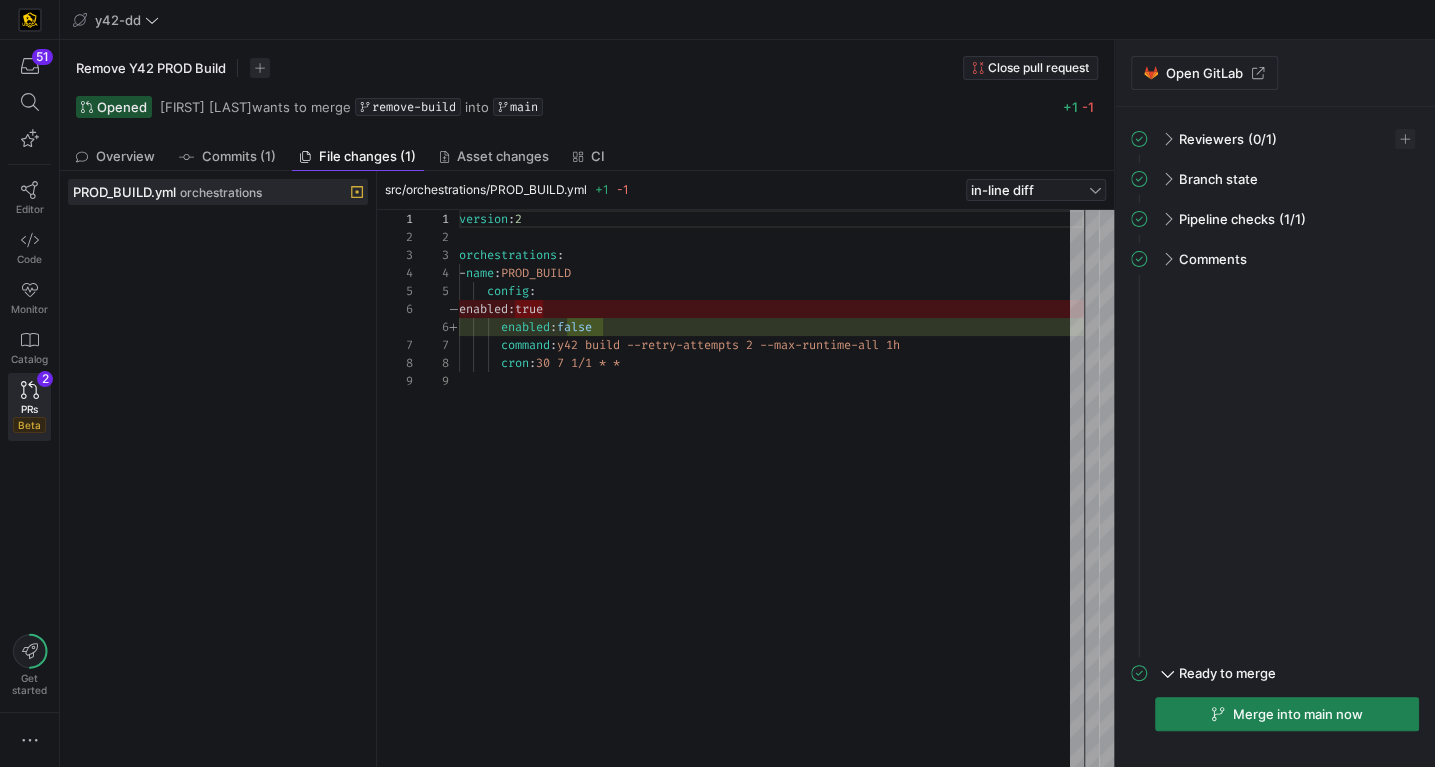 scroll, scrollTop: 144, scrollLeft: 0, axis: vertical 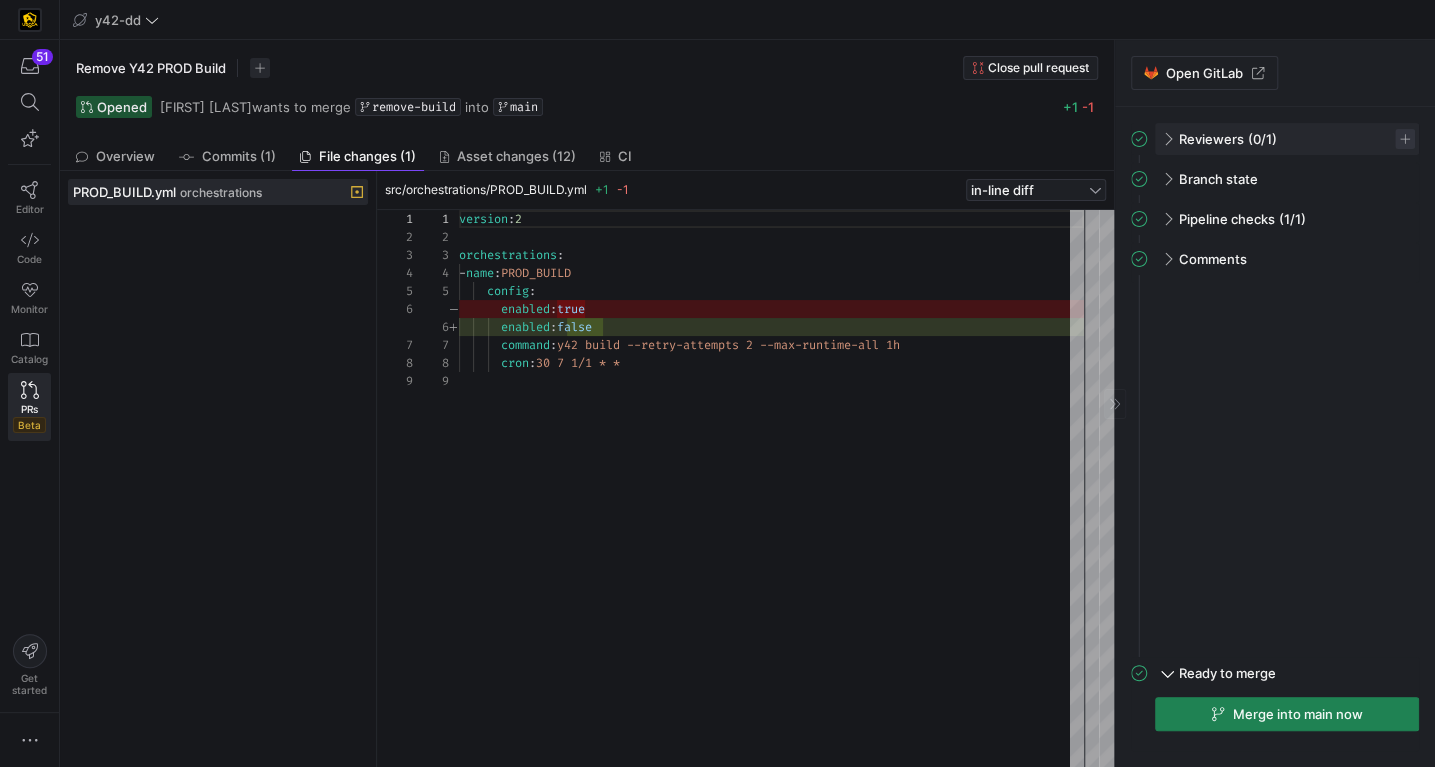 click at bounding box center [1405, 139] 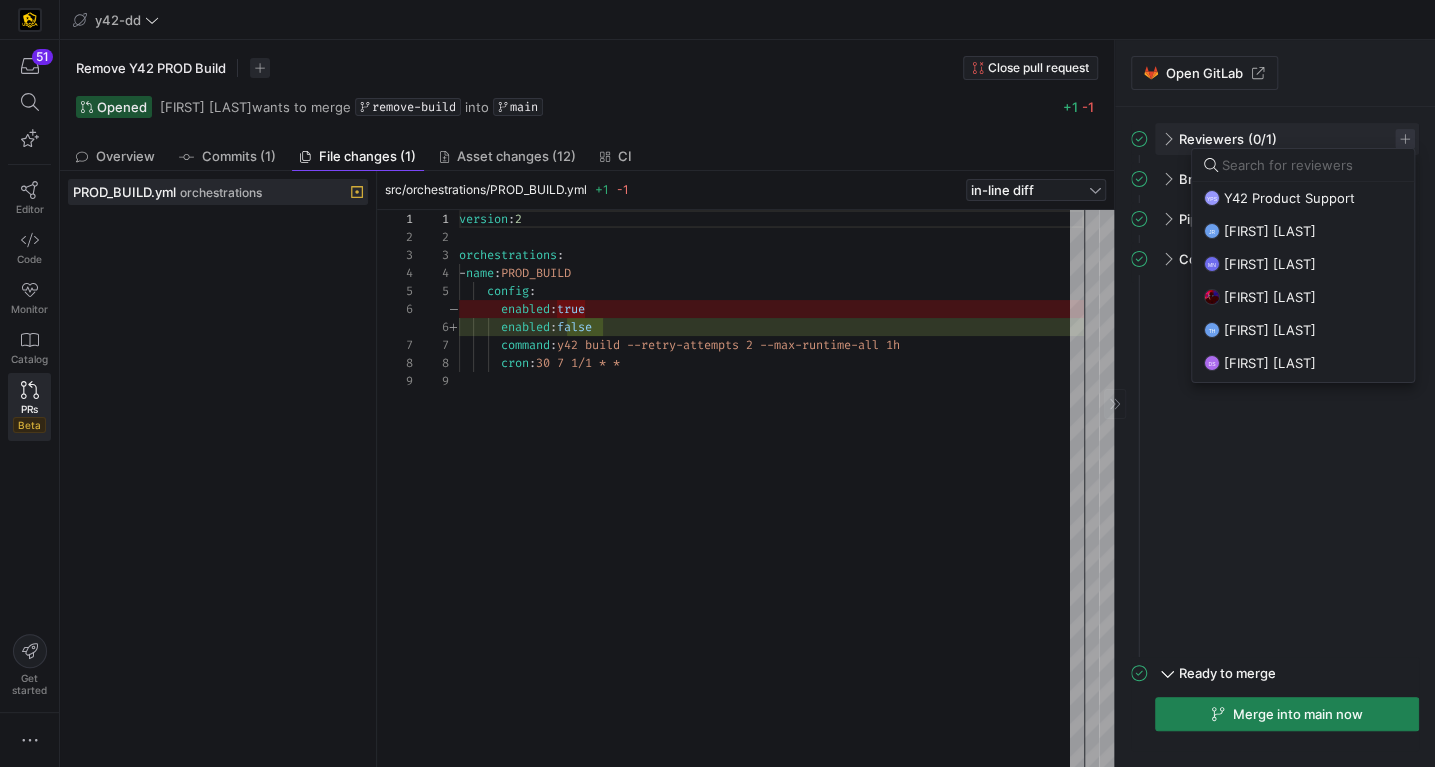 type on "g" 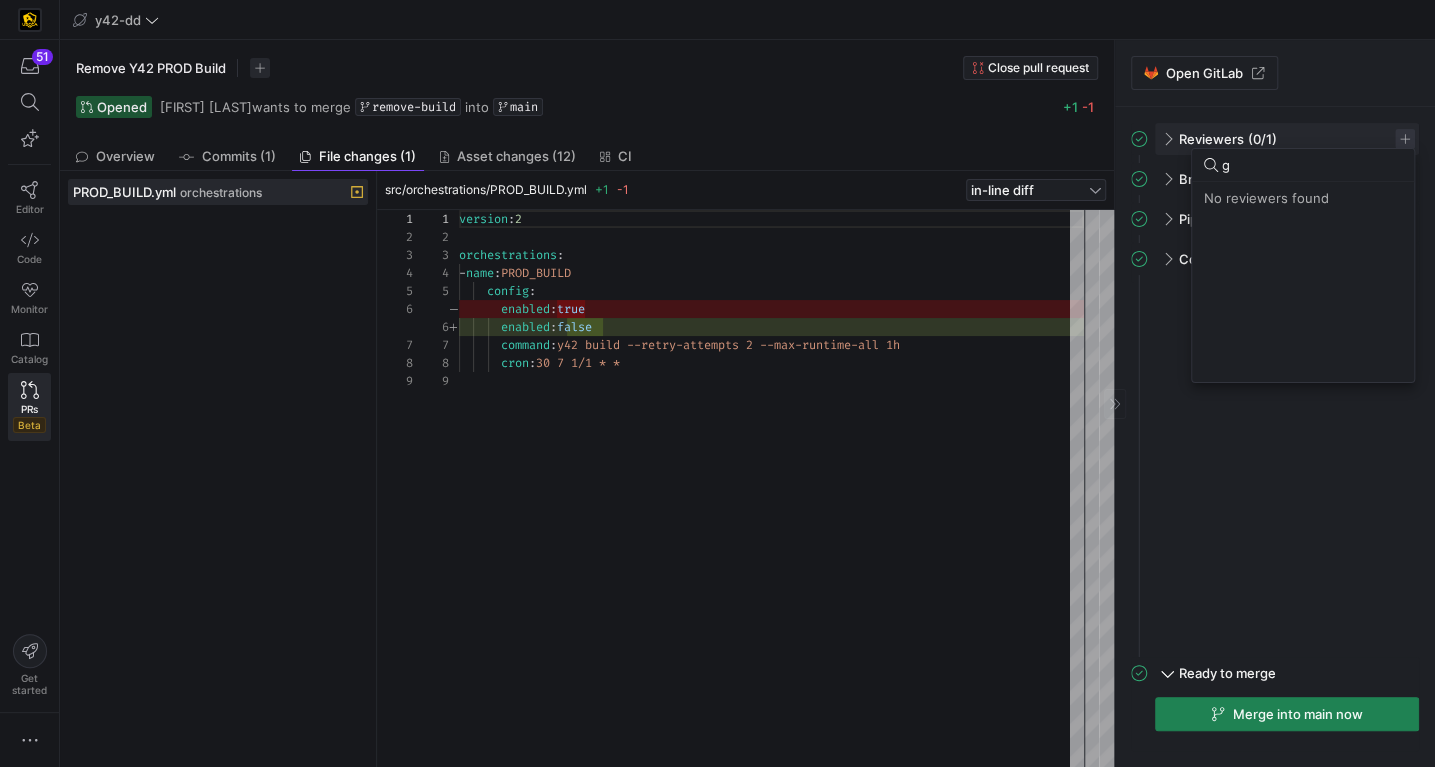 type 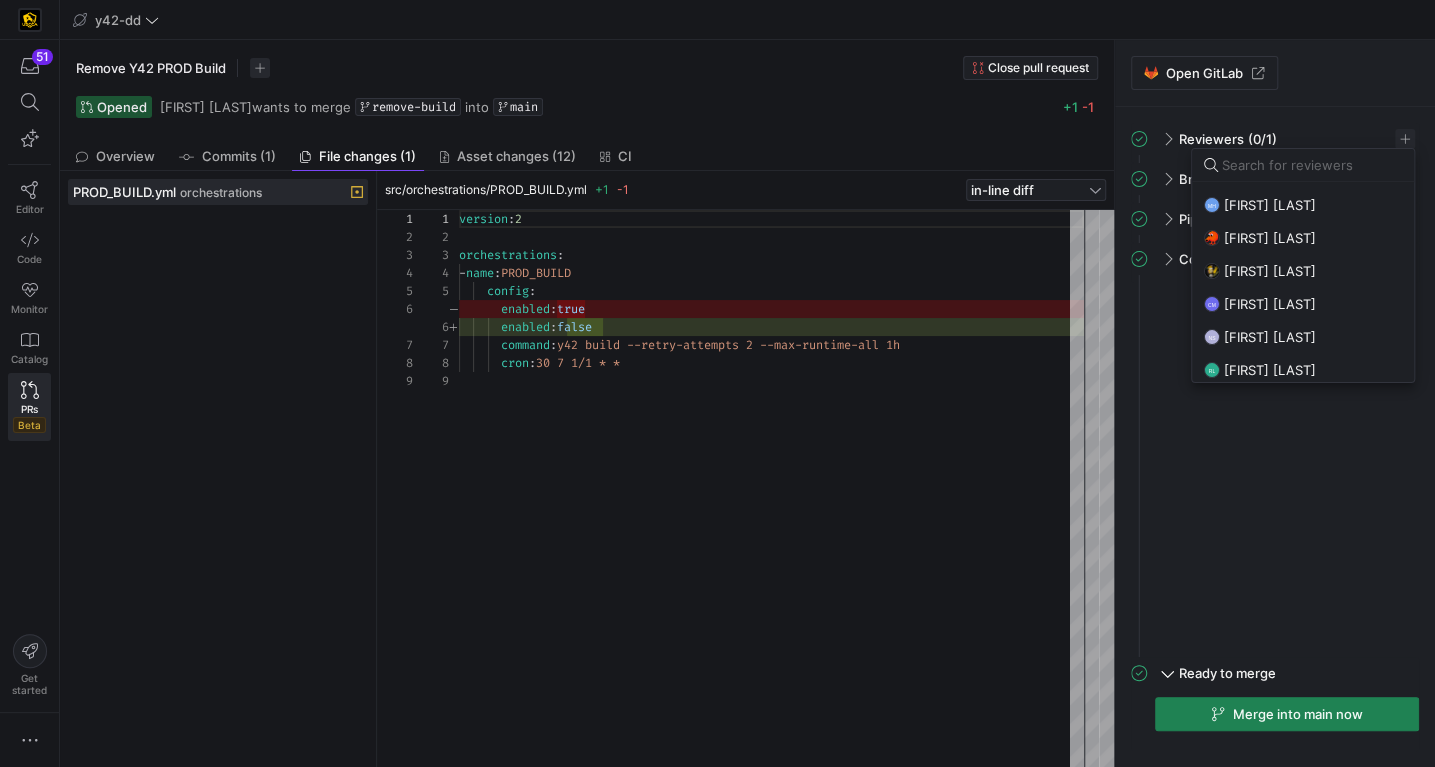 scroll, scrollTop: 190, scrollLeft: 0, axis: vertical 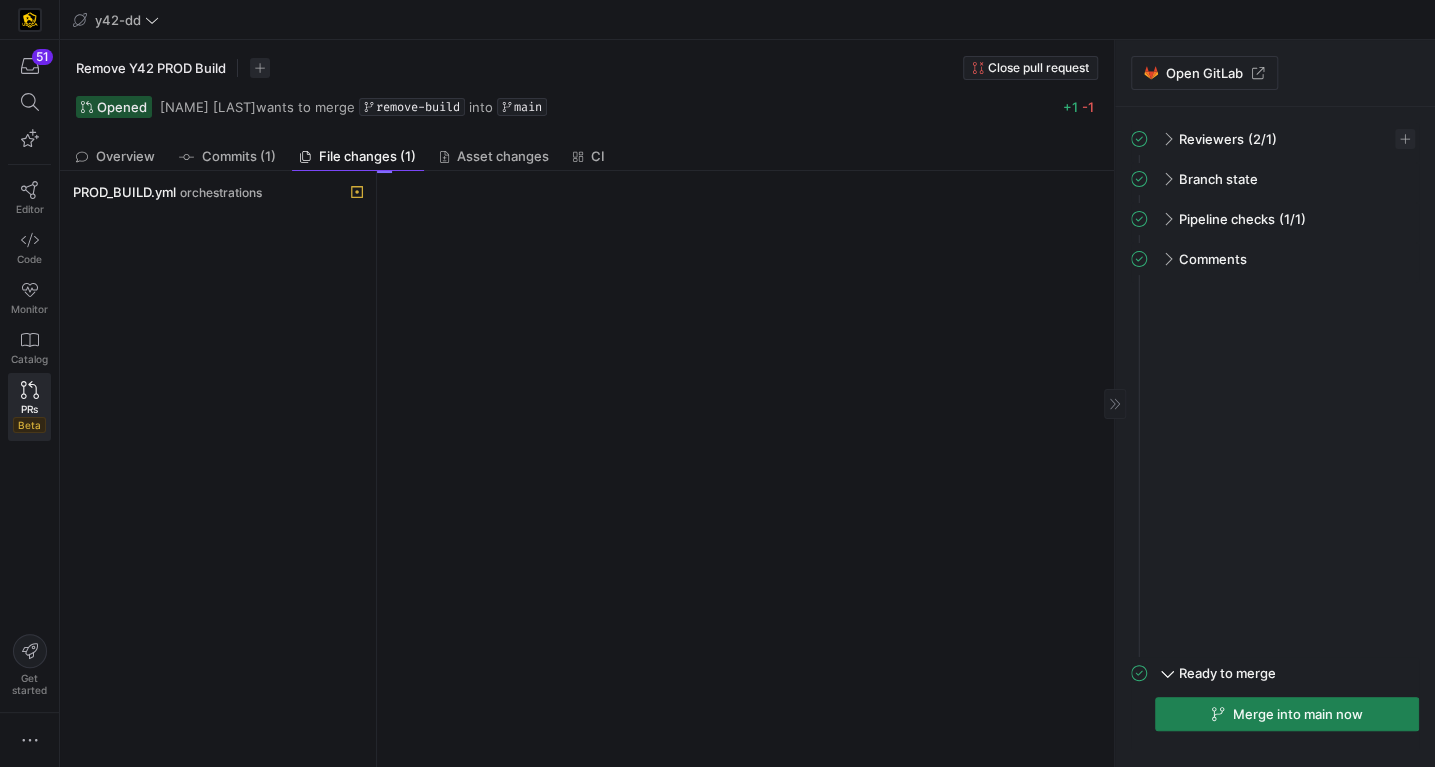 click on "Merge into main now" at bounding box center (1298, 714) 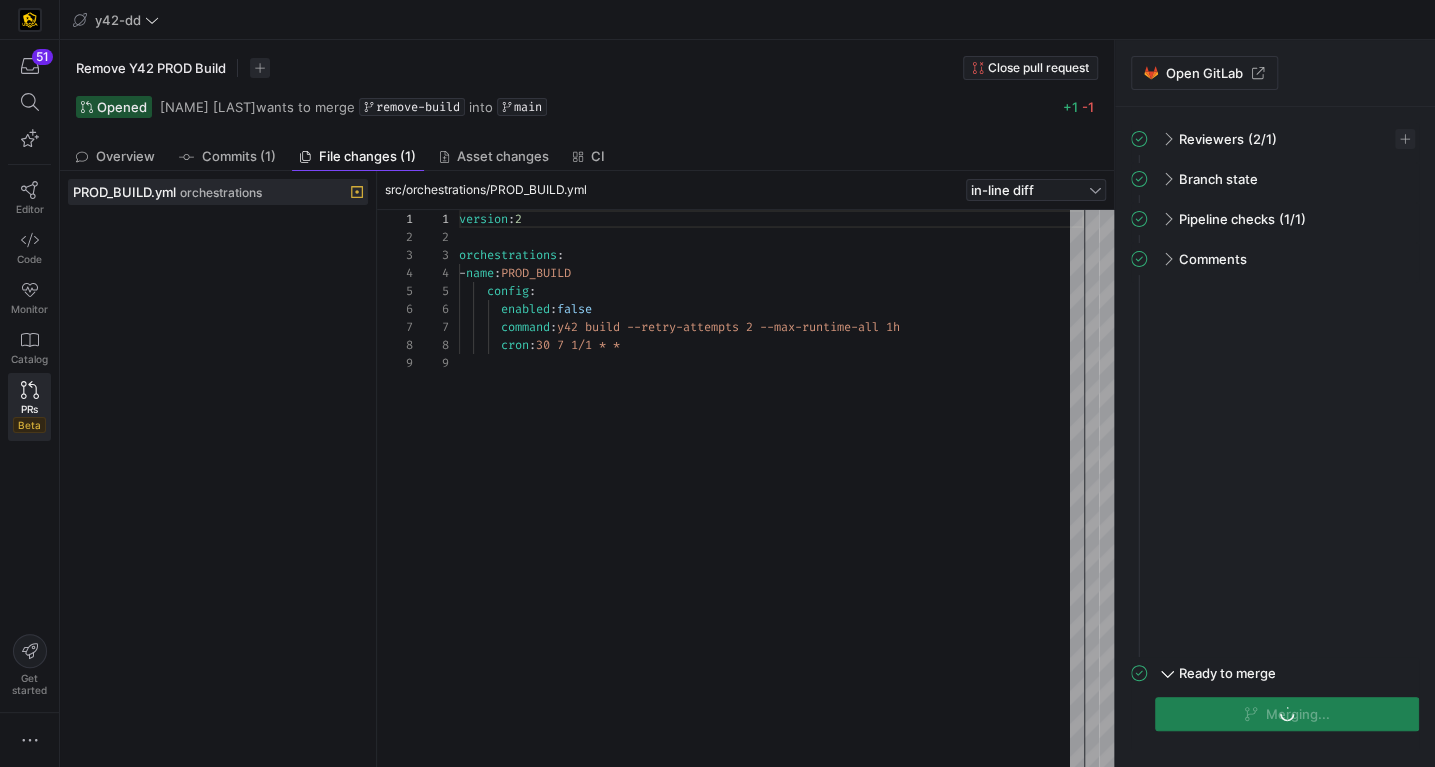 scroll, scrollTop: 144, scrollLeft: 0, axis: vertical 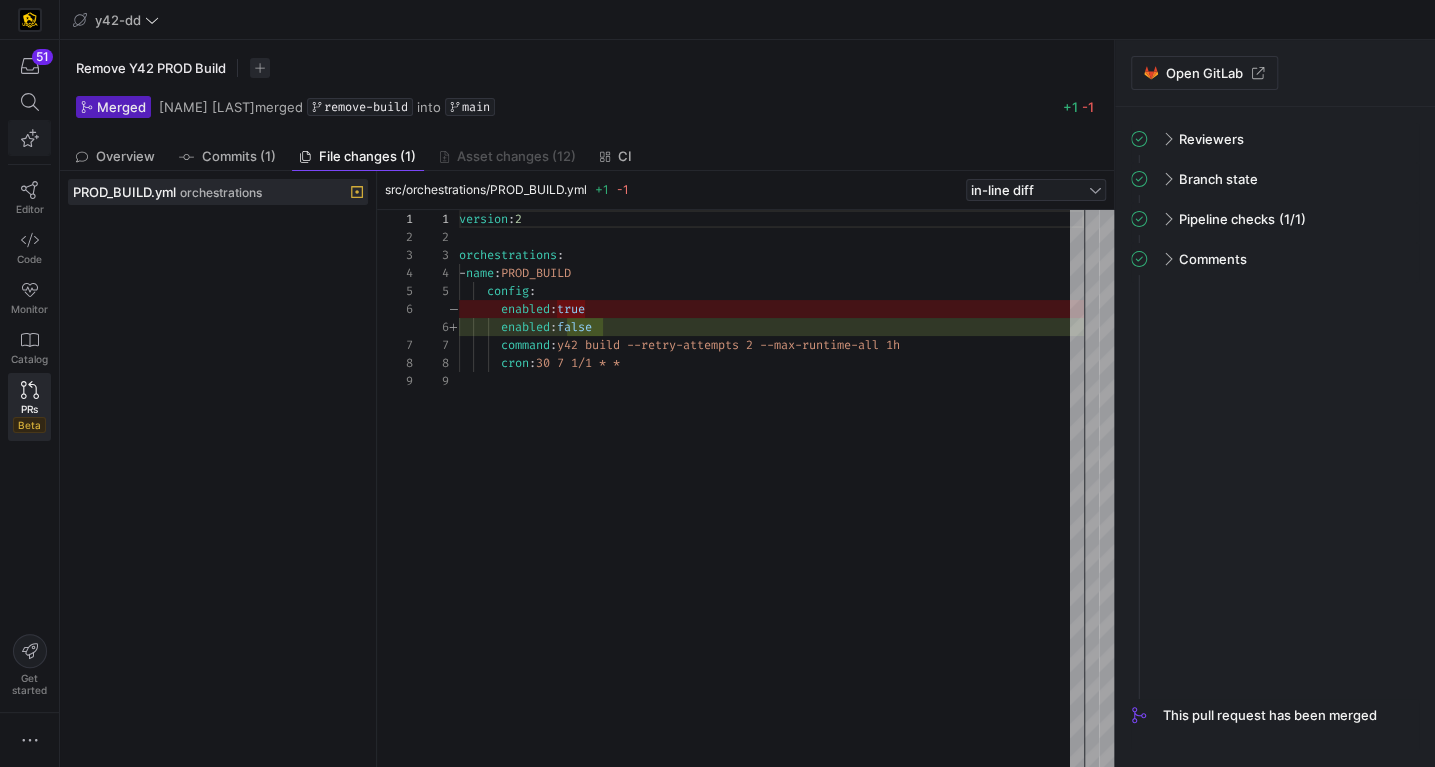 click 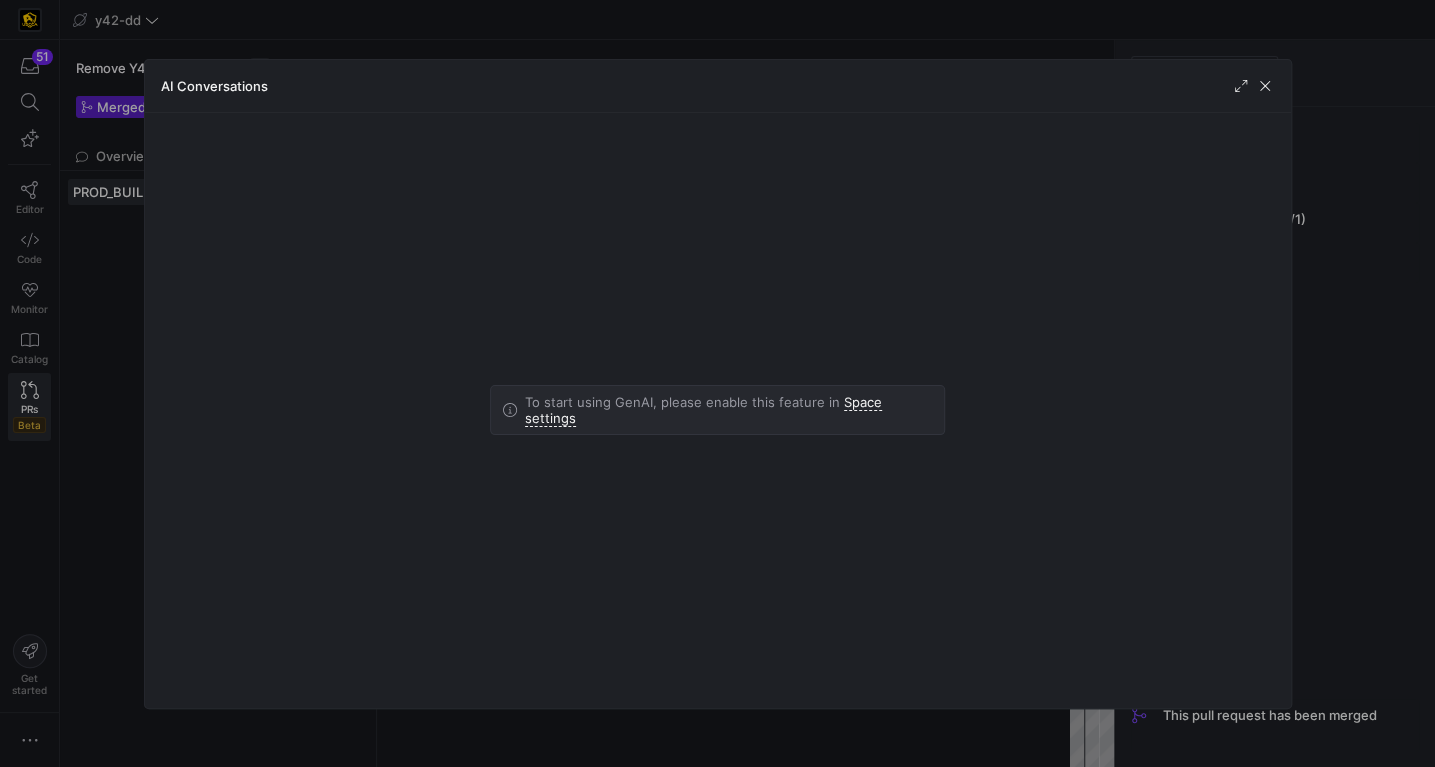 click at bounding box center (717, 383) 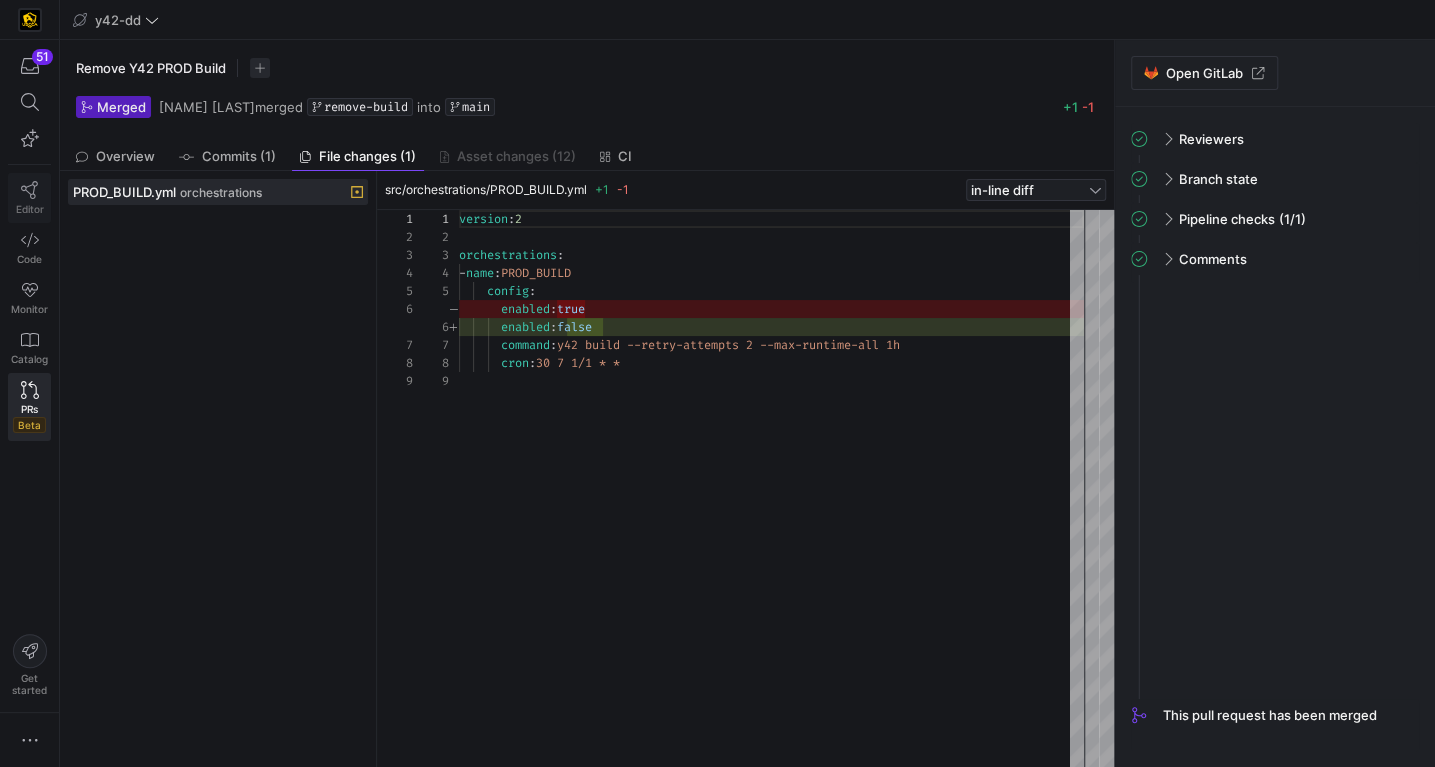 click 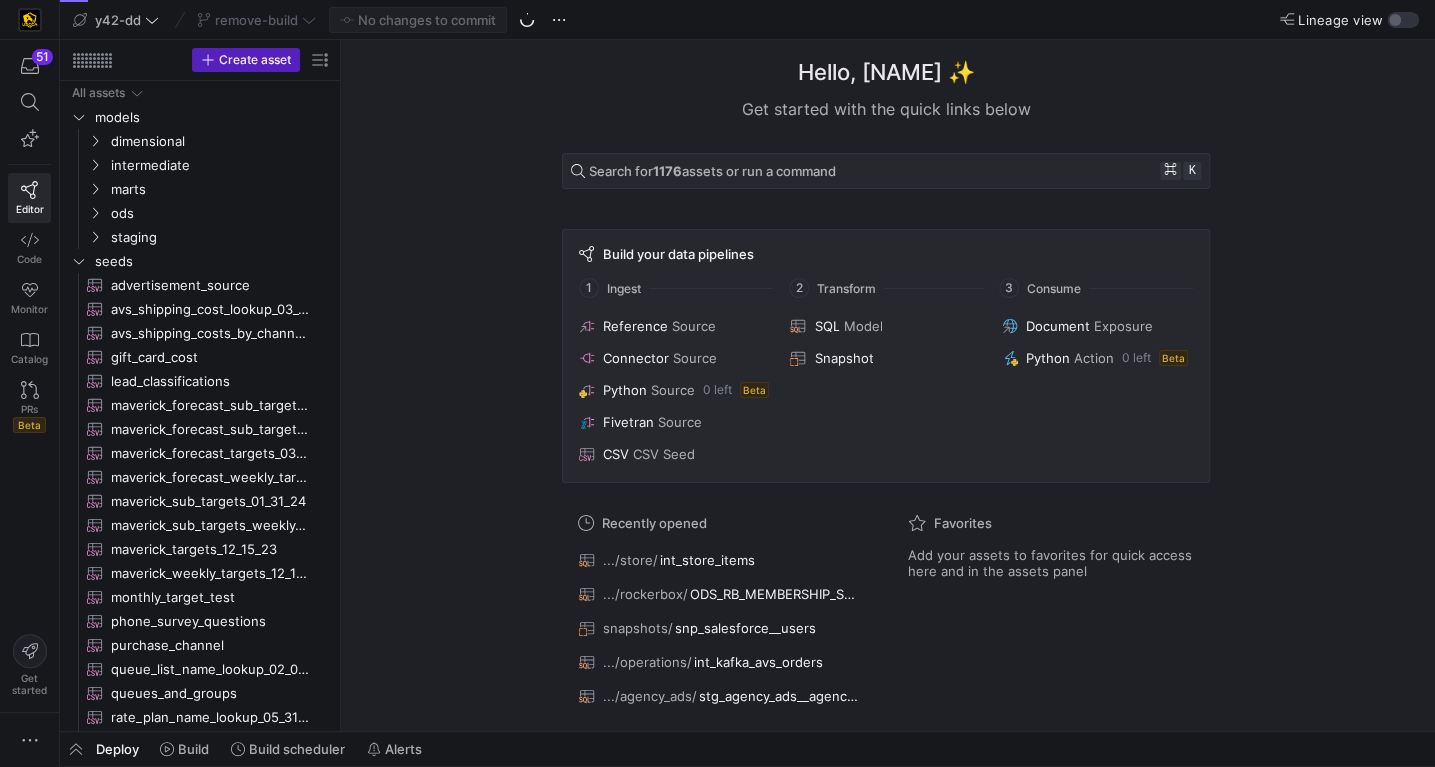 scroll, scrollTop: 4, scrollLeft: 0, axis: vertical 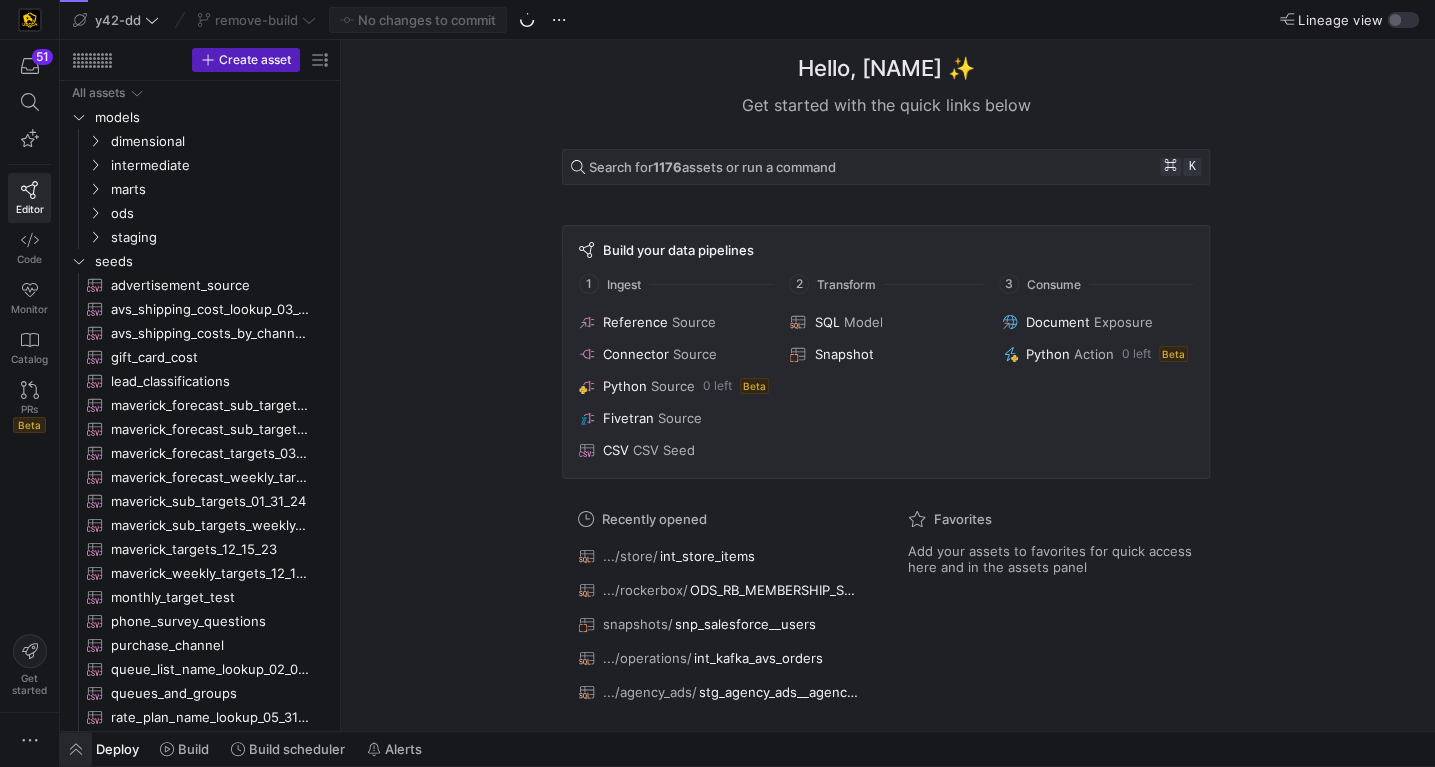 click 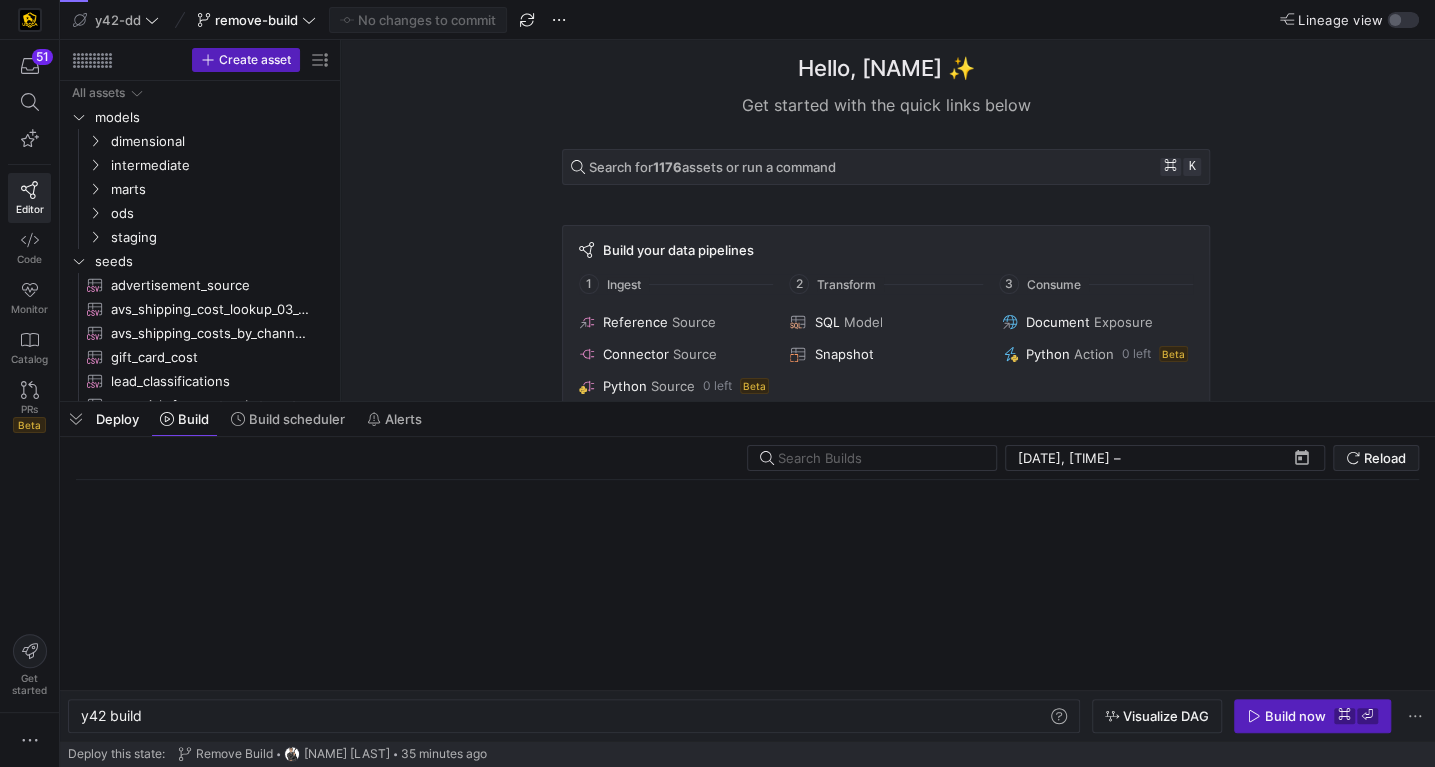 scroll, scrollTop: 0, scrollLeft: 60, axis: horizontal 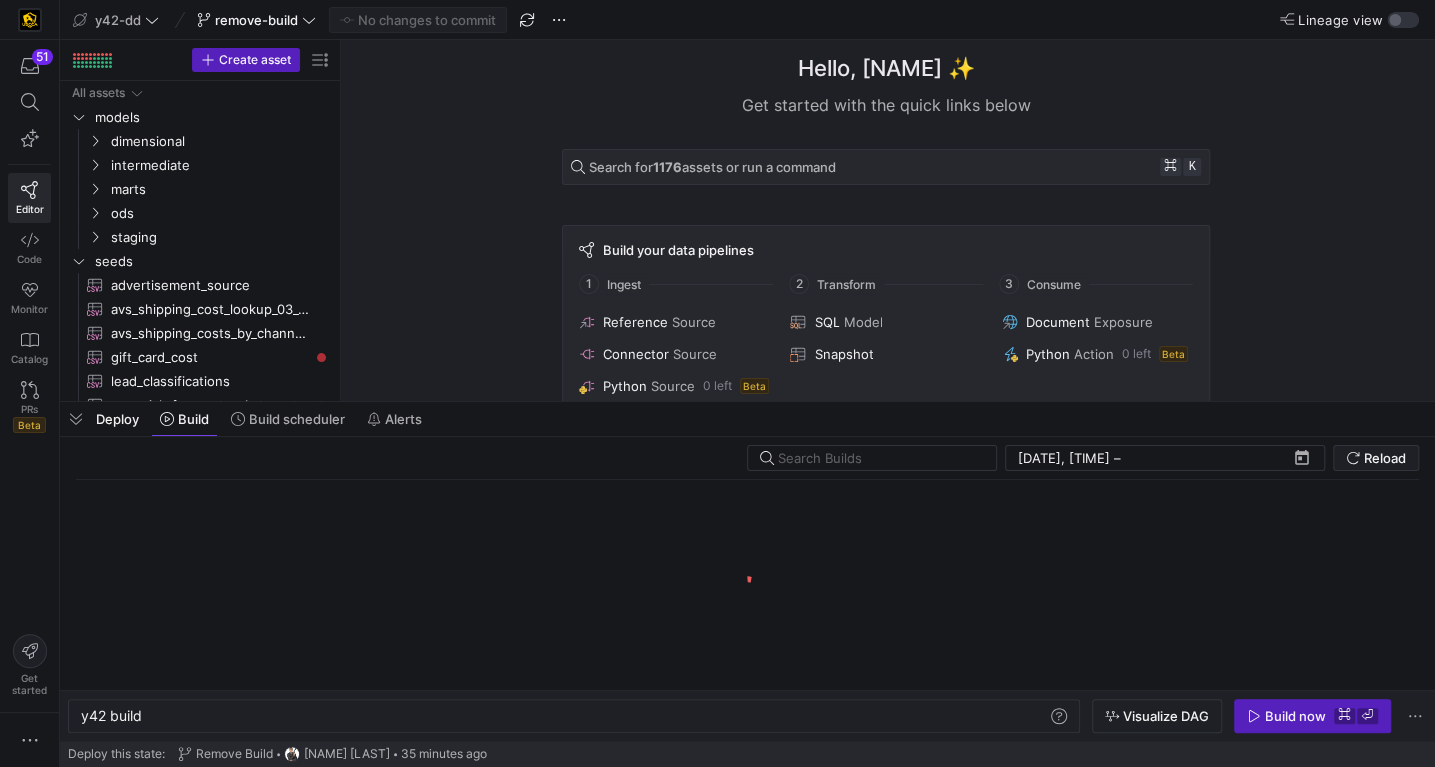 drag, startPoint x: 585, startPoint y: 411, endPoint x: 583, endPoint y: 455, distance: 44.04543 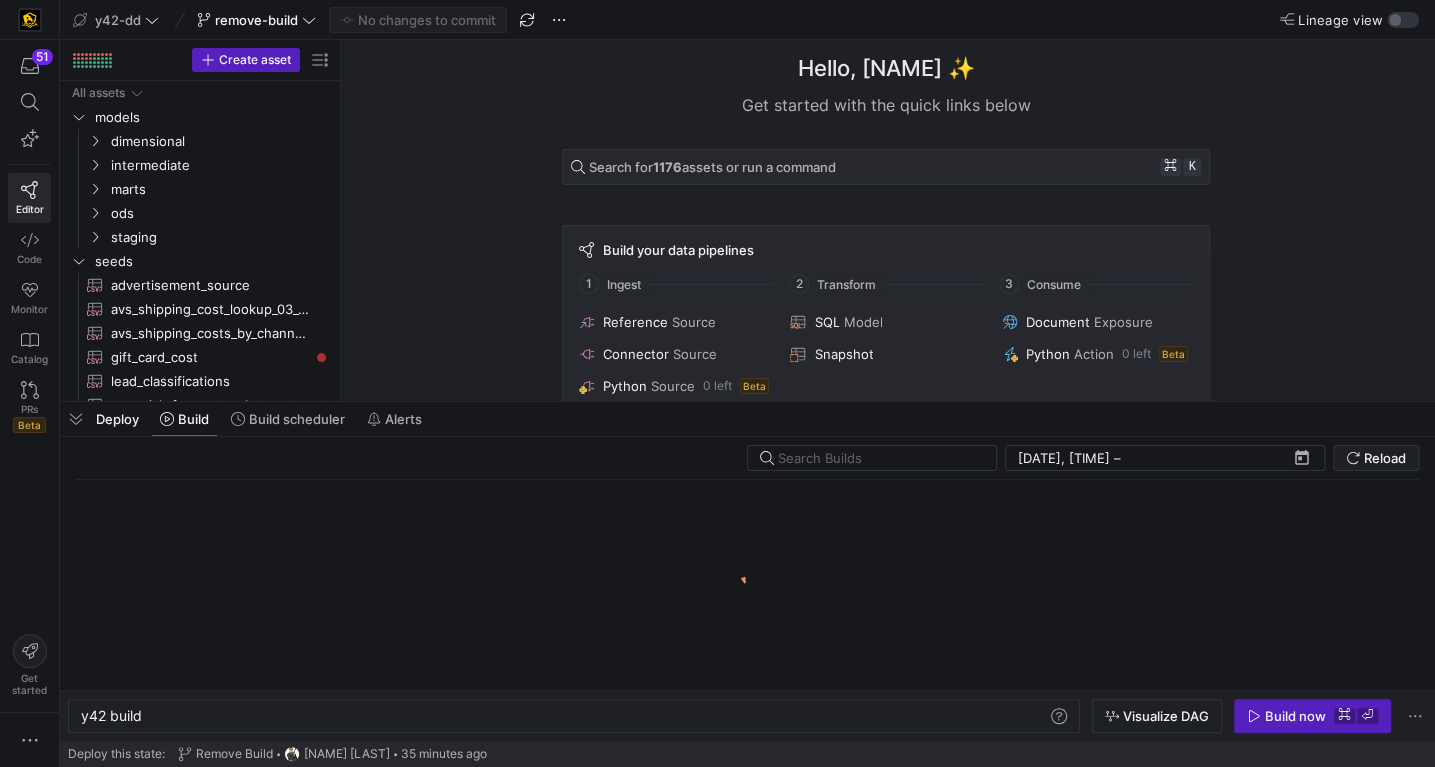 click on "Deploy Build Build scheduler Alerts 7/3/2025, 12:00 AM 7/3/2025, 12:00 AM – End datetime today Reload y42 build y42 build Visualize DAG Build now ⌘ ⏎" 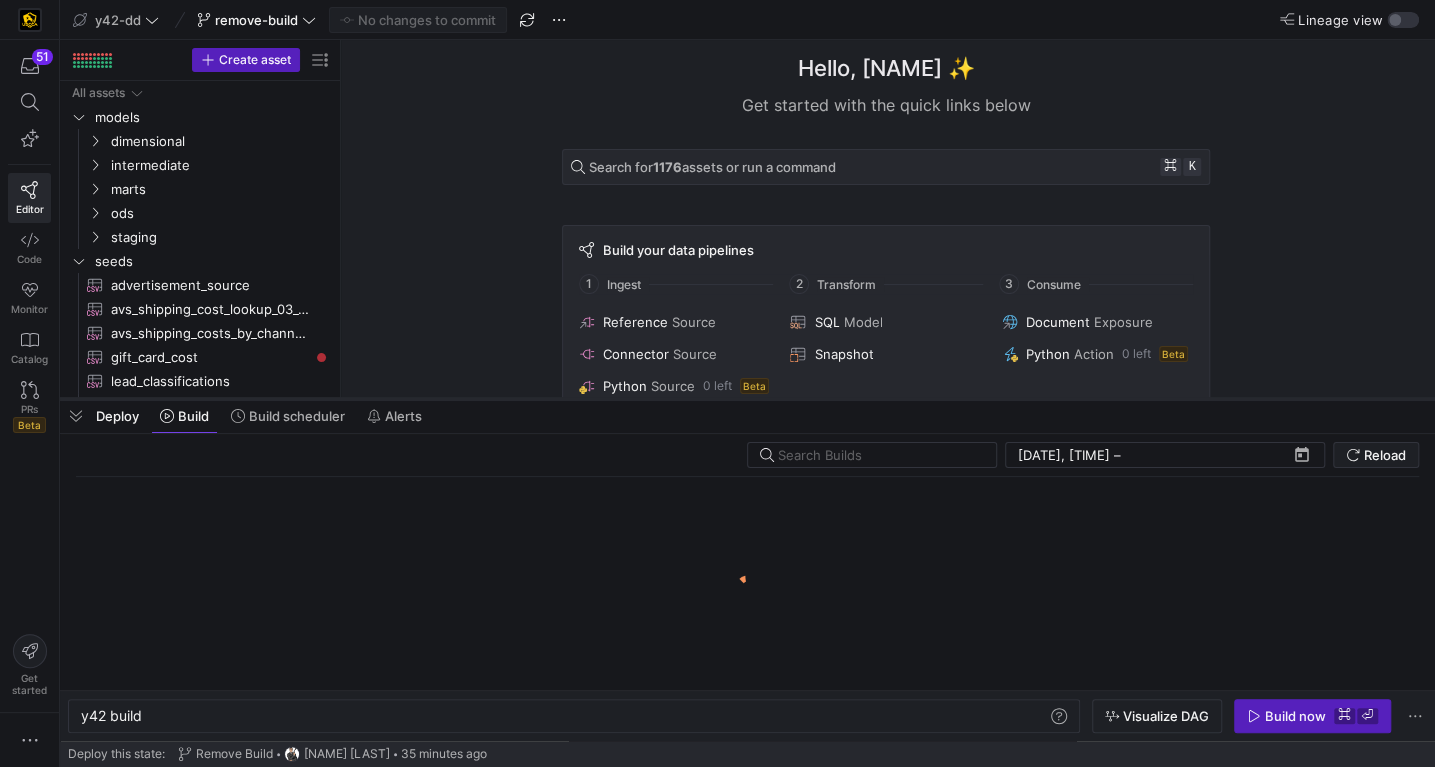 drag, startPoint x: 483, startPoint y: 405, endPoint x: 504, endPoint y: 402, distance: 21.213203 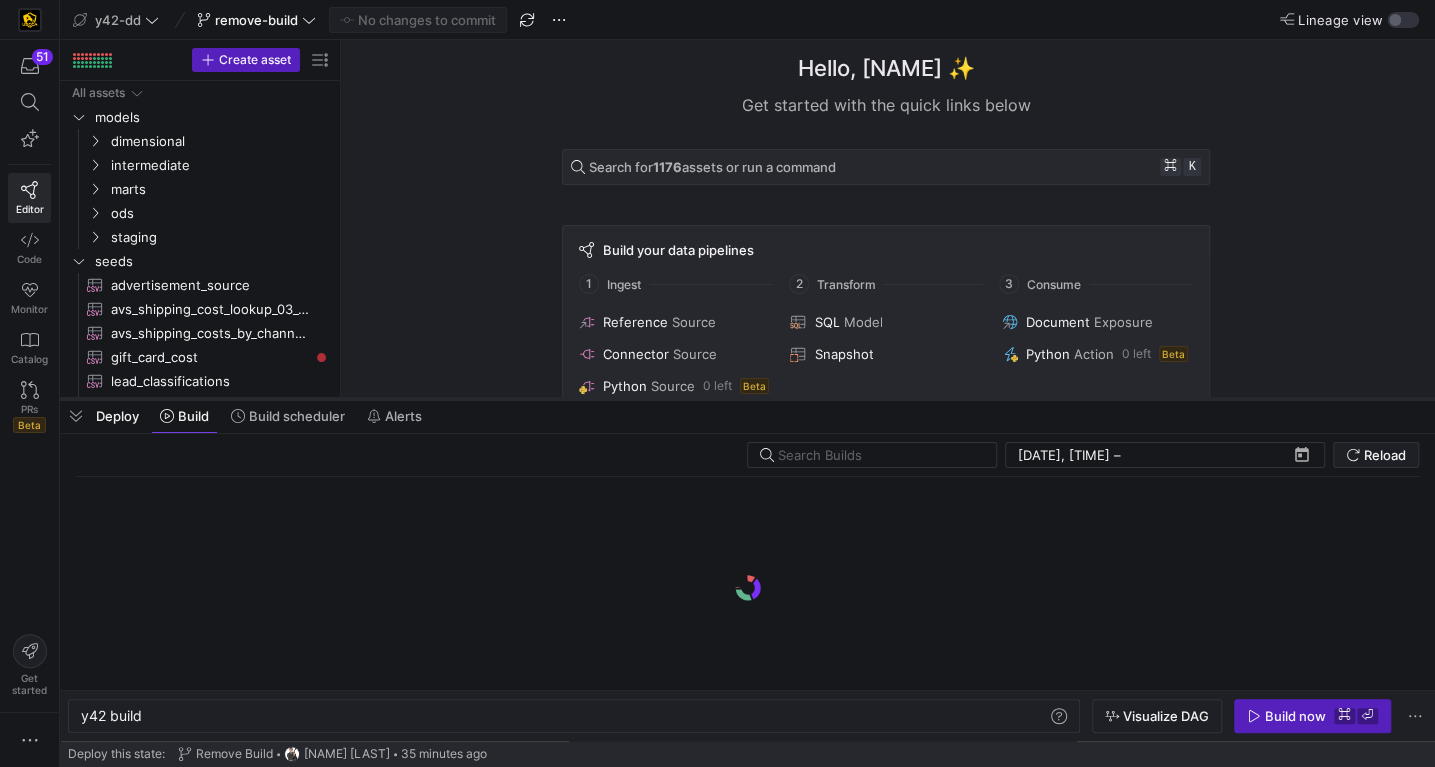 click 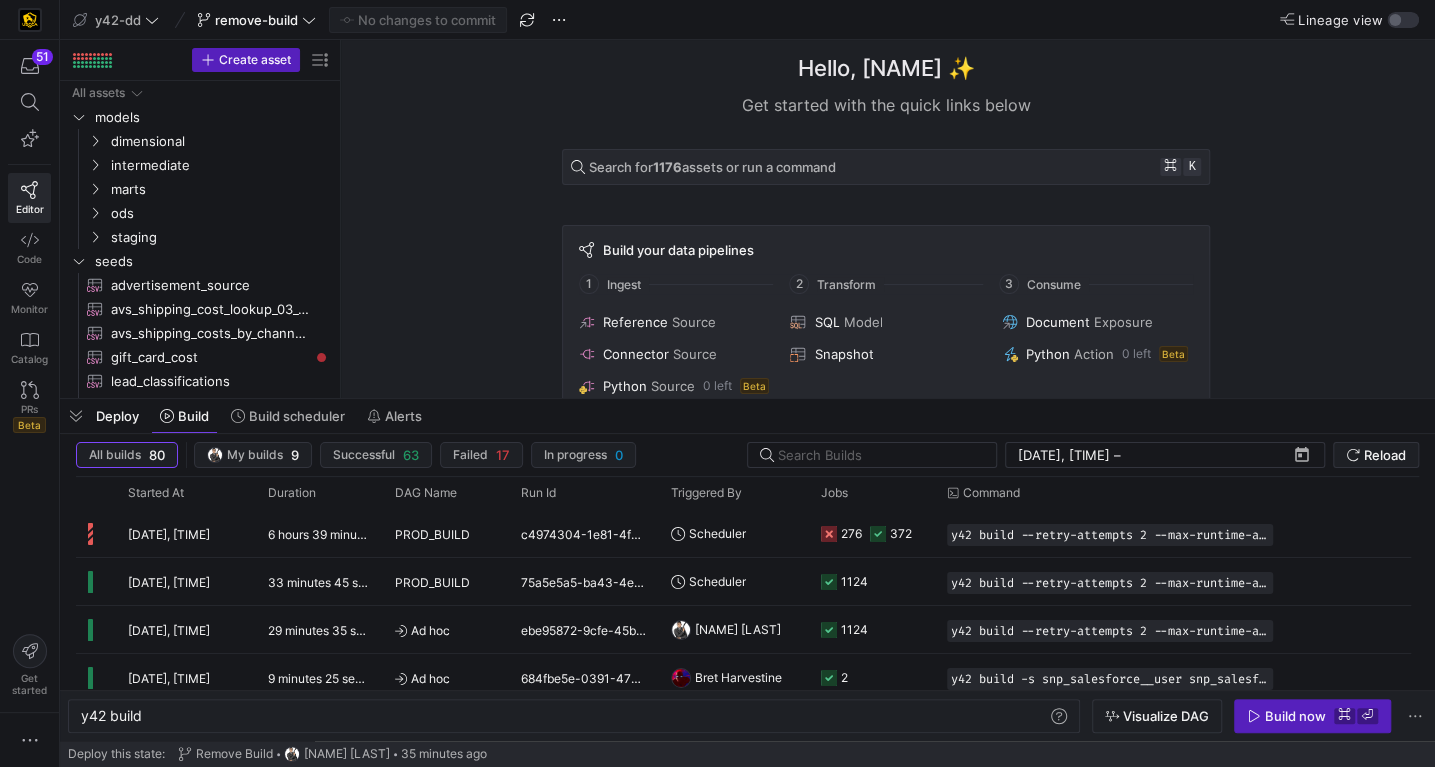 drag, startPoint x: 318, startPoint y: 414, endPoint x: 355, endPoint y: 420, distance: 37.48333 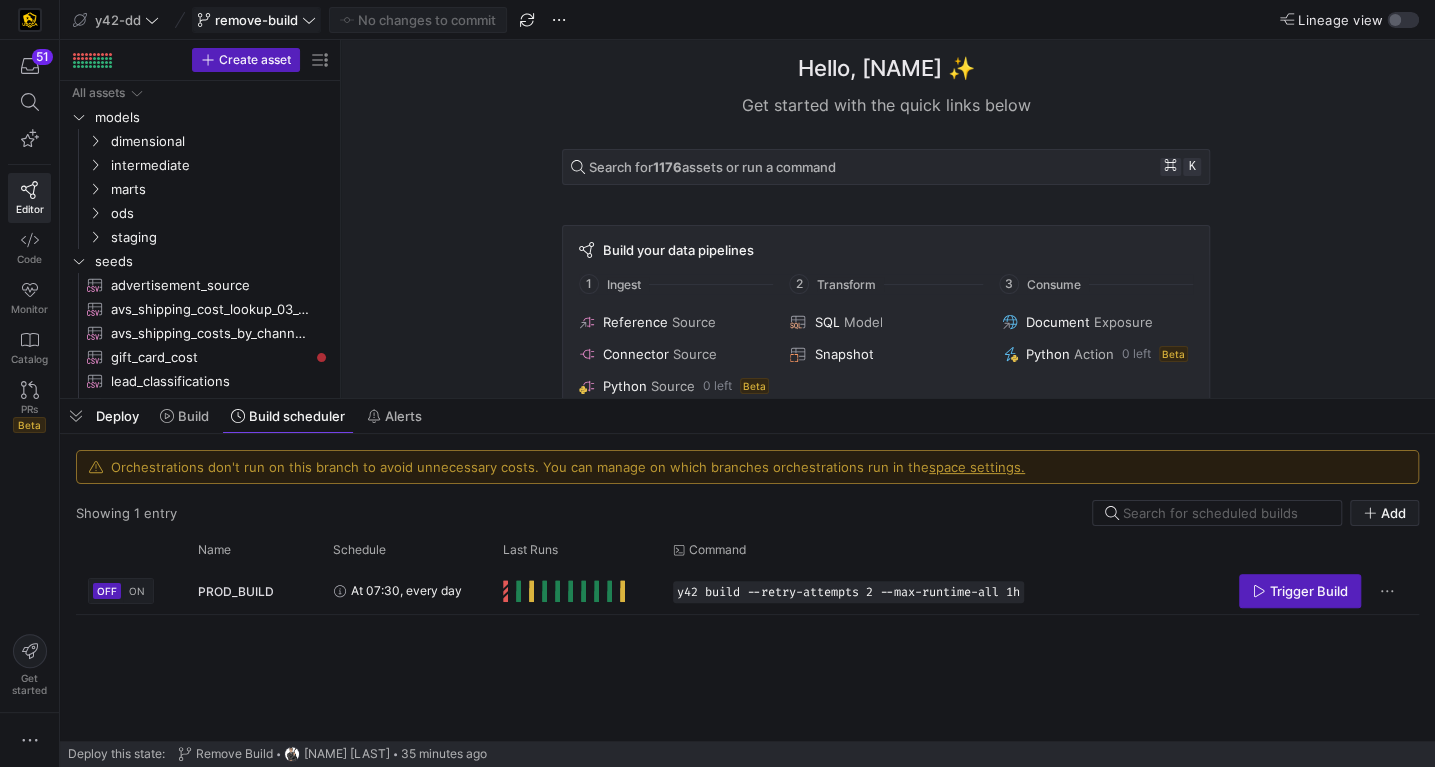 click on "remove-build" 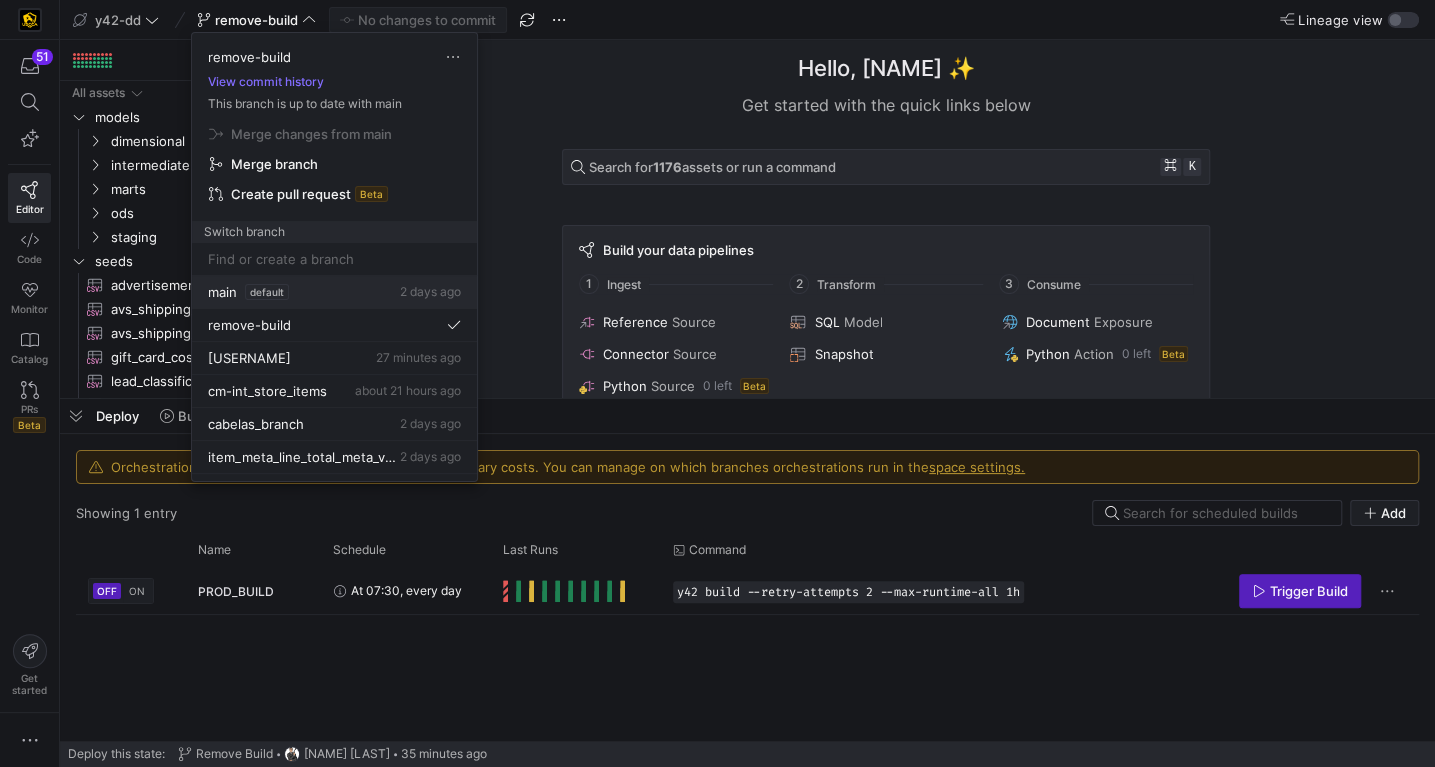 click on "main  default
2 days ago" at bounding box center (334, 292) 